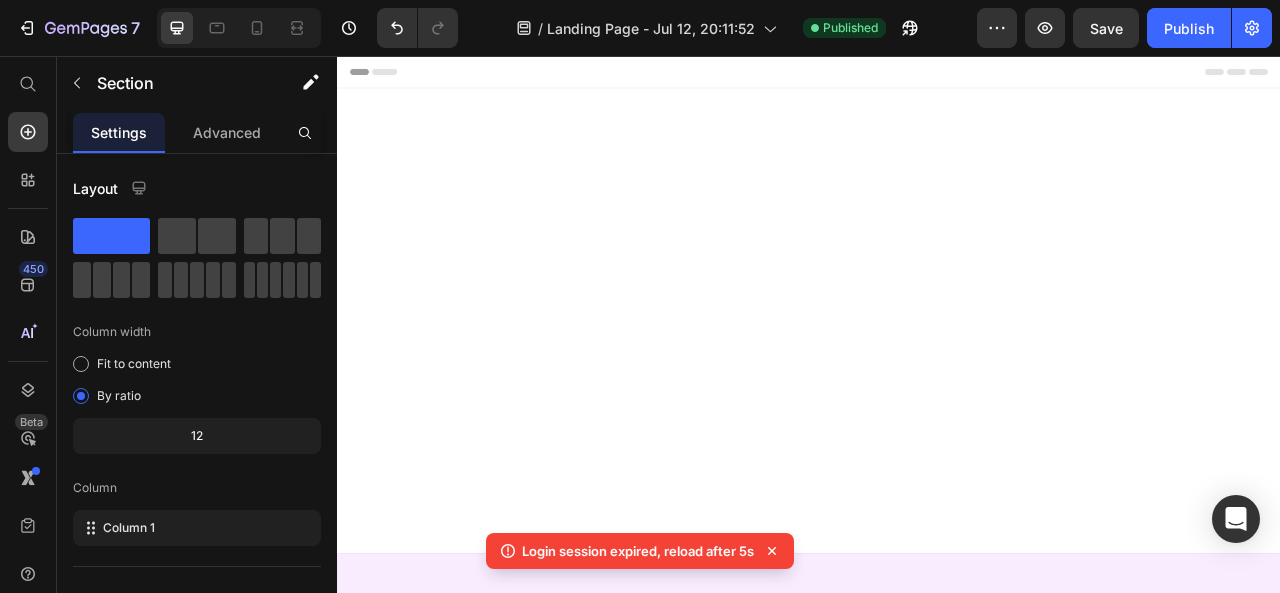 scroll, scrollTop: 2680, scrollLeft: 0, axis: vertical 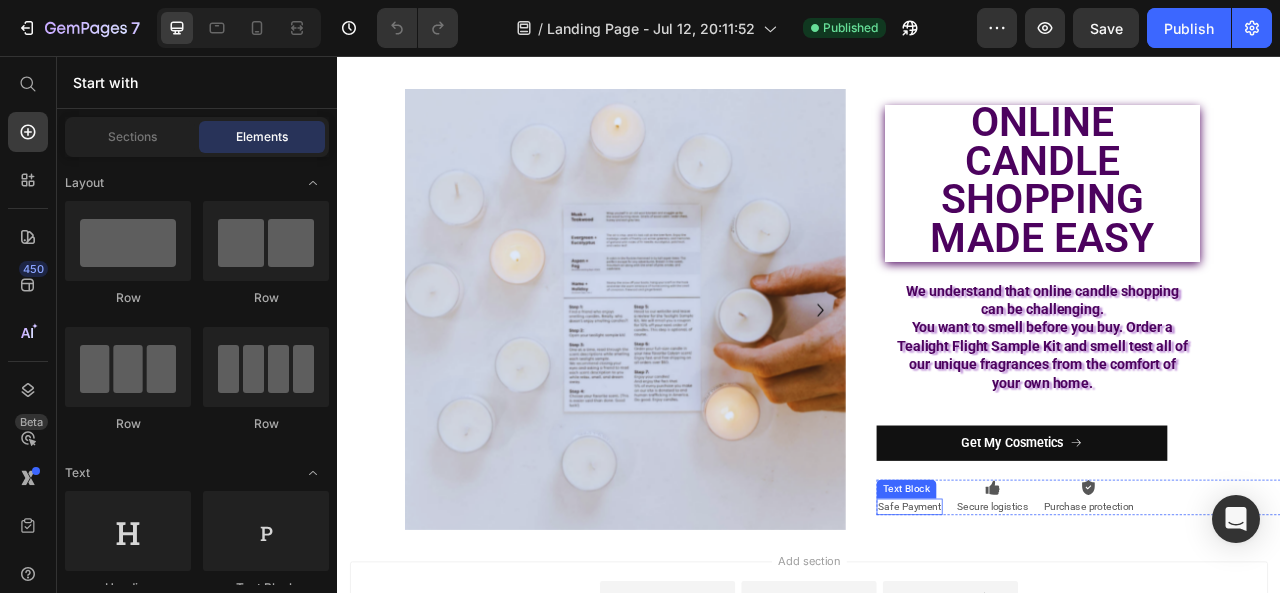 click on "Text Block" at bounding box center [1061, 607] 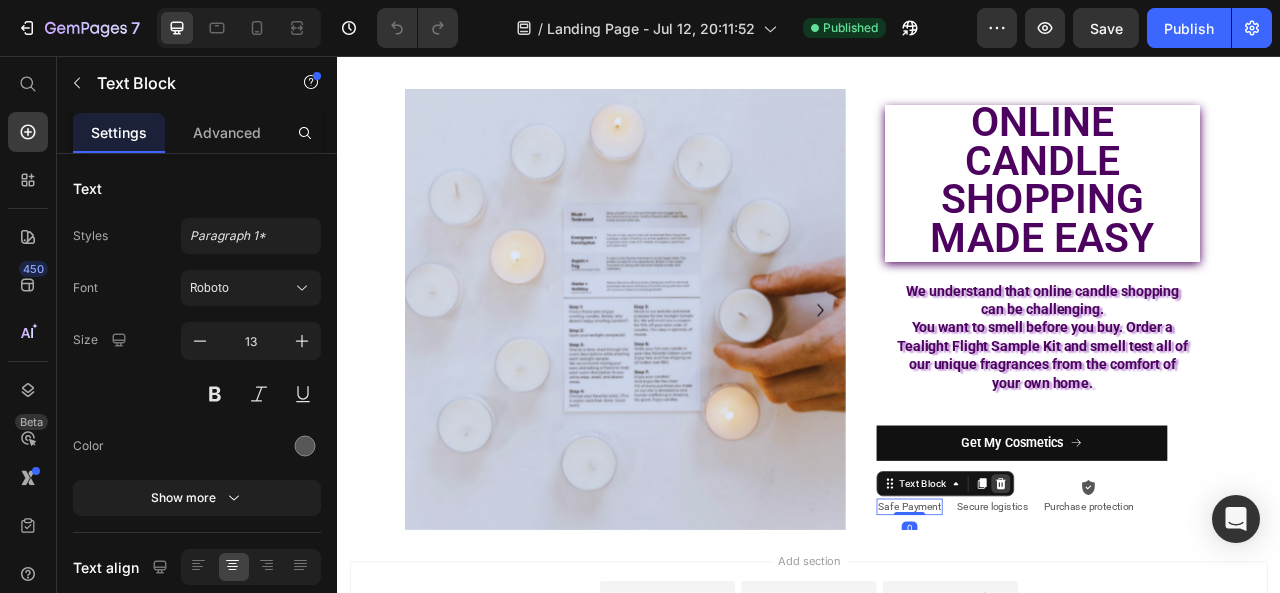 click 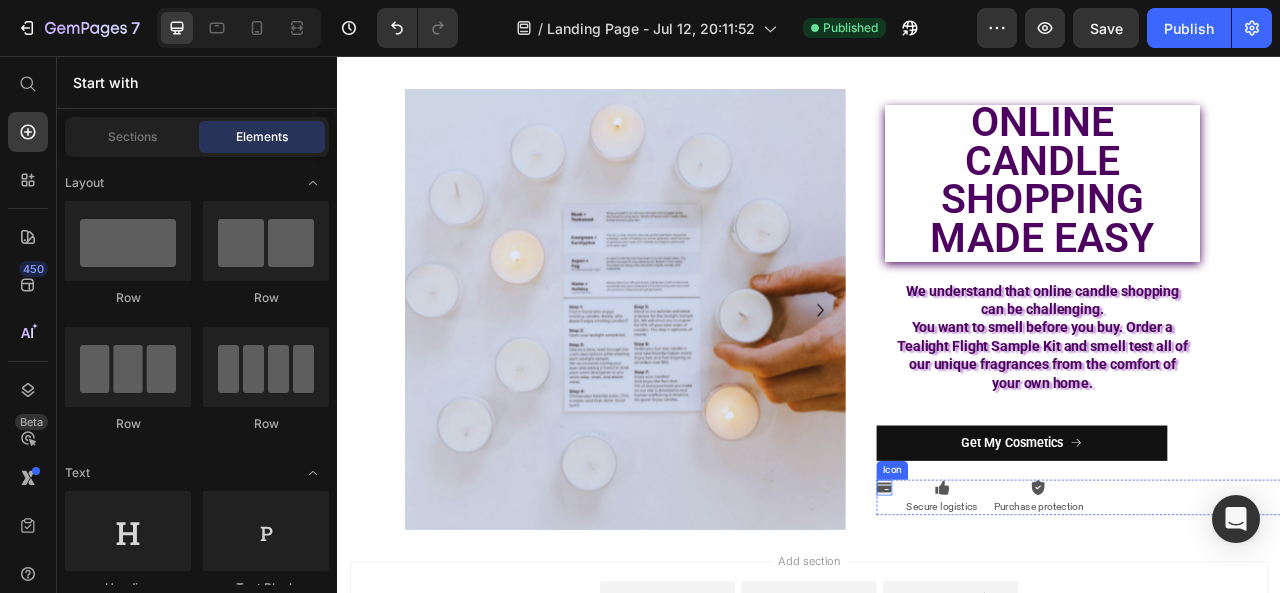 click 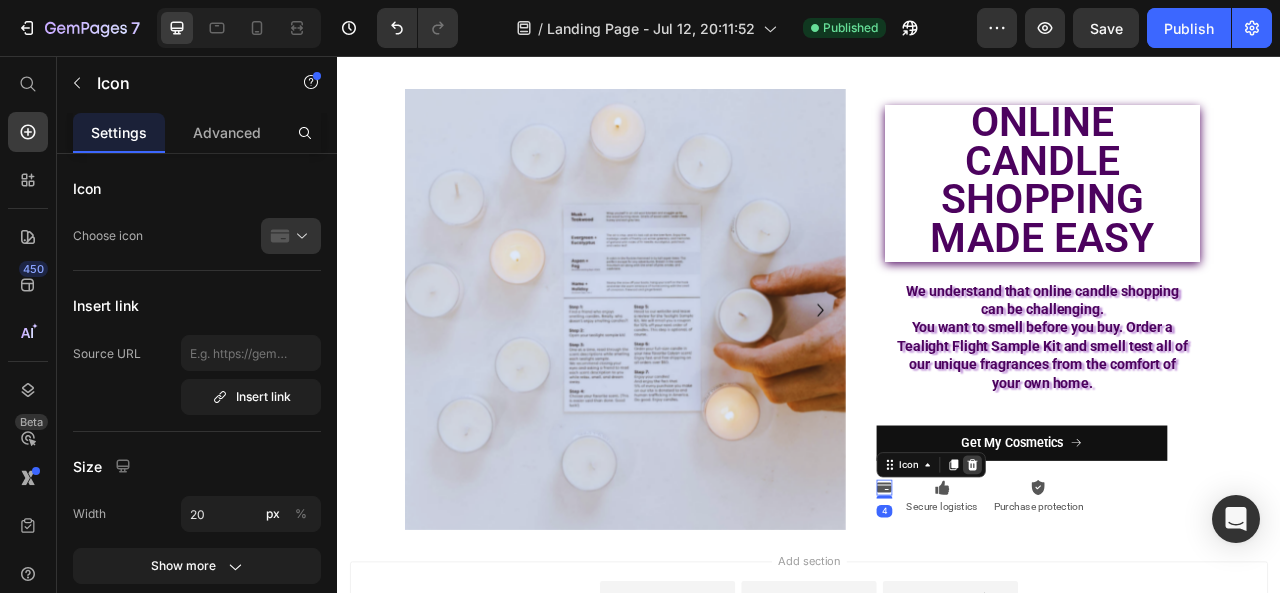 click at bounding box center [1145, 576] 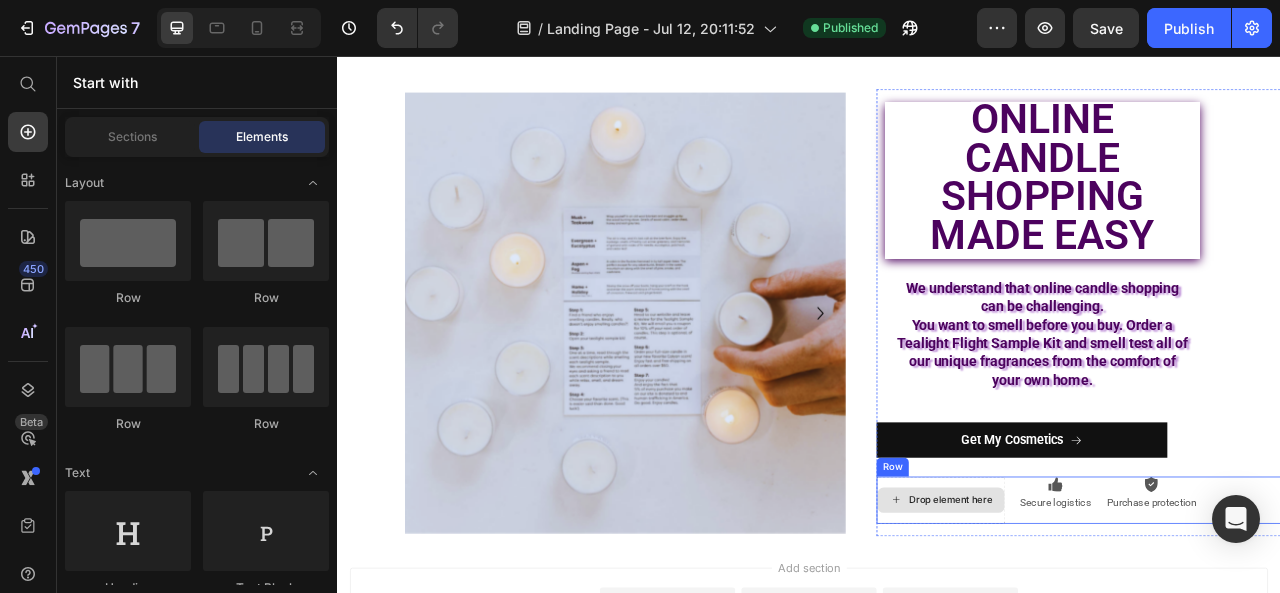click on "Drop element here" at bounding box center (1105, 621) 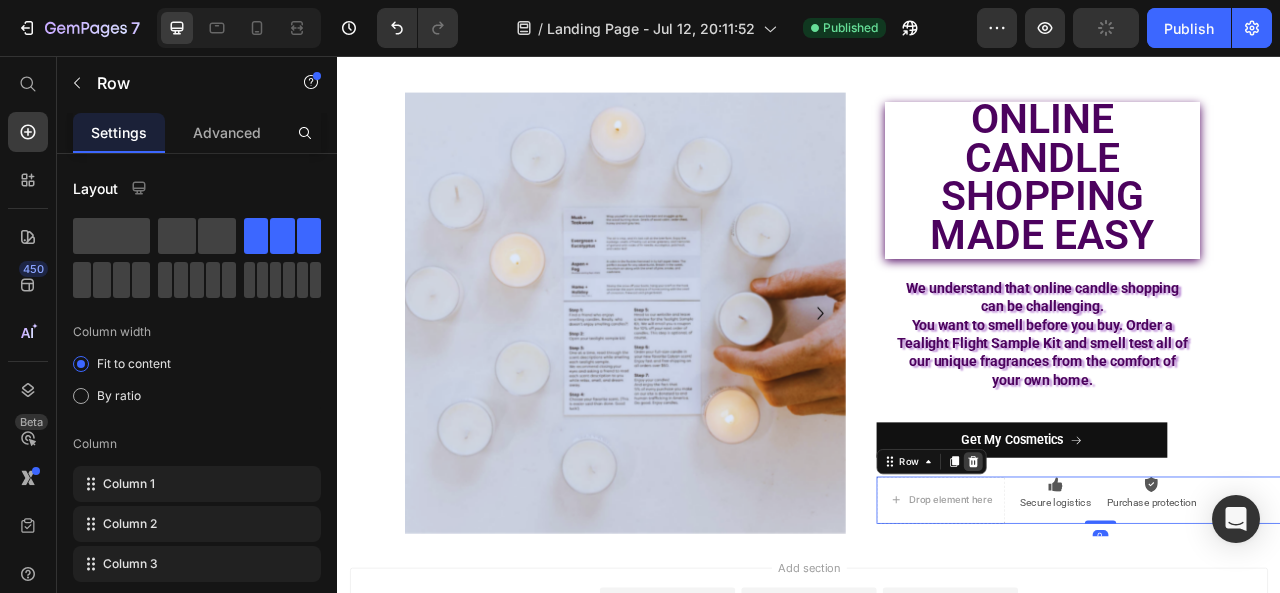 click 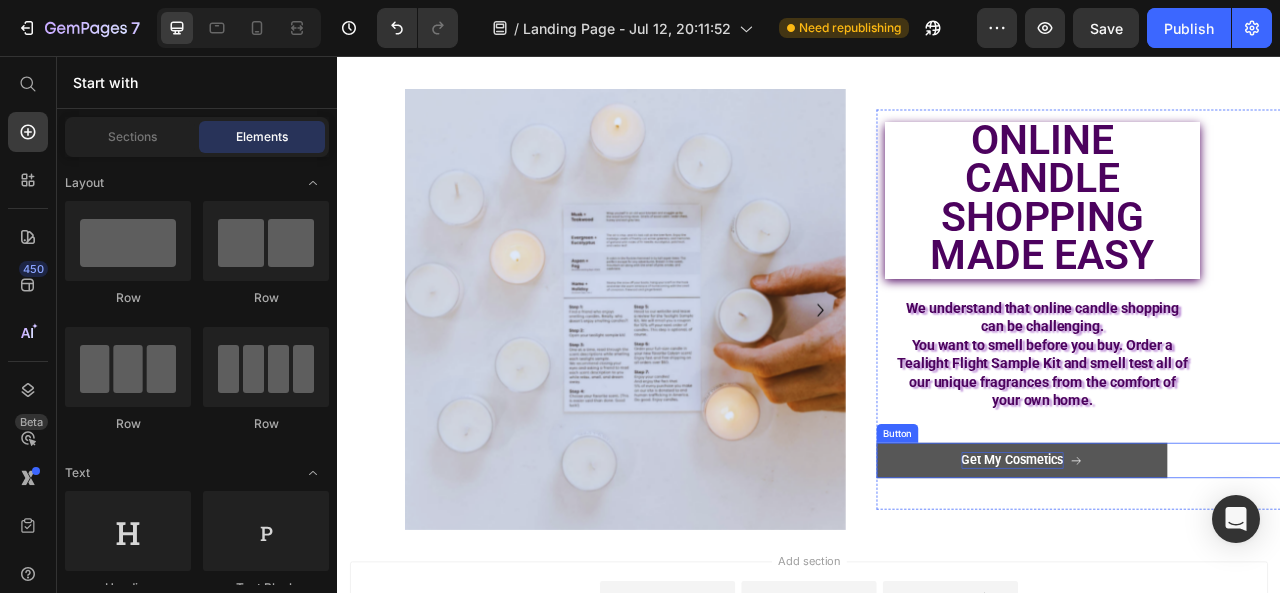 click on "Get My Cosmetics" at bounding box center (1196, 570) 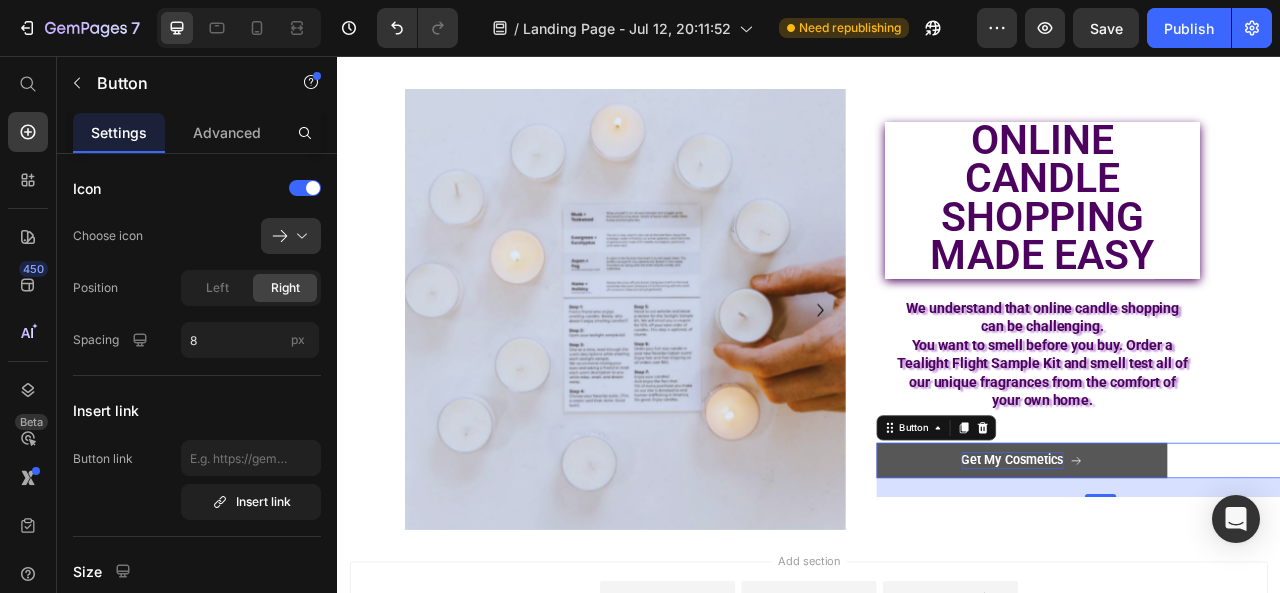 click on "Get My Cosmetics" at bounding box center [1196, 570] 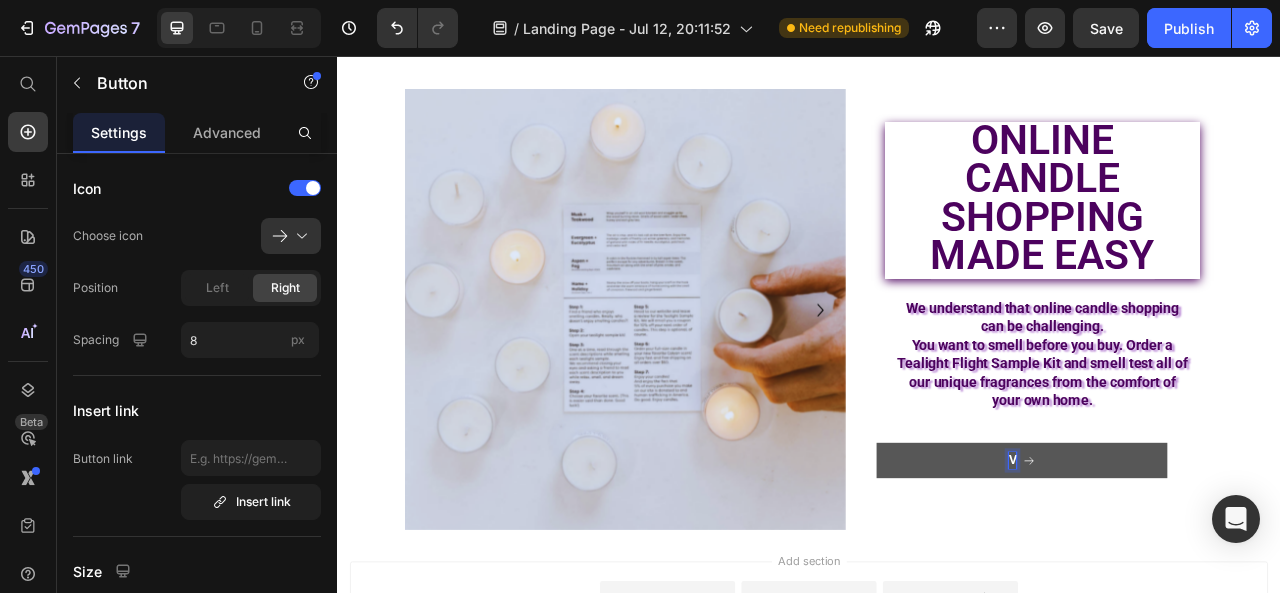 scroll, scrollTop: 68, scrollLeft: 0, axis: vertical 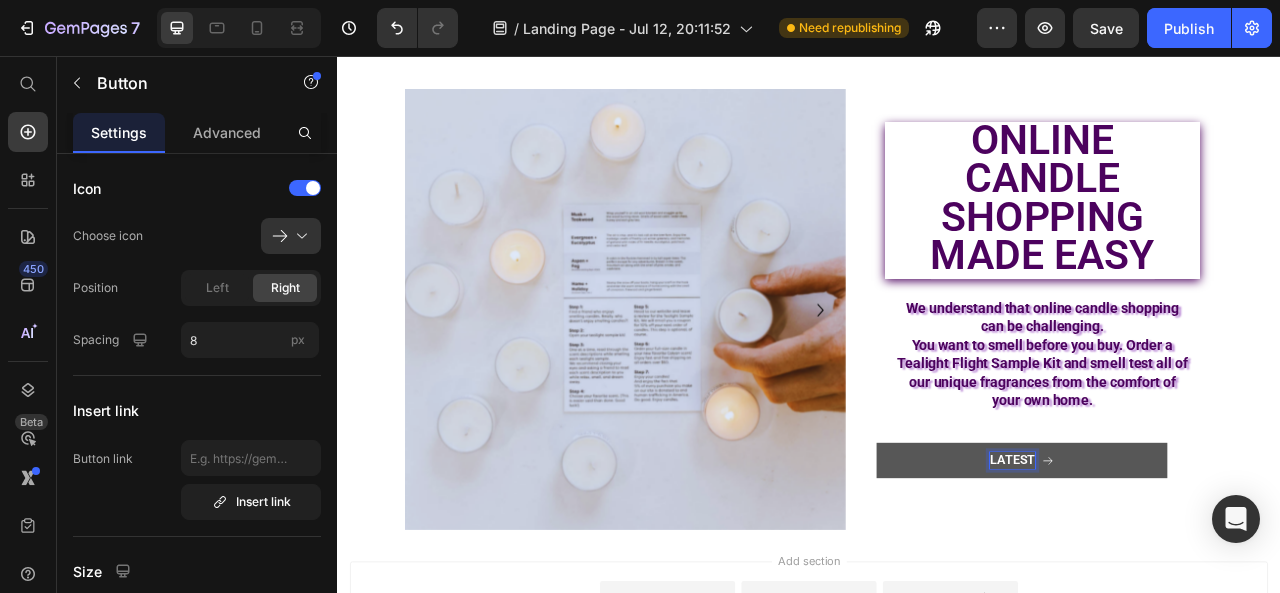 click on "LATEST" at bounding box center [1208, 570] 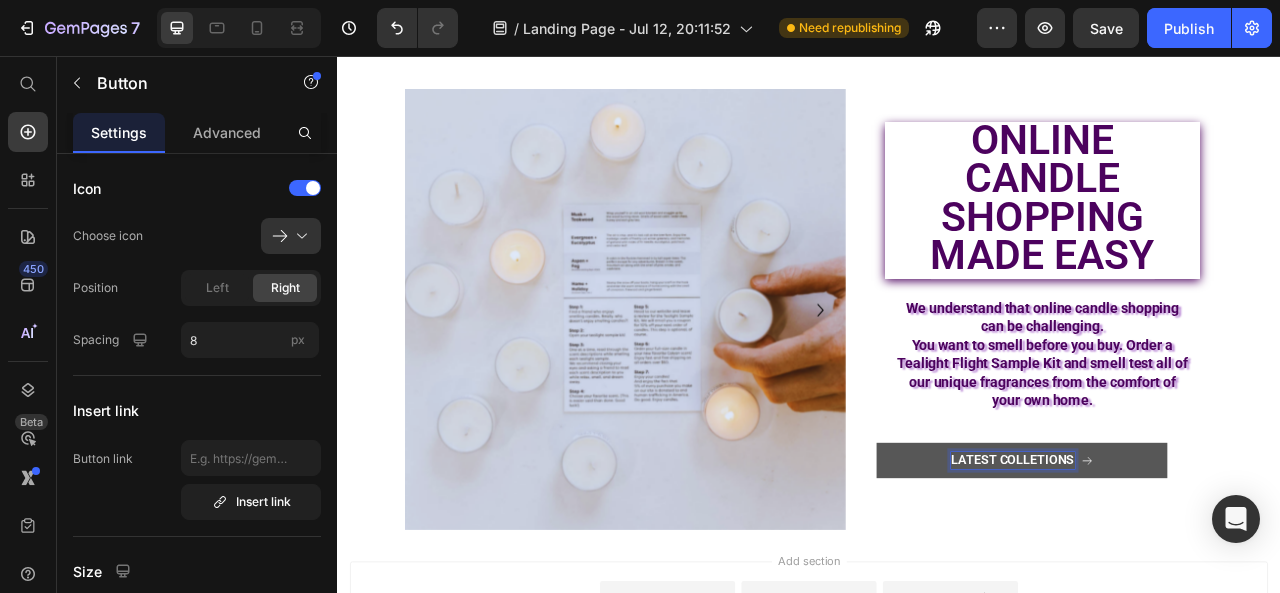 click on "LATEST COLLETIONS" at bounding box center (1208, 570) 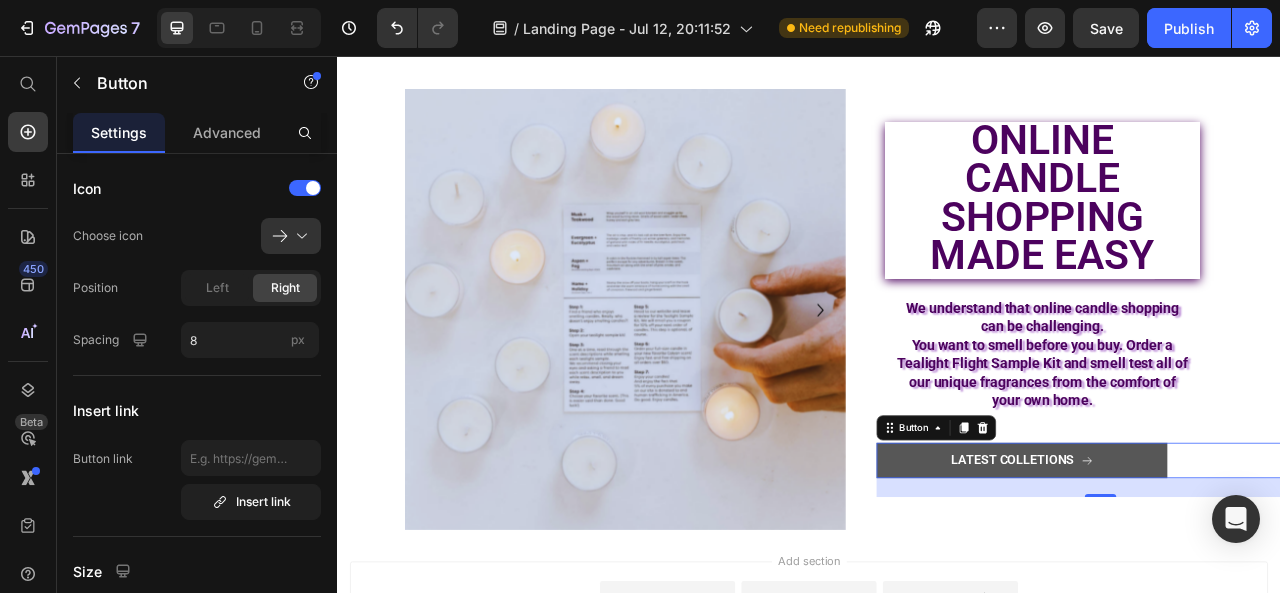 click on "LATEST COLLETIONS" at bounding box center (1208, 570) 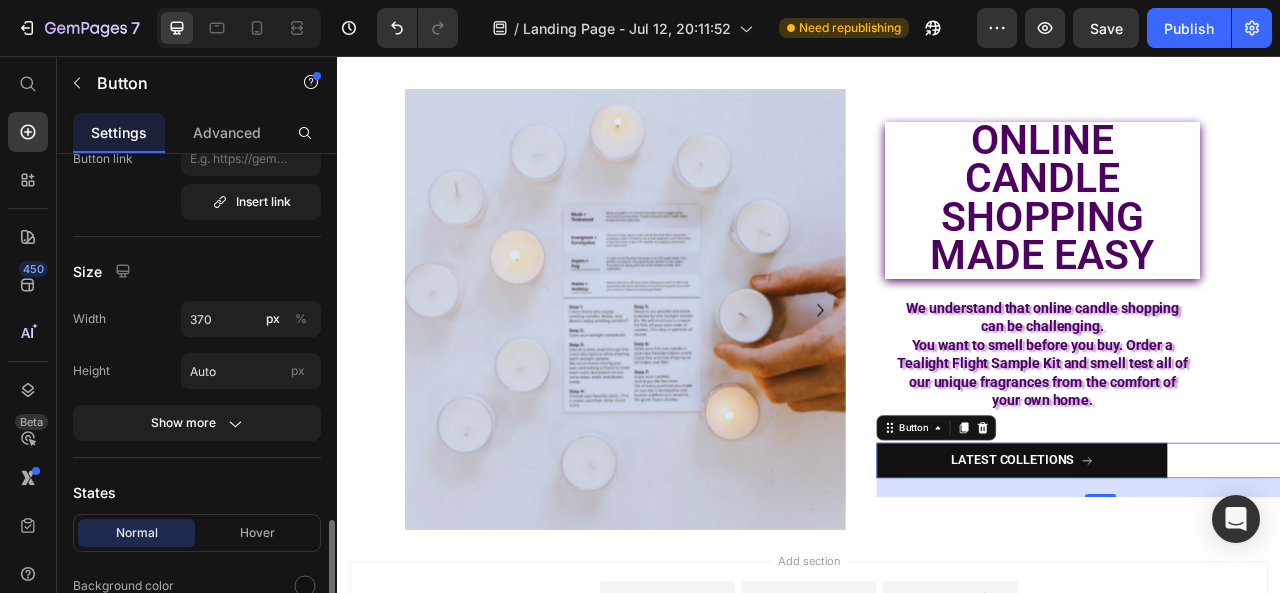 scroll, scrollTop: 500, scrollLeft: 0, axis: vertical 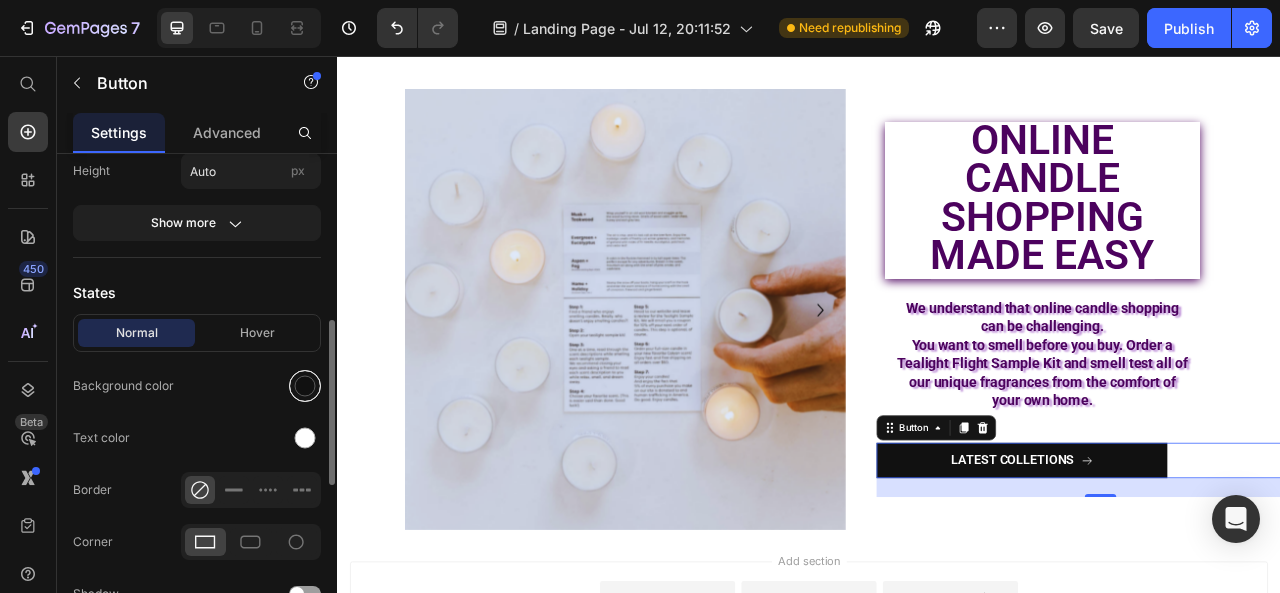 click at bounding box center (305, 386) 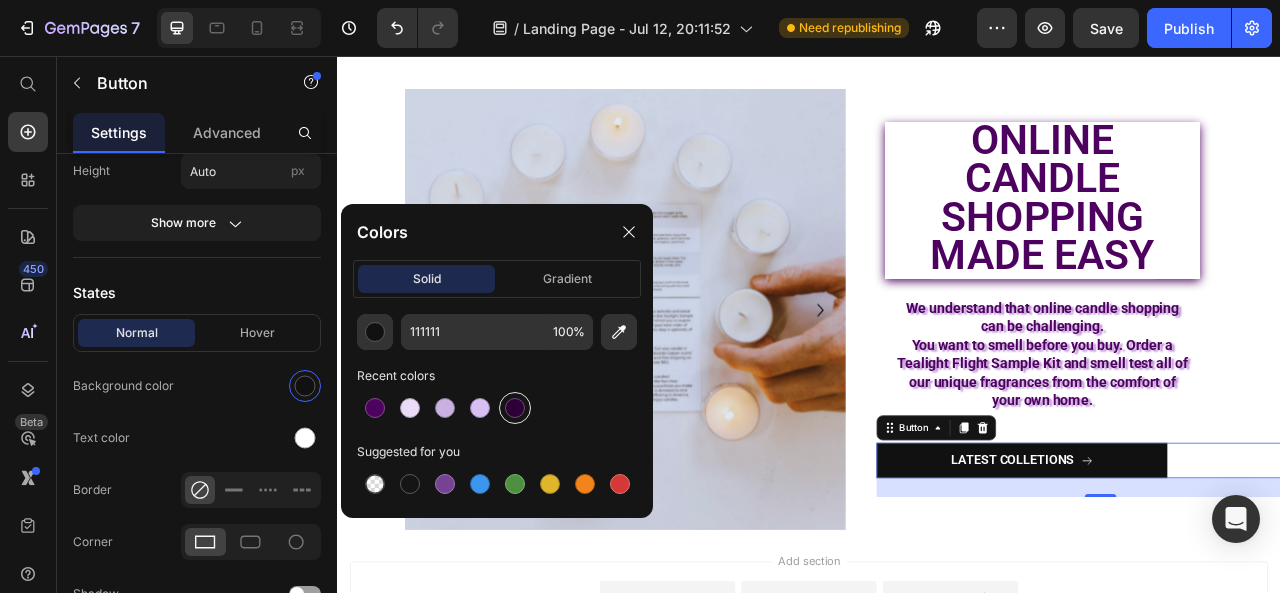 click at bounding box center (515, 408) 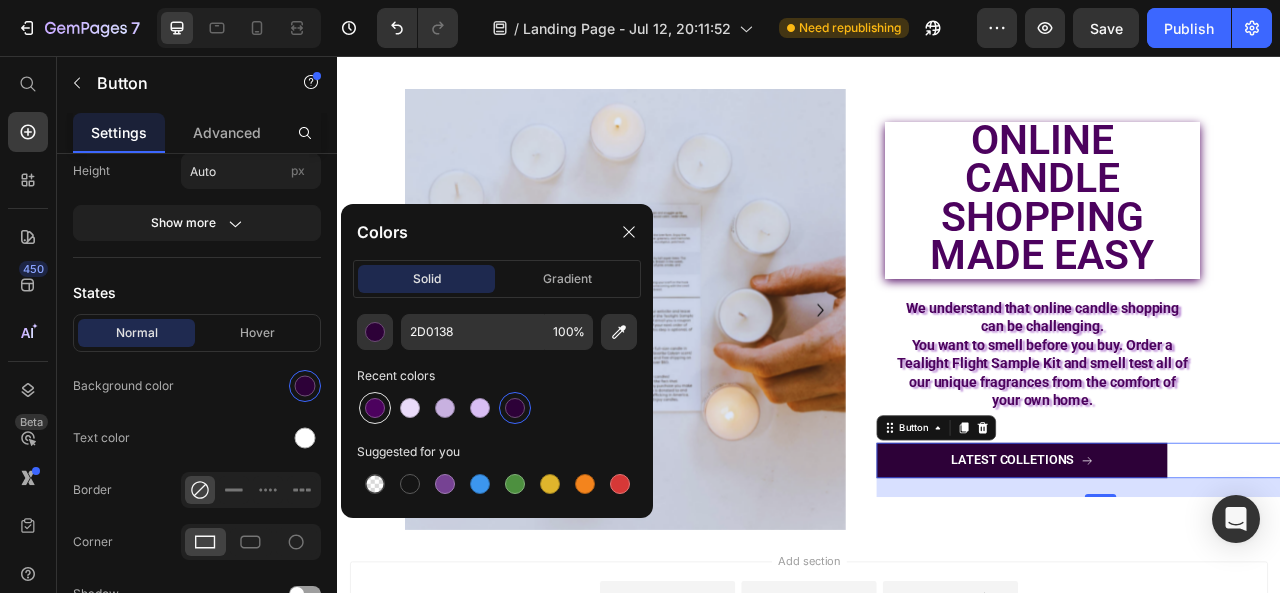 click at bounding box center [375, 408] 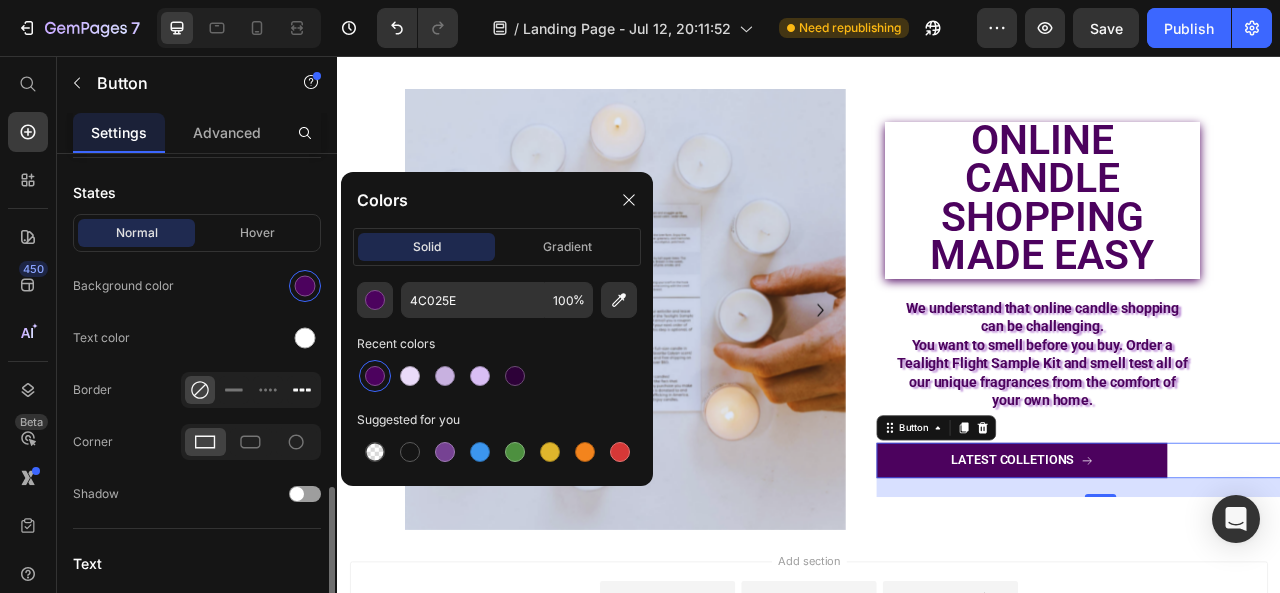 scroll, scrollTop: 800, scrollLeft: 0, axis: vertical 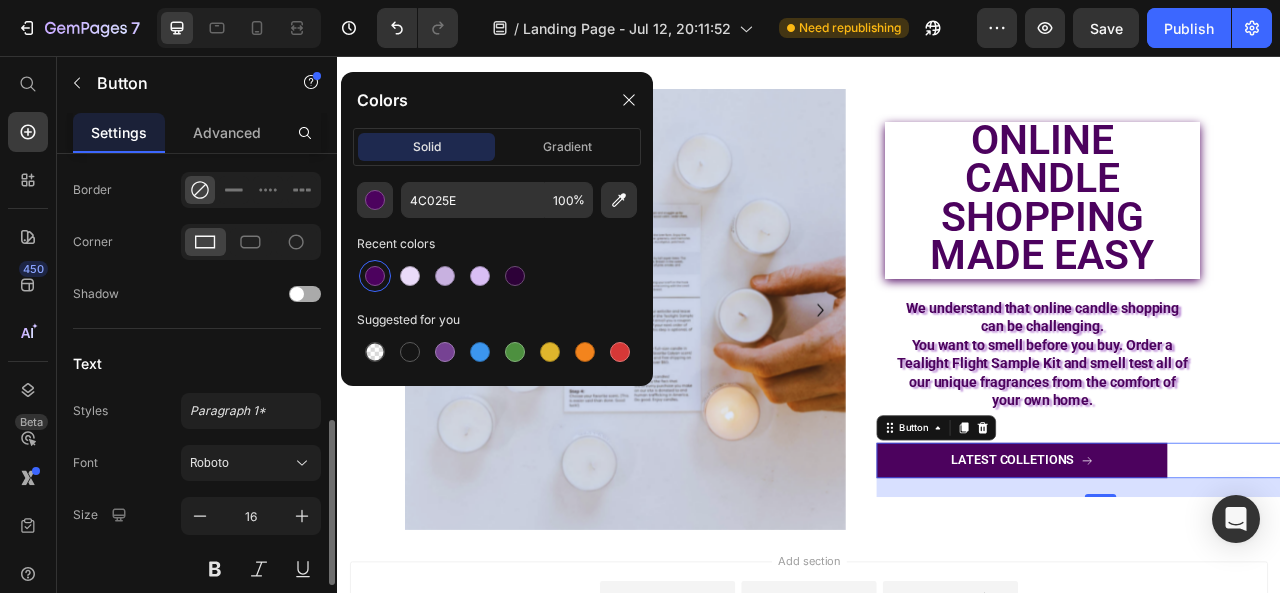 click at bounding box center [305, 294] 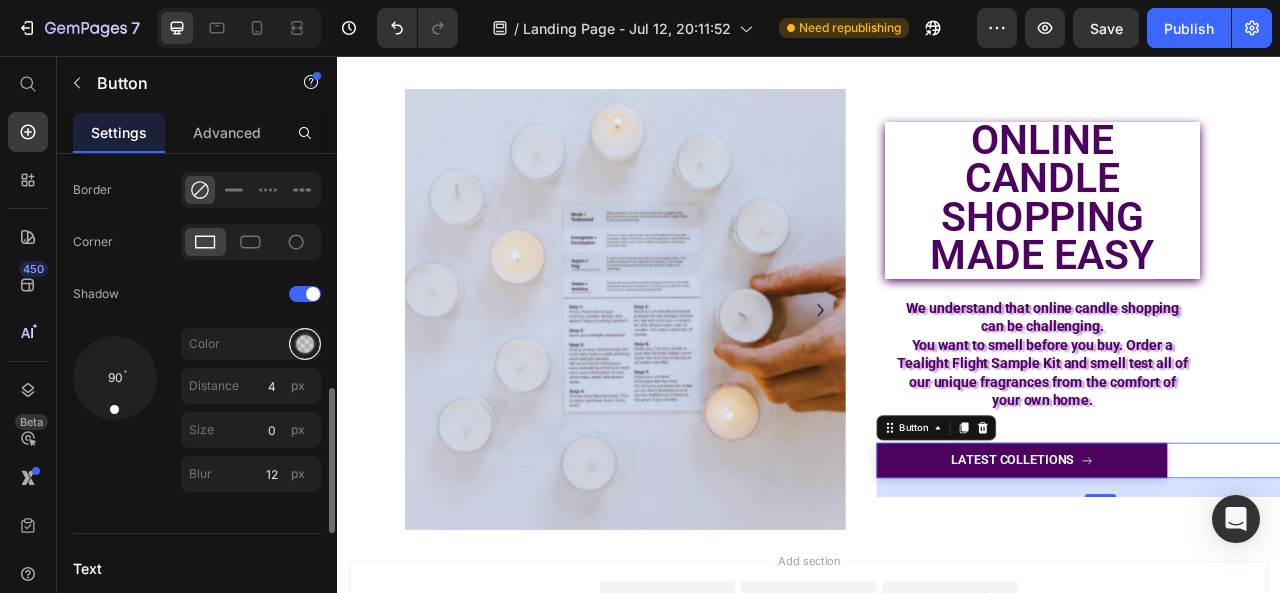 click at bounding box center [305, 344] 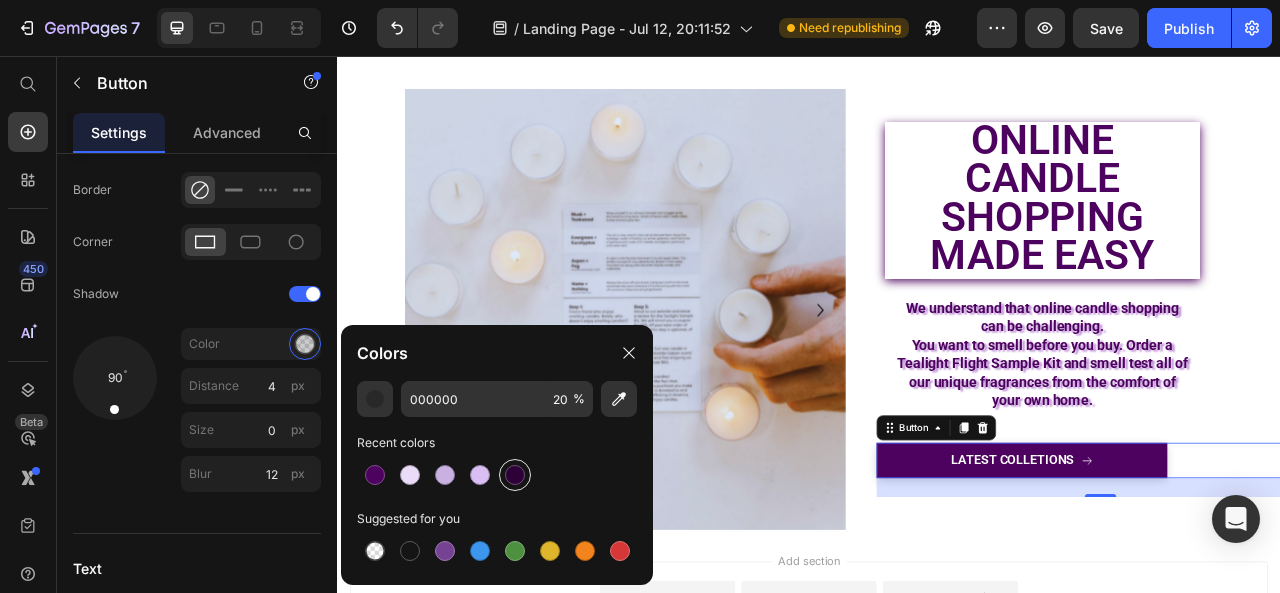 click at bounding box center (515, 475) 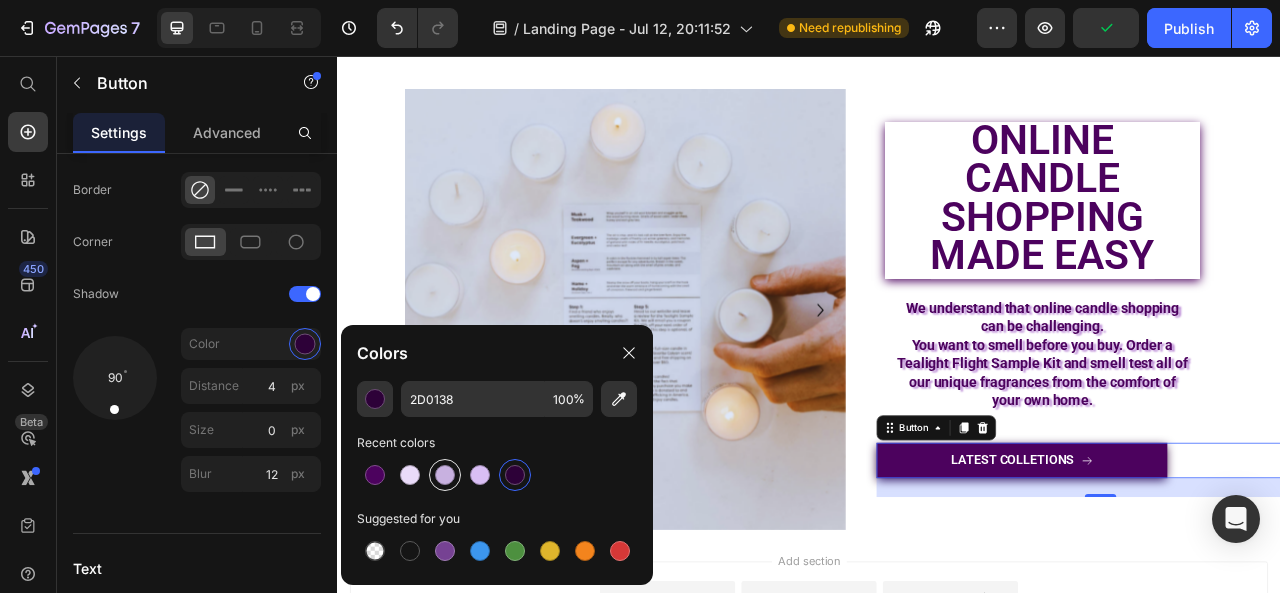 click at bounding box center (445, 475) 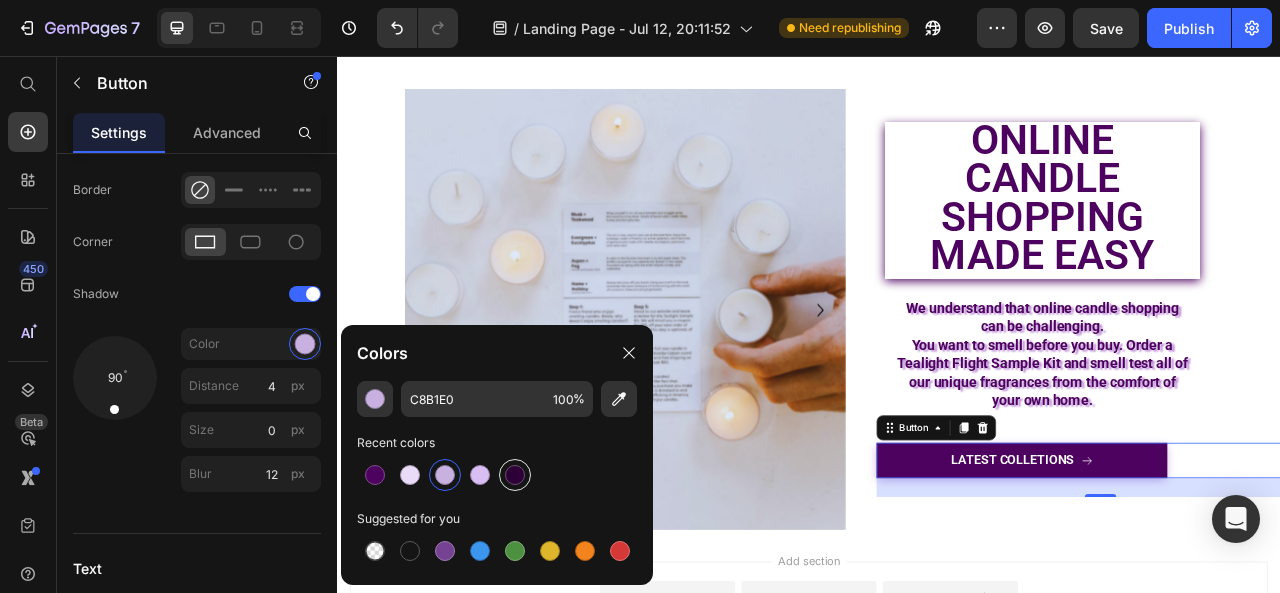 click at bounding box center (515, 475) 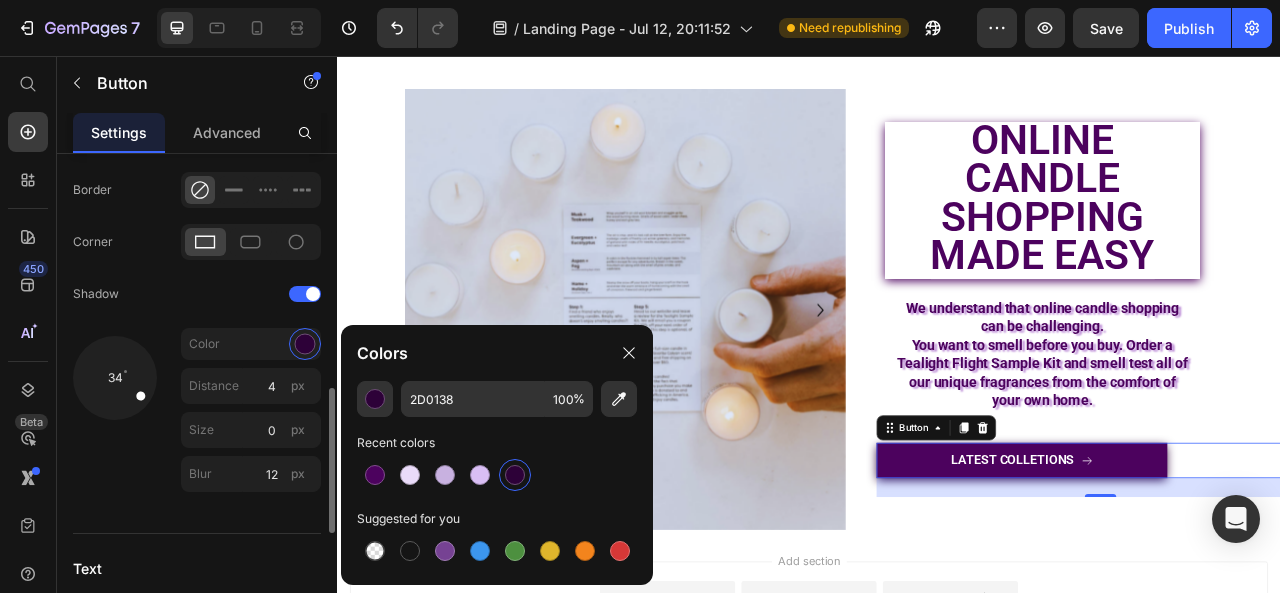 drag, startPoint x: 118, startPoint y: 405, endPoint x: 144, endPoint y: 394, distance: 28.231188 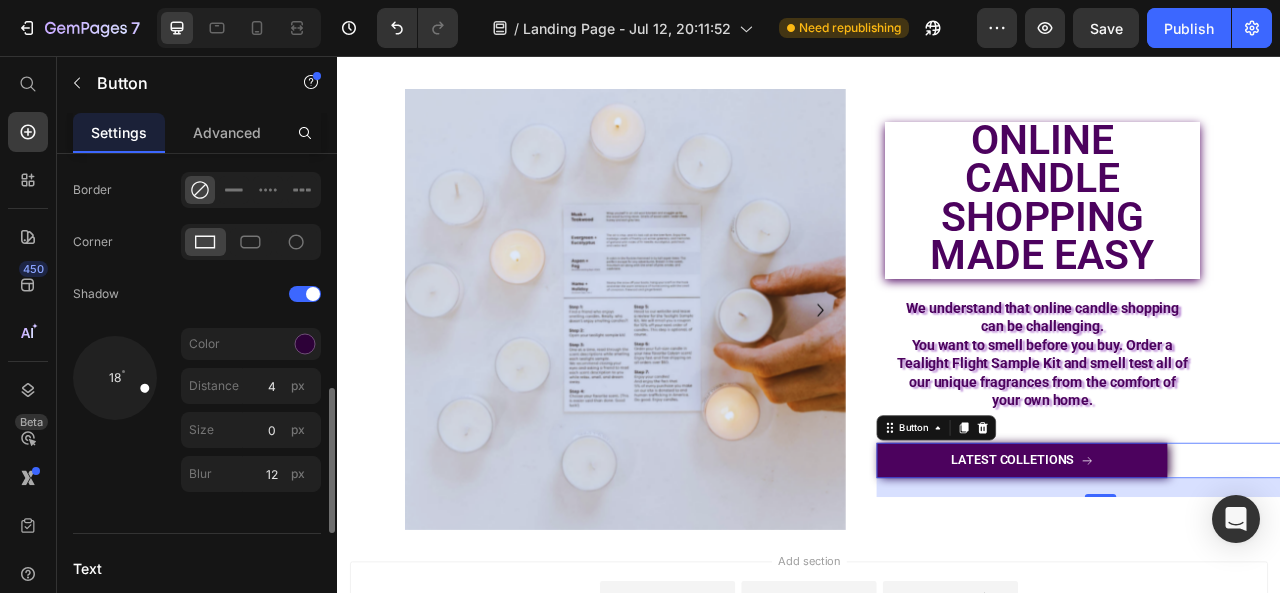 drag, startPoint x: 142, startPoint y: 396, endPoint x: 146, endPoint y: 383, distance: 13.601471 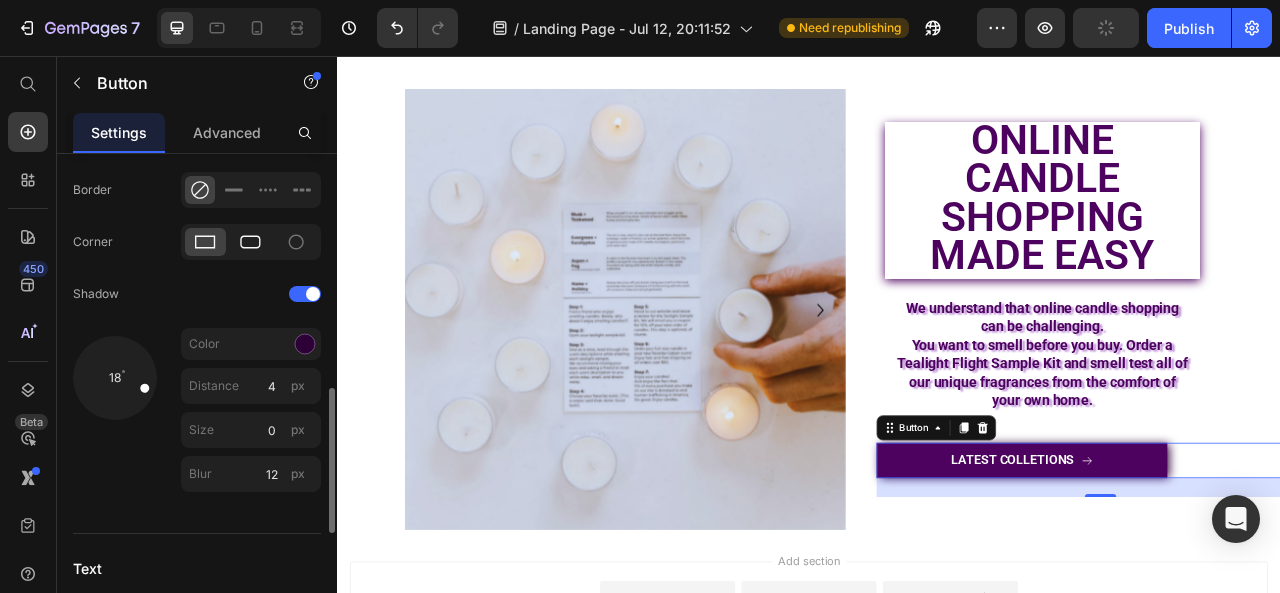 click 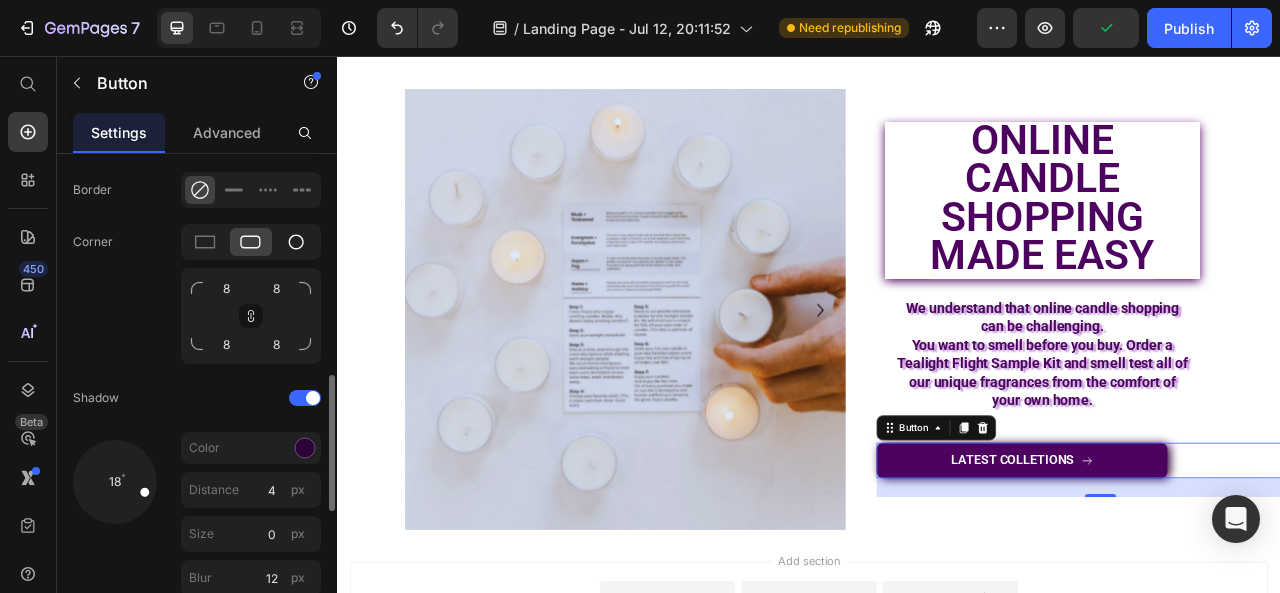 click 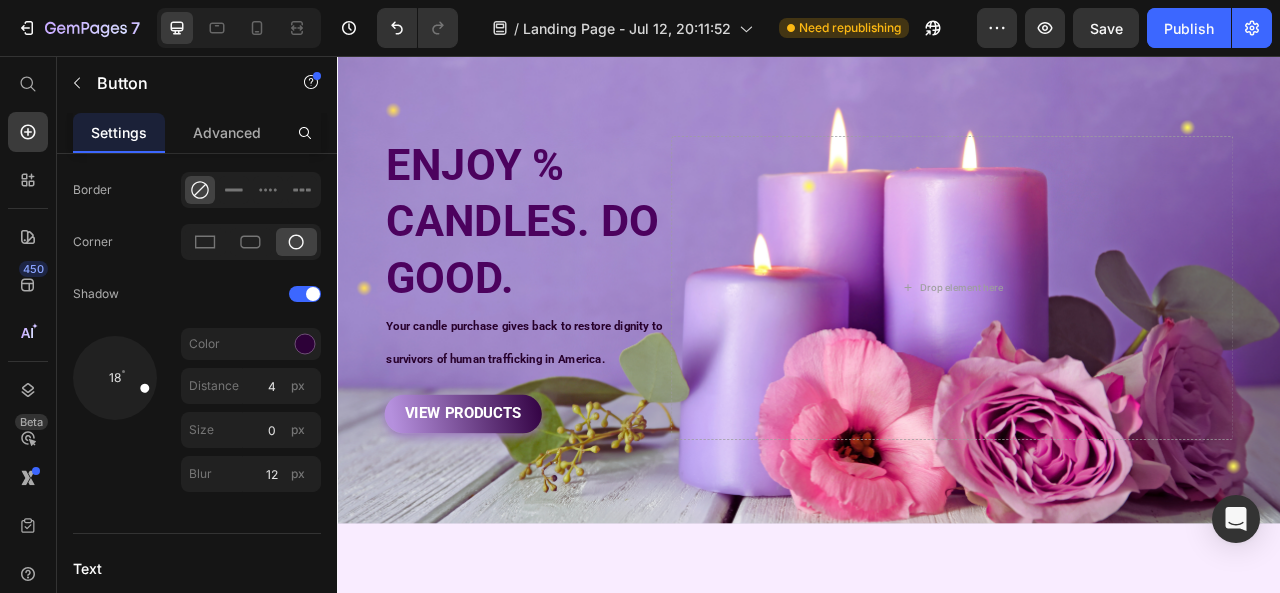 scroll, scrollTop: 0, scrollLeft: 0, axis: both 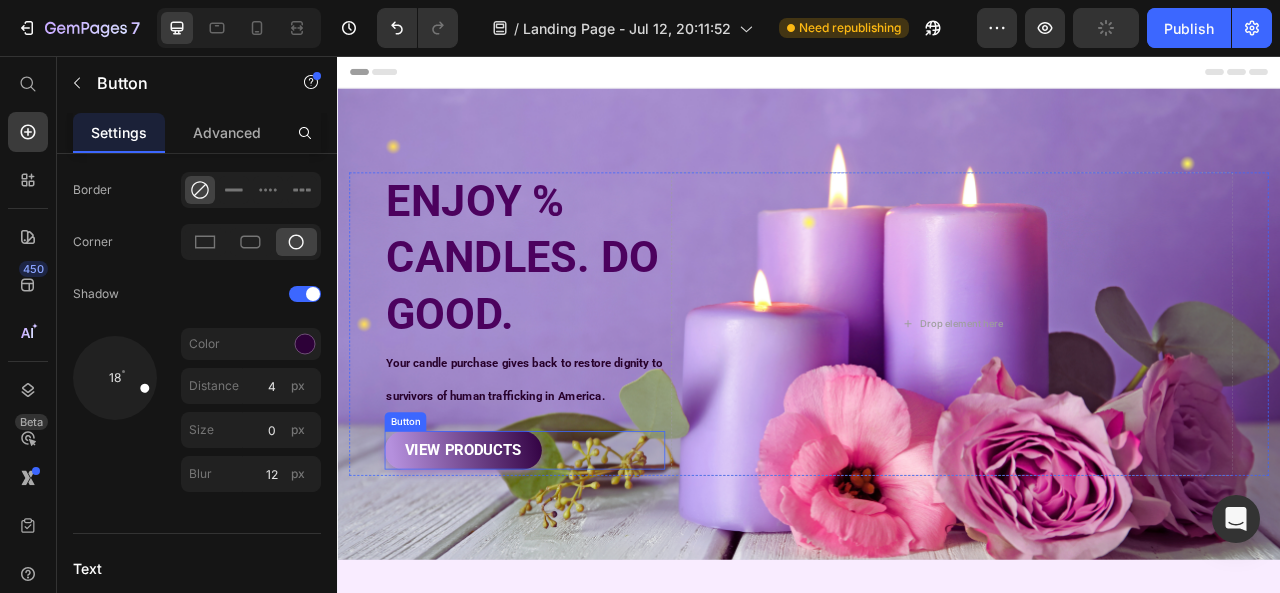 click on "Button" at bounding box center (423, 521) 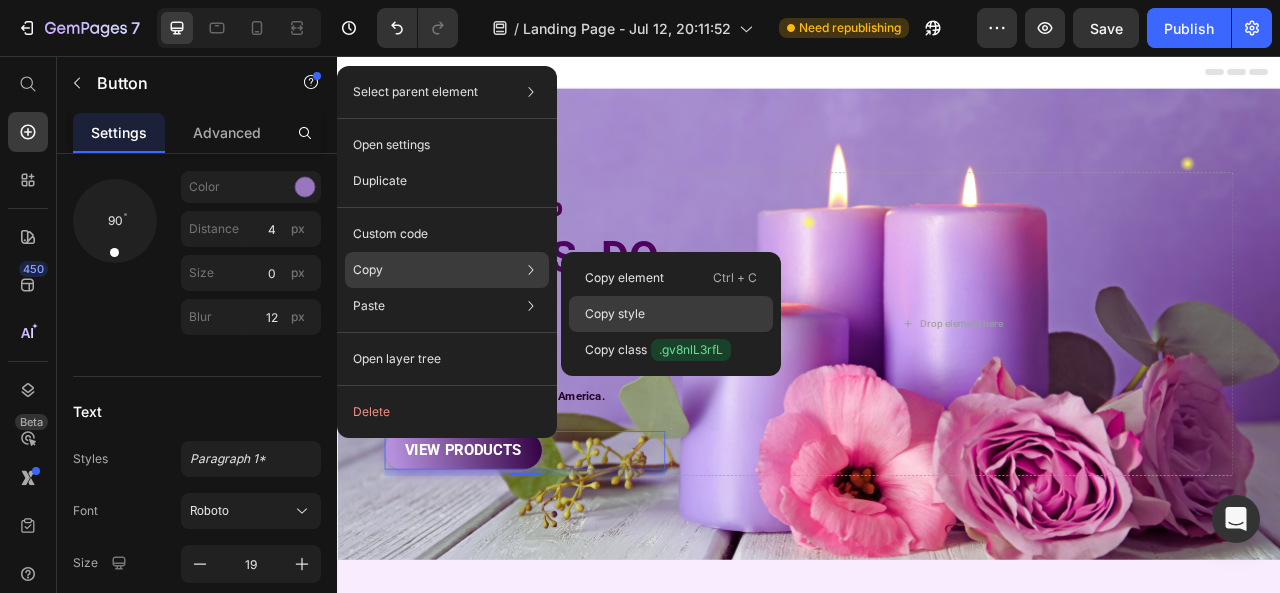 click on "Copy style" 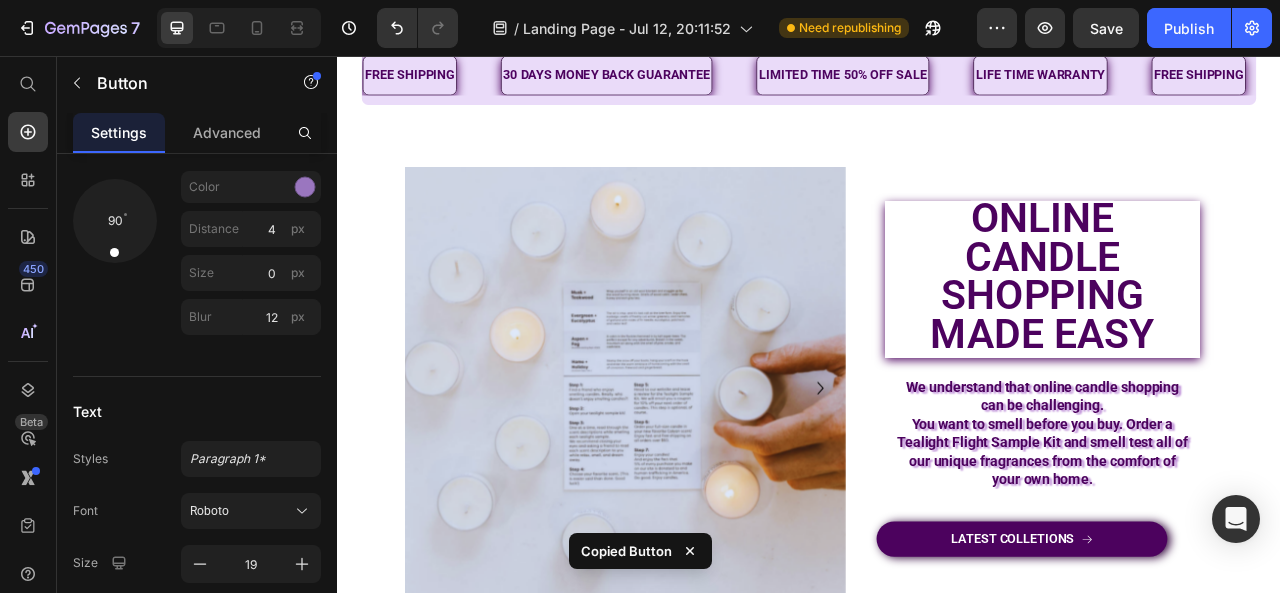 scroll, scrollTop: 3004, scrollLeft: 0, axis: vertical 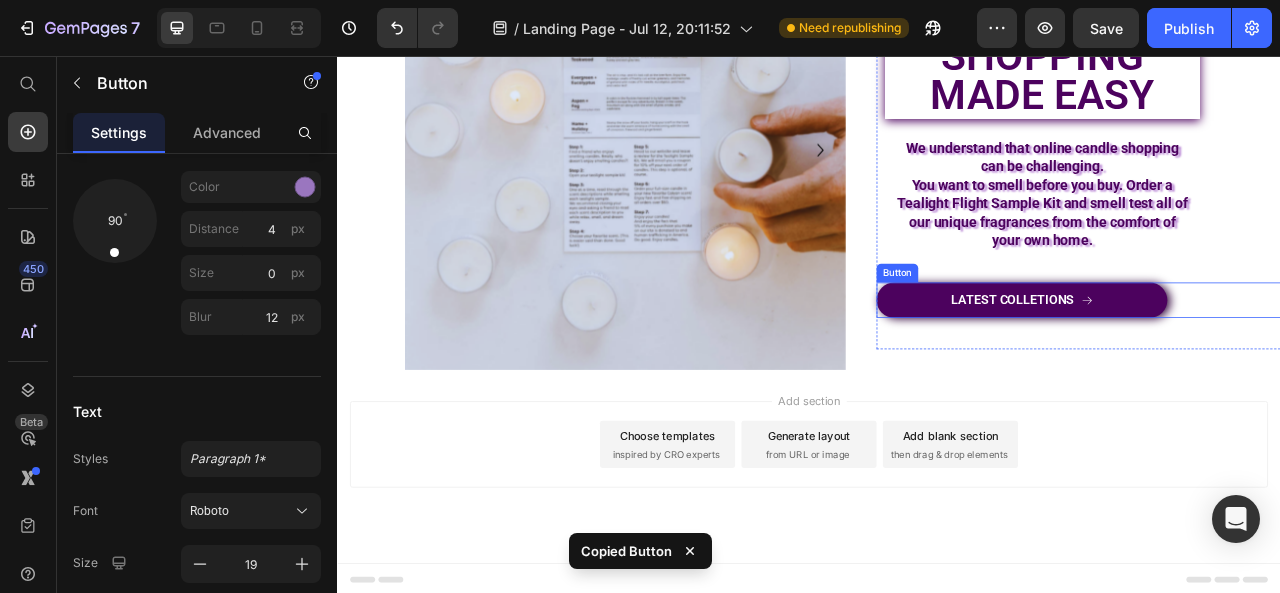 click on "Button" at bounding box center (1049, 332) 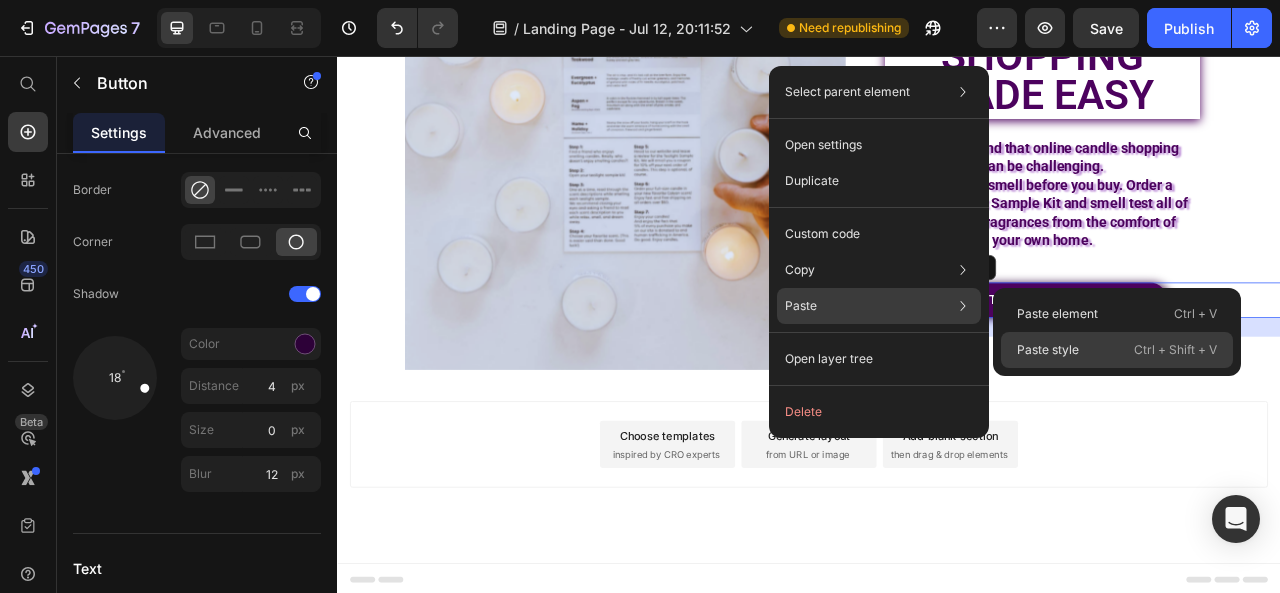 click on "Paste style" at bounding box center (1048, 350) 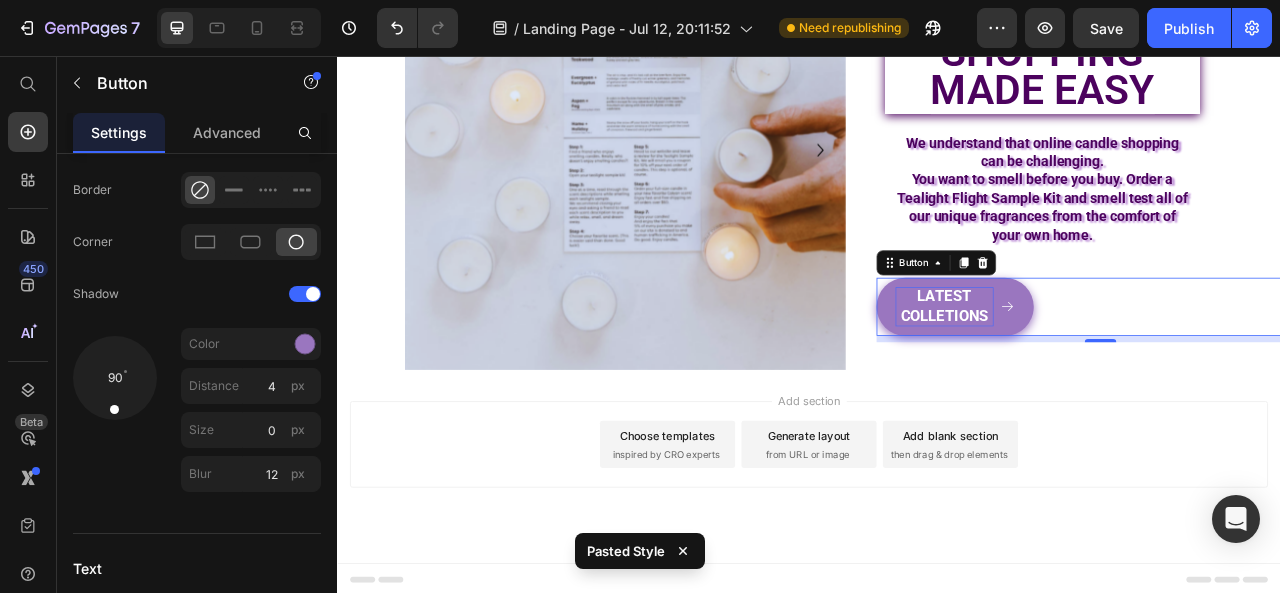 click on "LATEST COLLETIONS" at bounding box center [1109, 374] 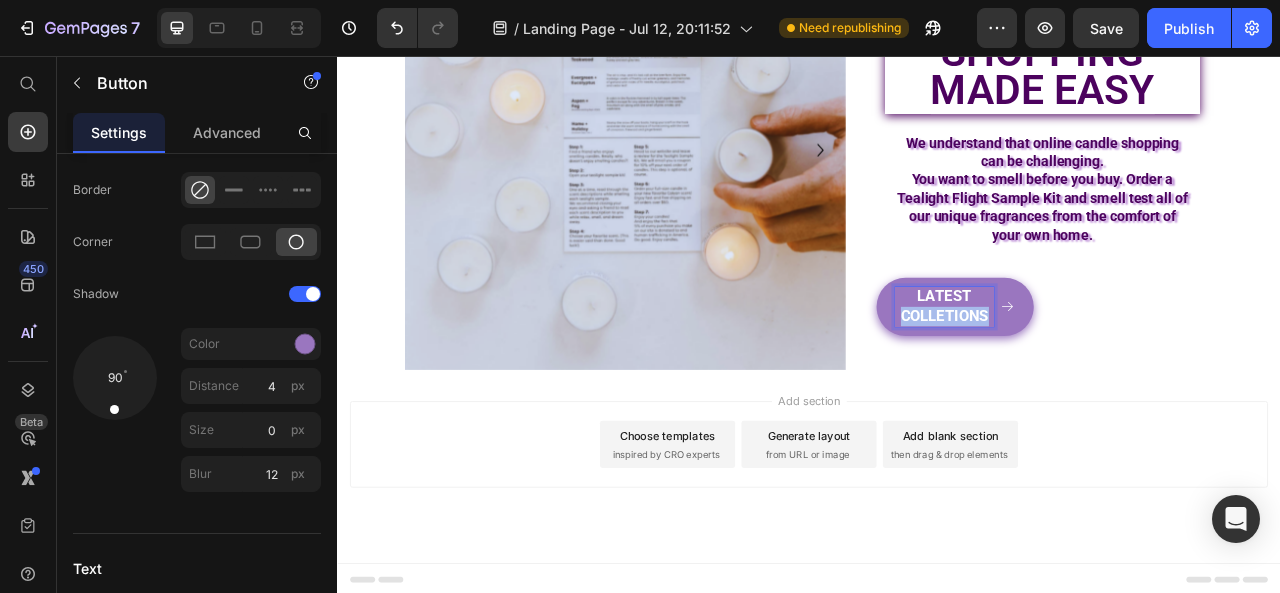 click on "LATEST COLLETIONS" at bounding box center [1109, 374] 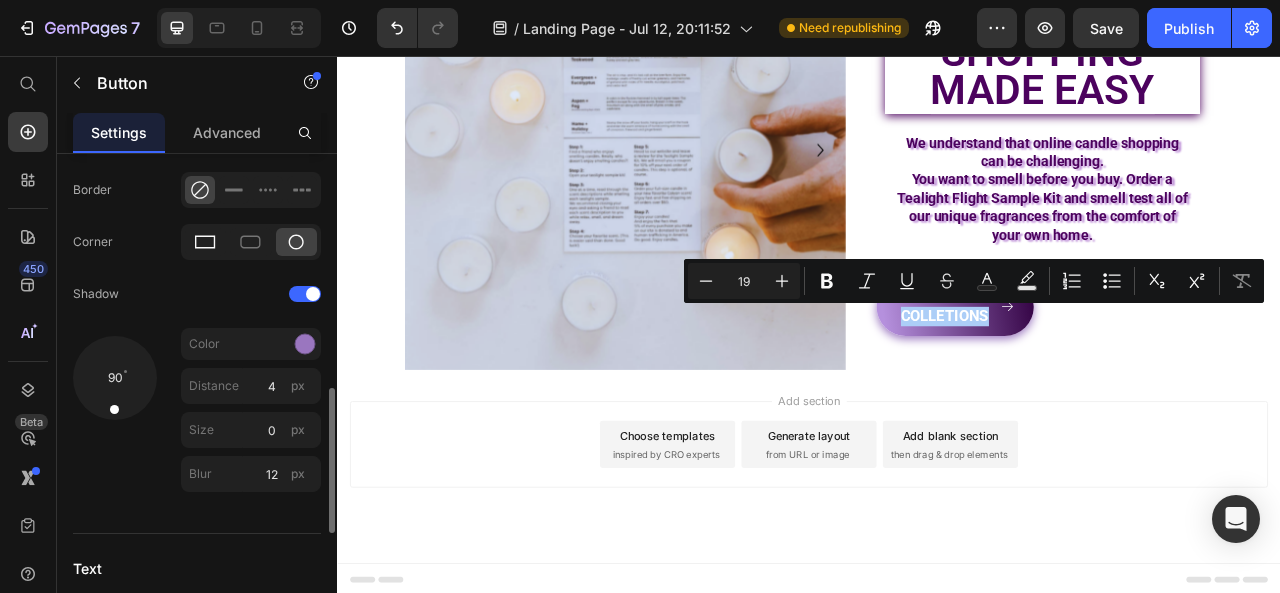 click 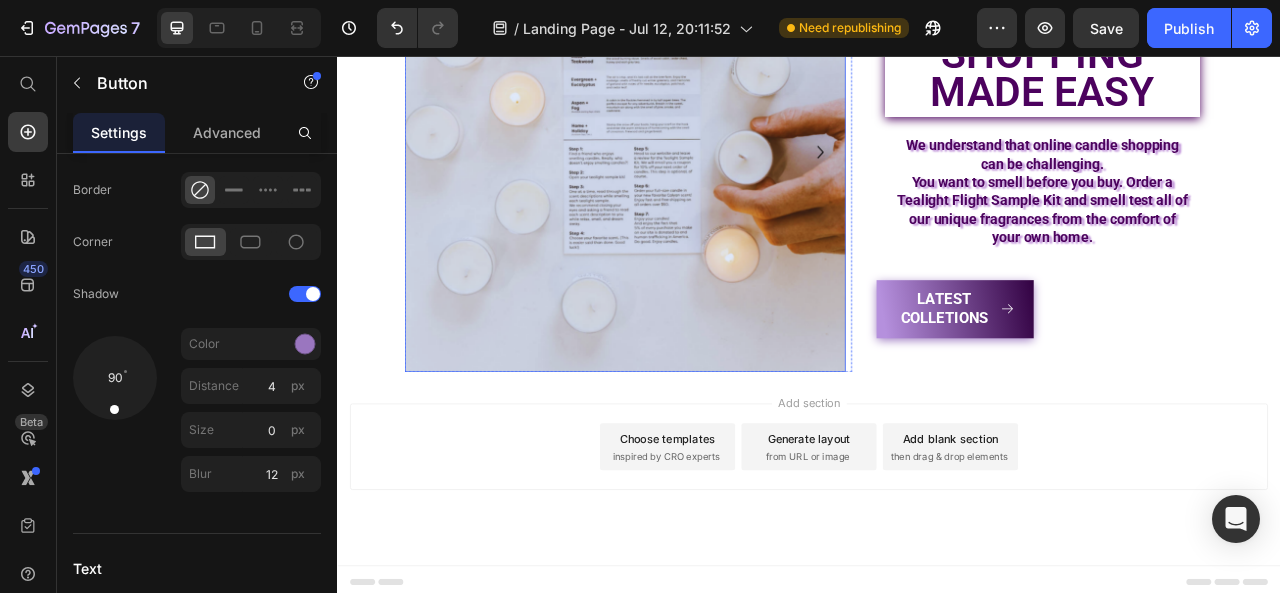 scroll, scrollTop: 3004, scrollLeft: 0, axis: vertical 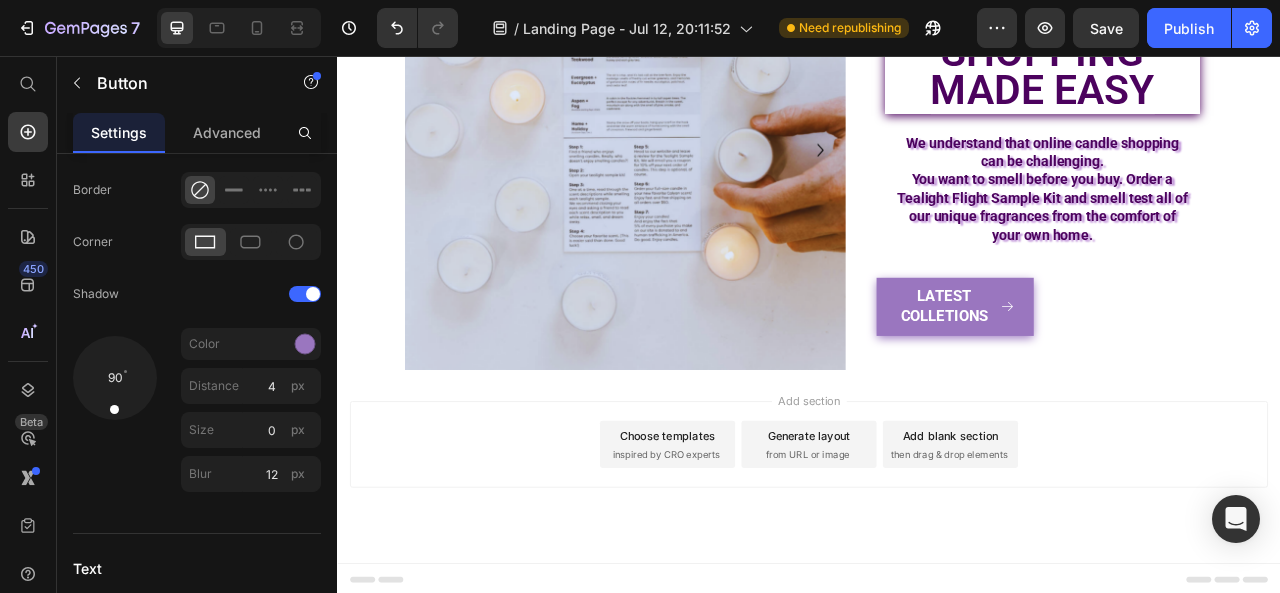 click on "LATEST COLLETIONS" at bounding box center (1123, 374) 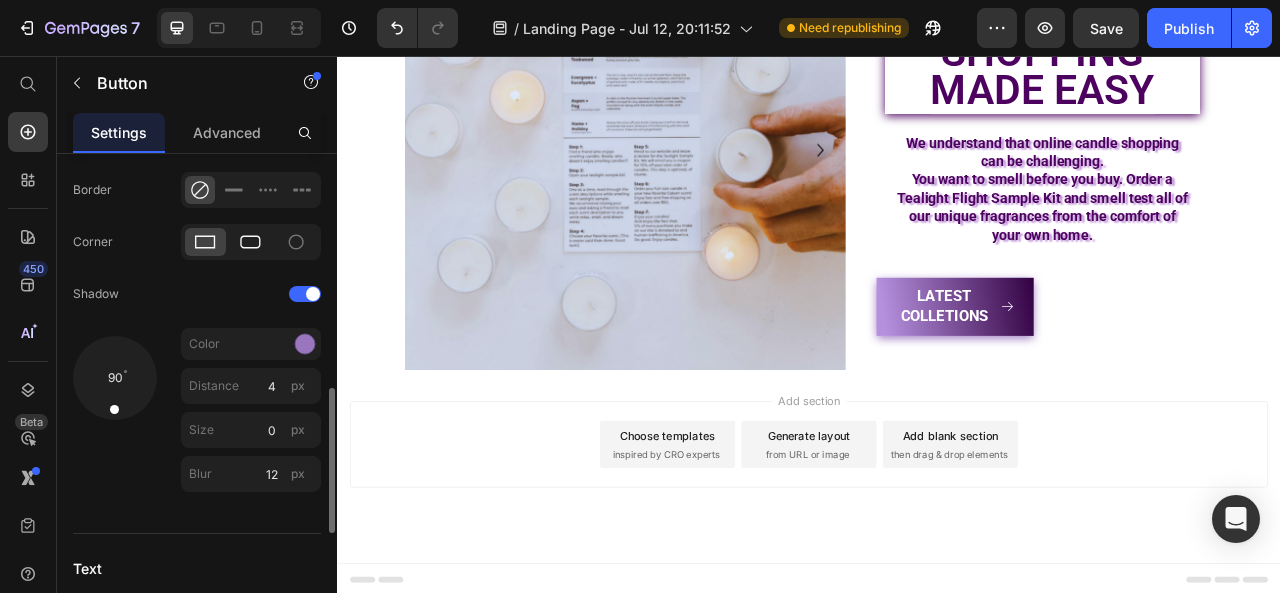 click 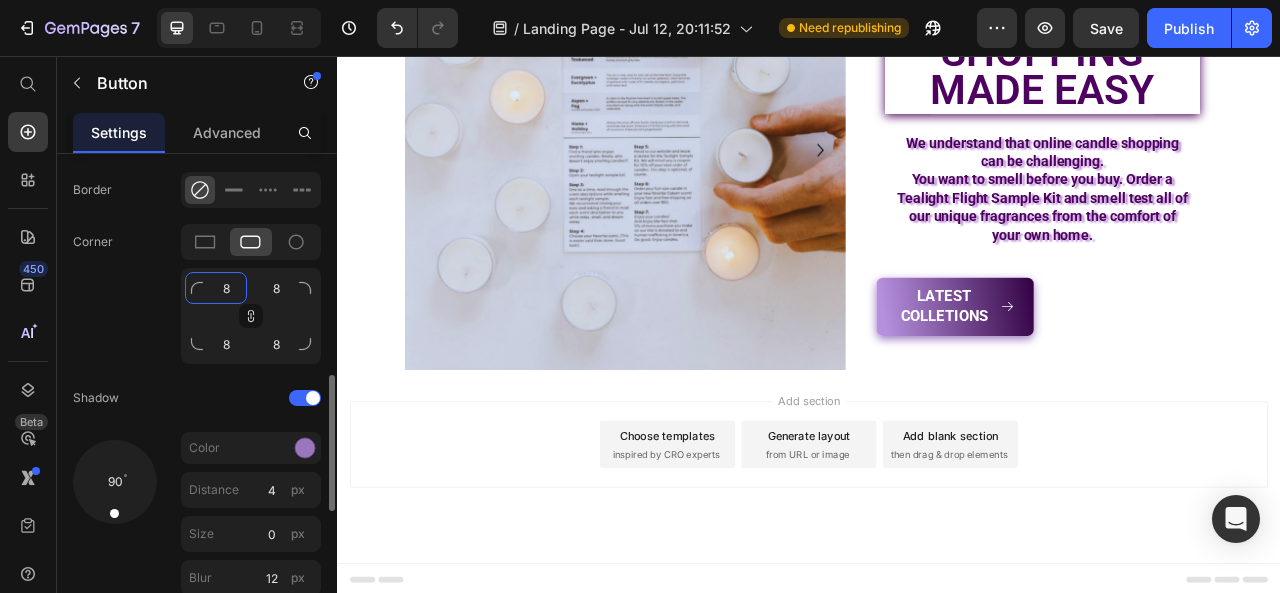 click on "8" 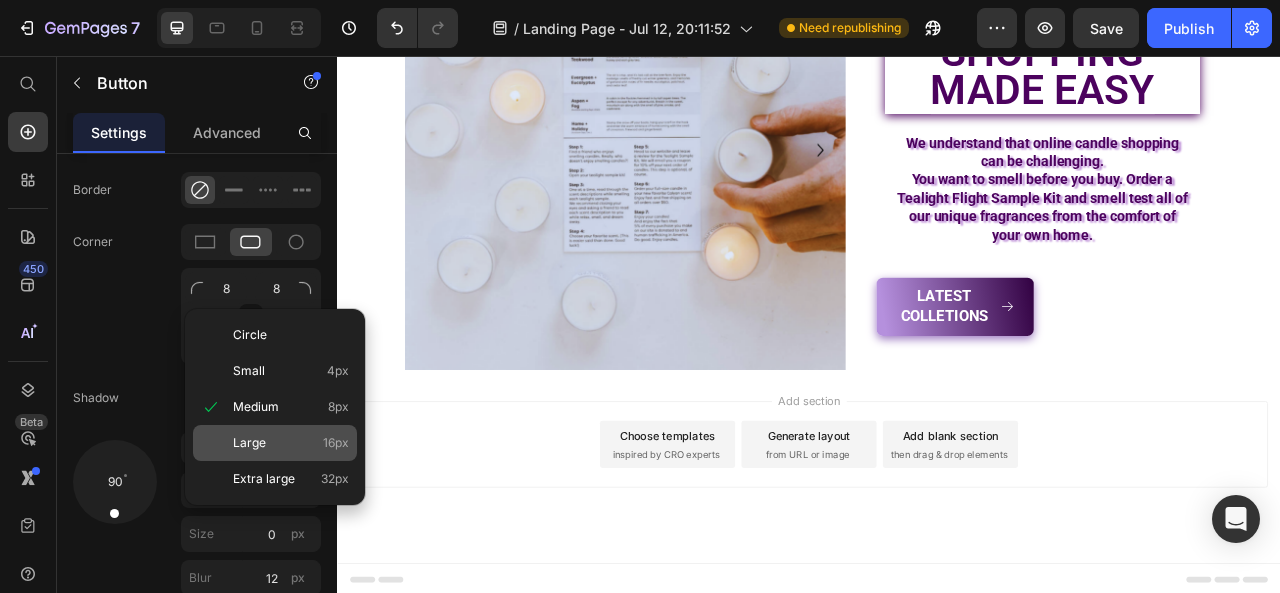 click on "Large" at bounding box center [249, 443] 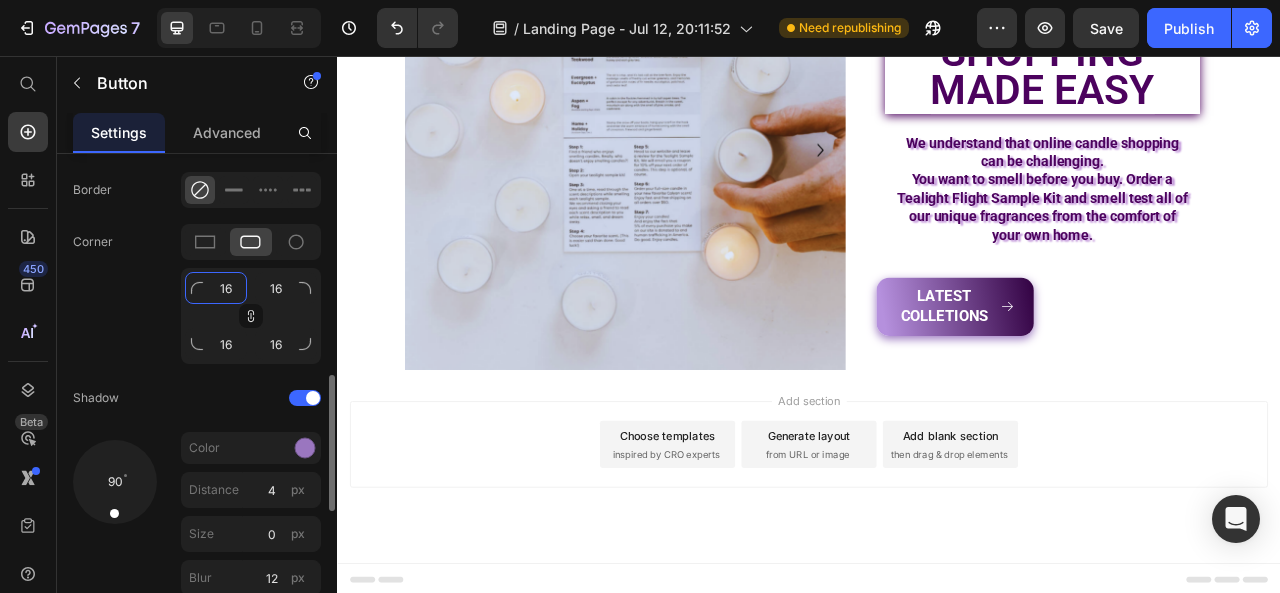 click on "16" 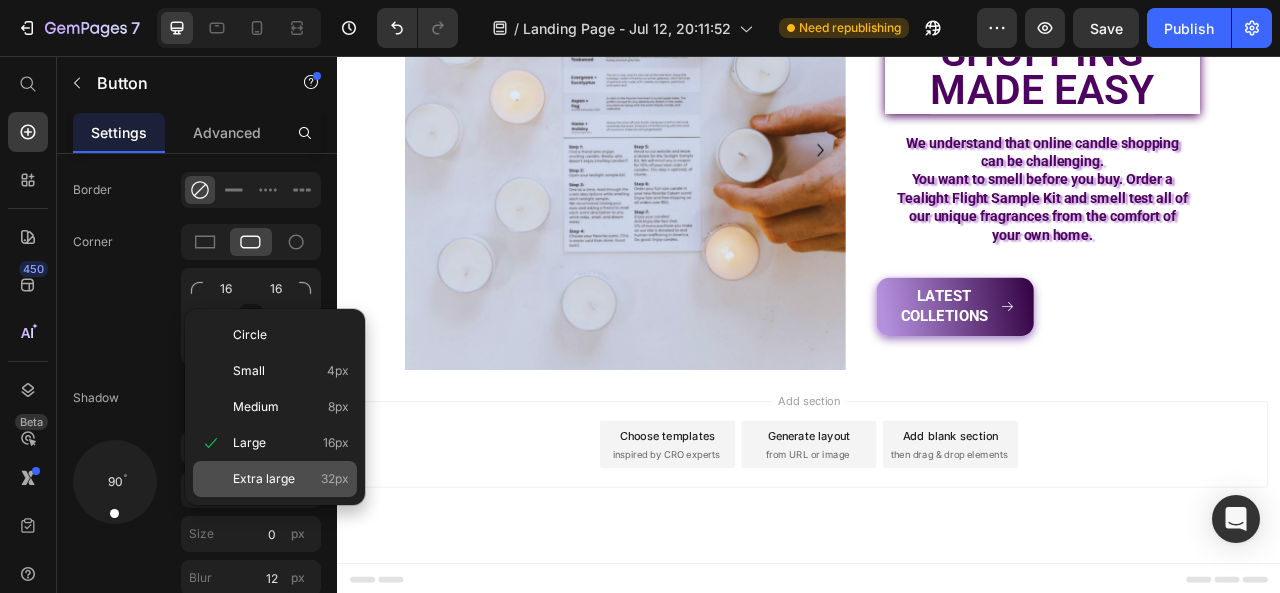 click on "Extra large" at bounding box center (264, 479) 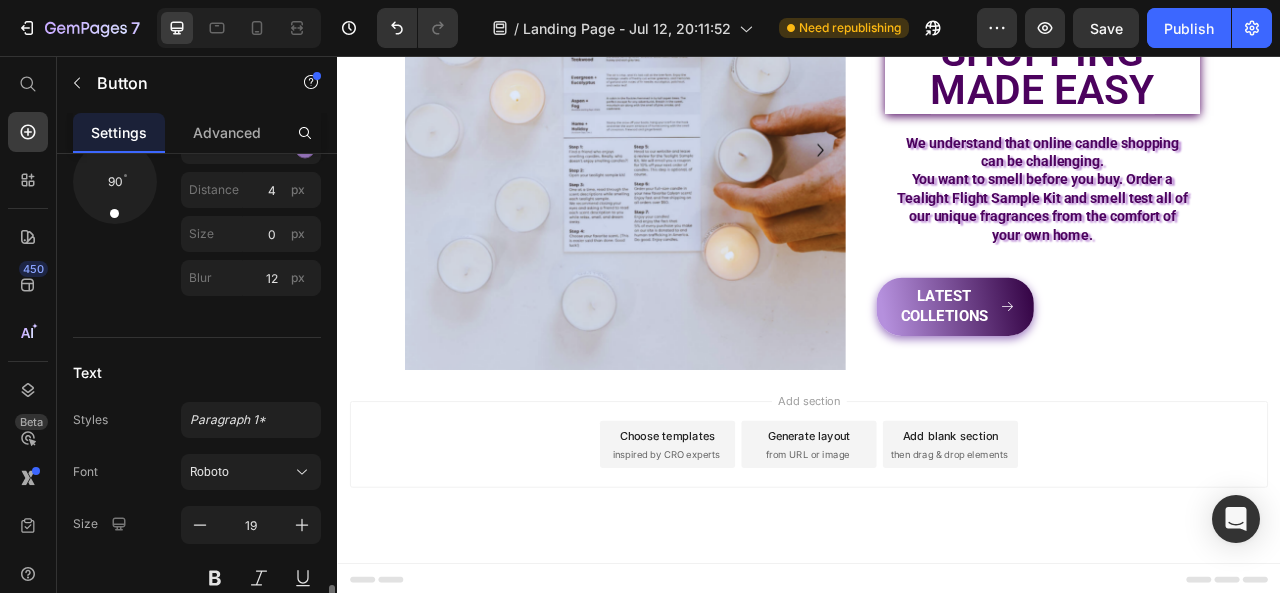 scroll, scrollTop: 1200, scrollLeft: 0, axis: vertical 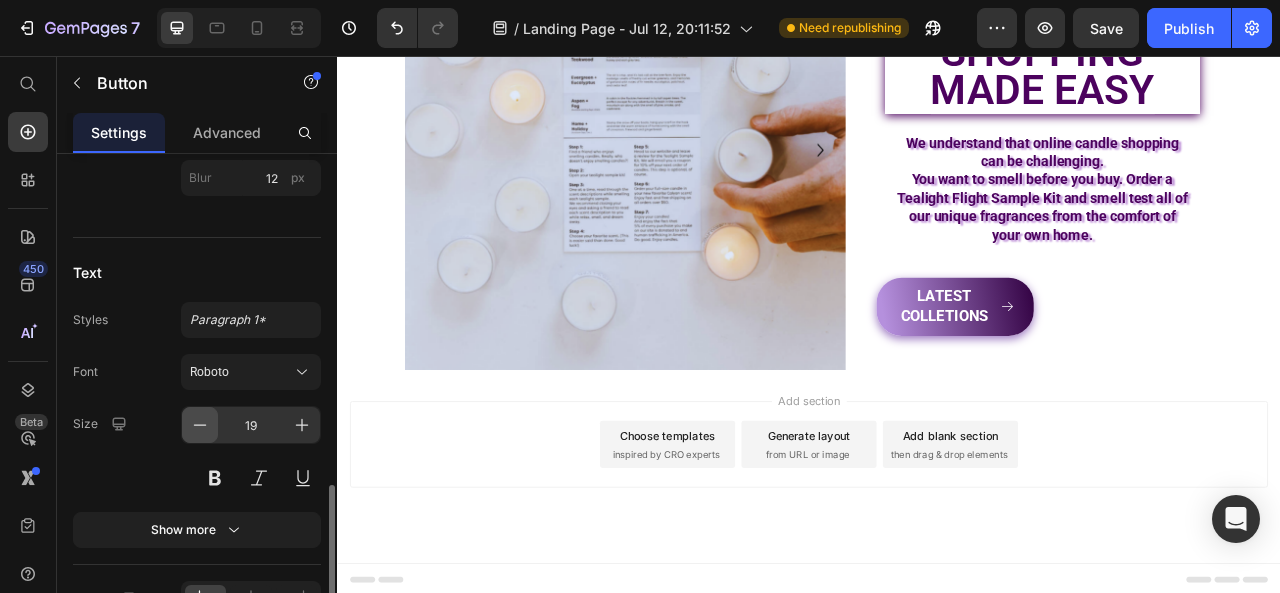 click 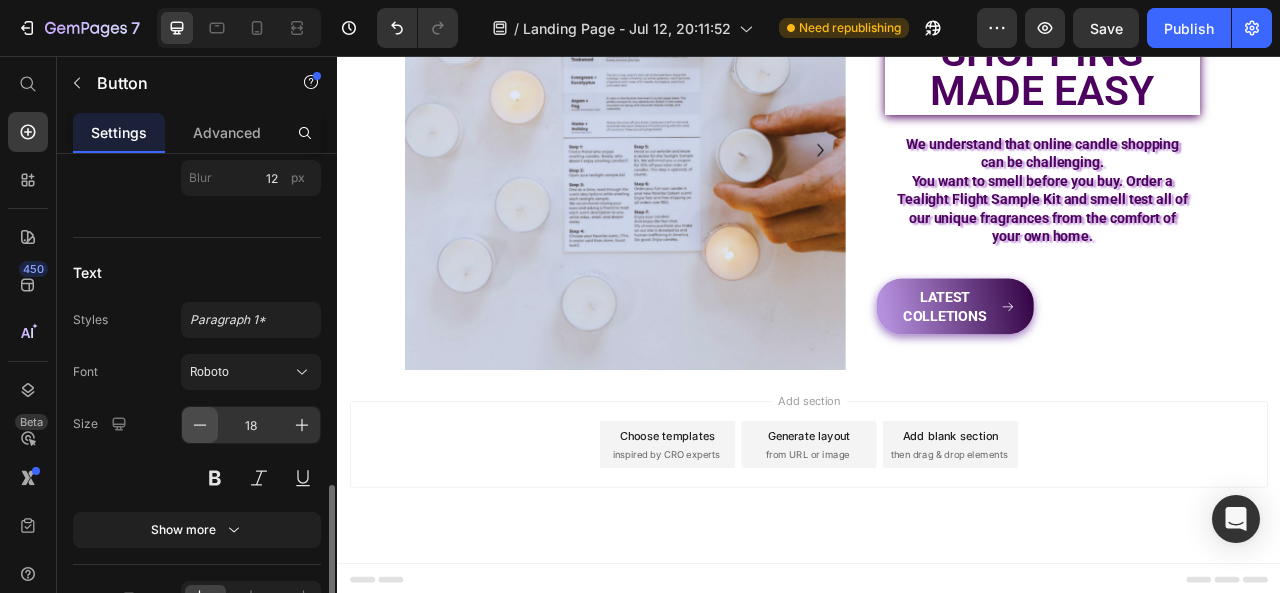 scroll, scrollTop: 1306, scrollLeft: 0, axis: vertical 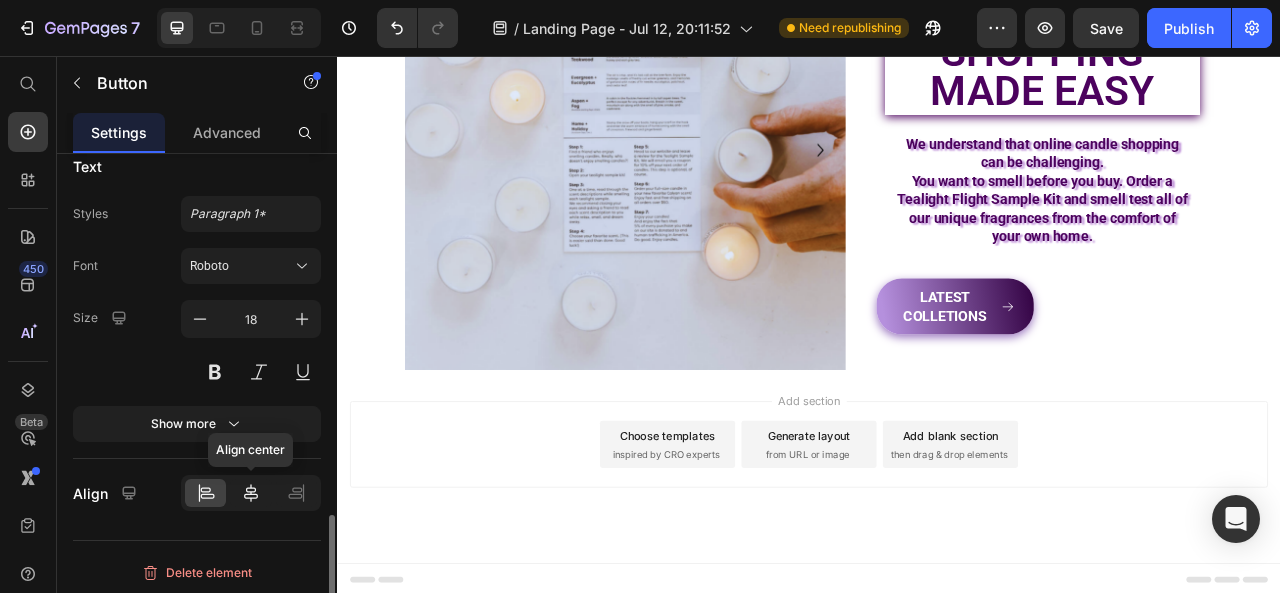 click 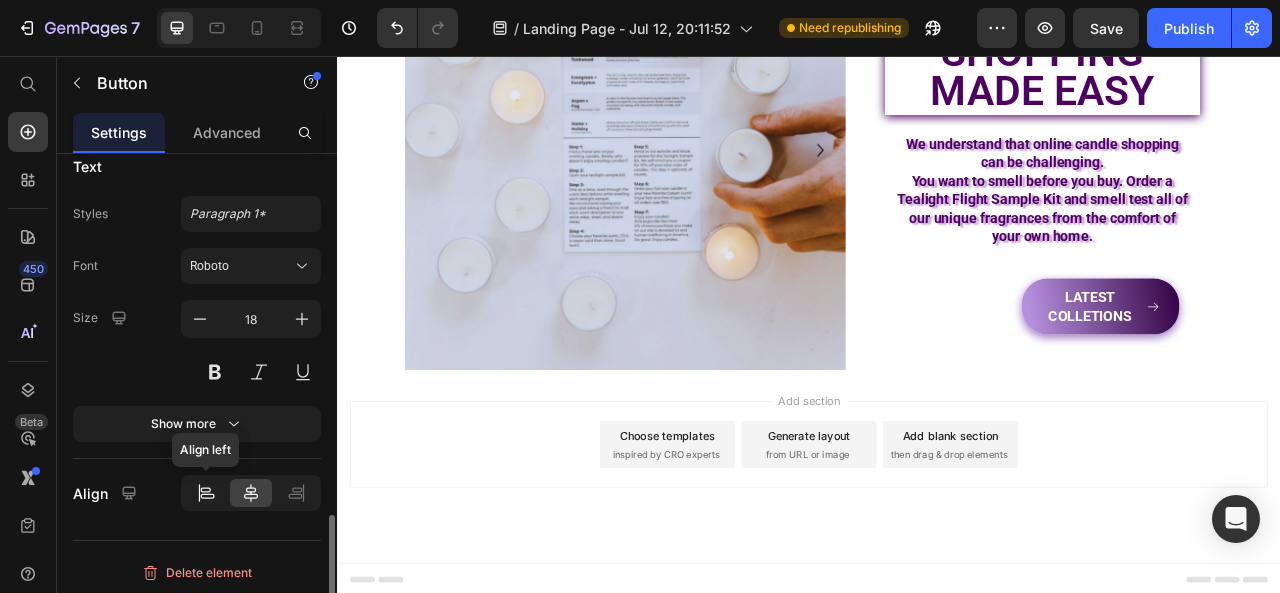 click 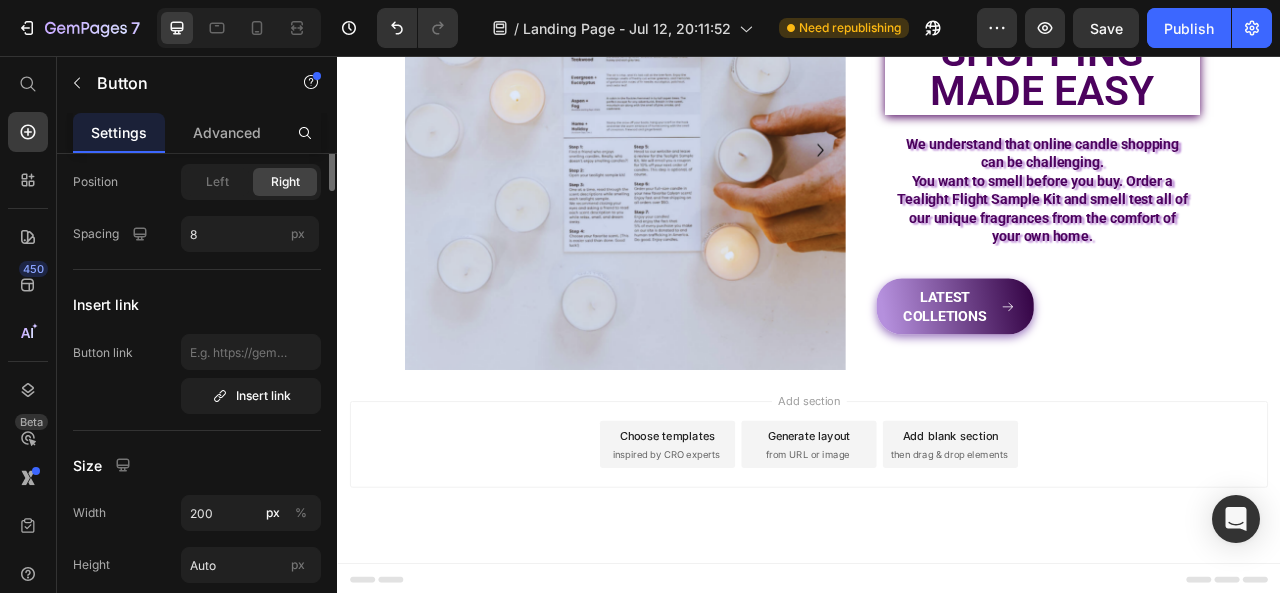 scroll, scrollTop: 6, scrollLeft: 0, axis: vertical 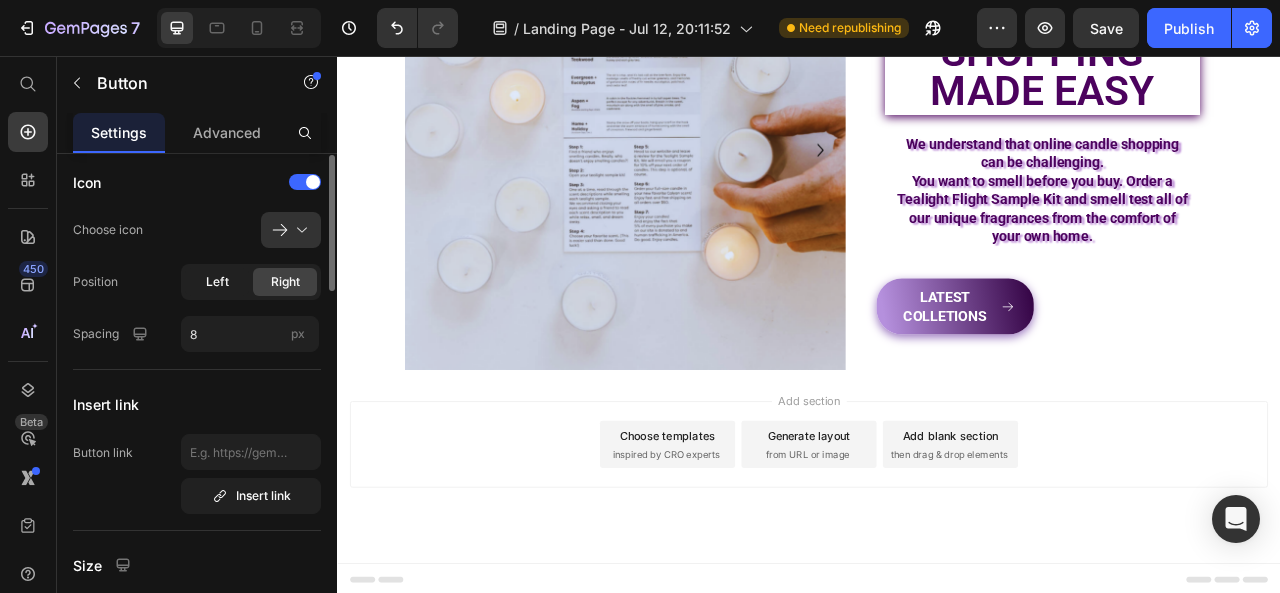 click on "Left" 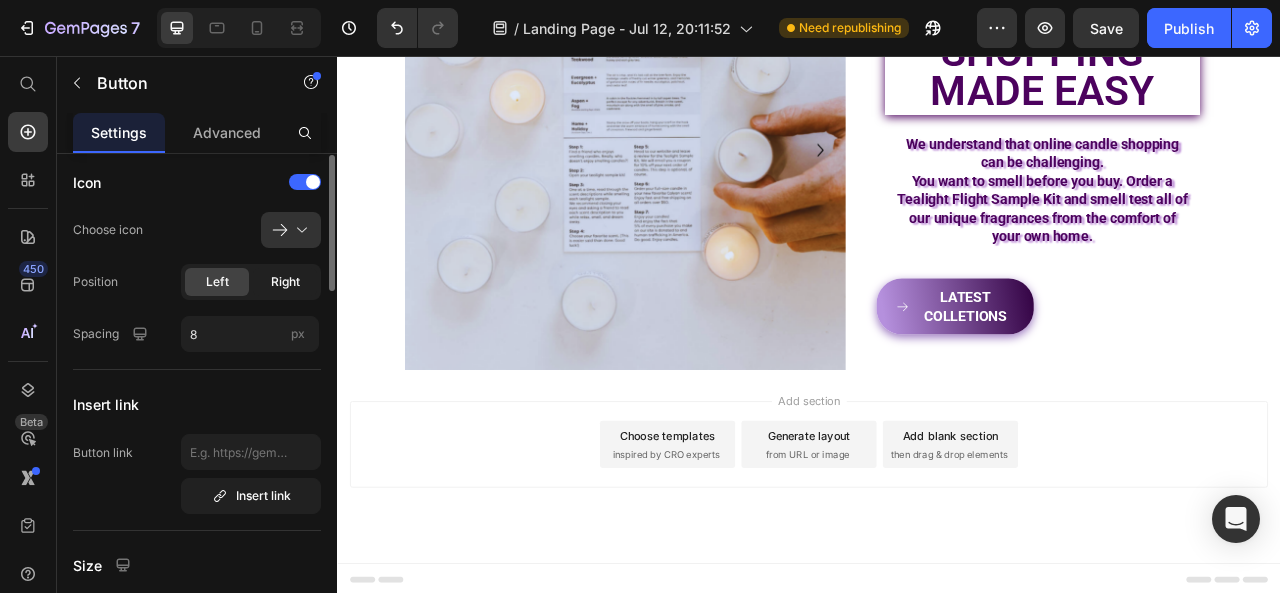 click on "Right" 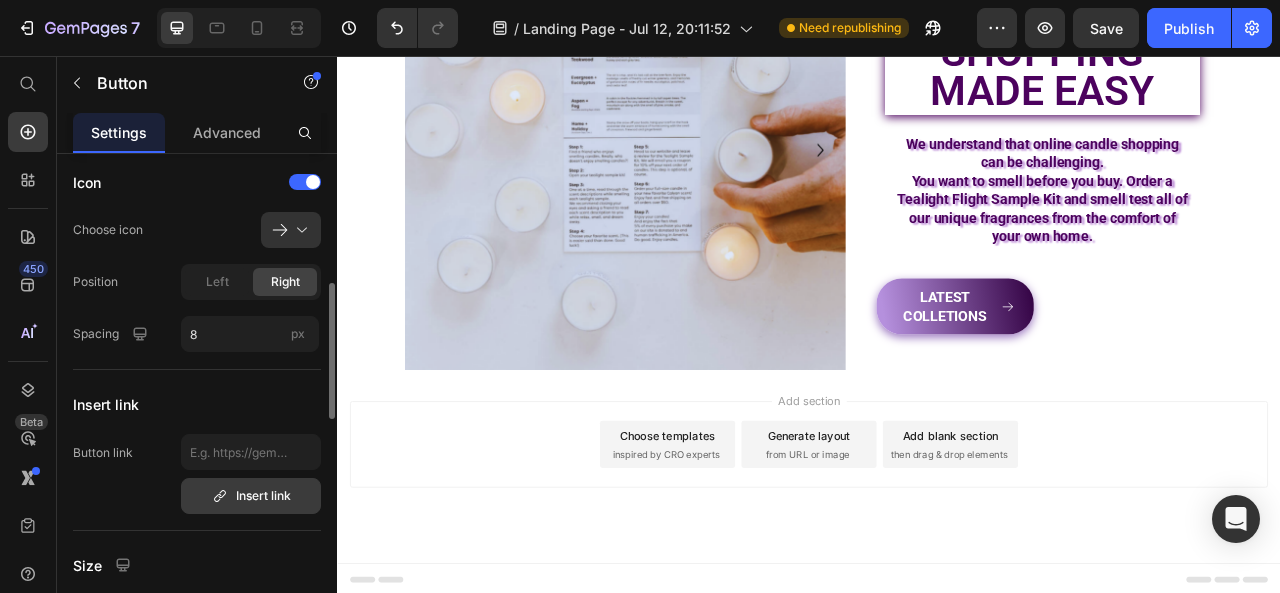 scroll, scrollTop: 106, scrollLeft: 0, axis: vertical 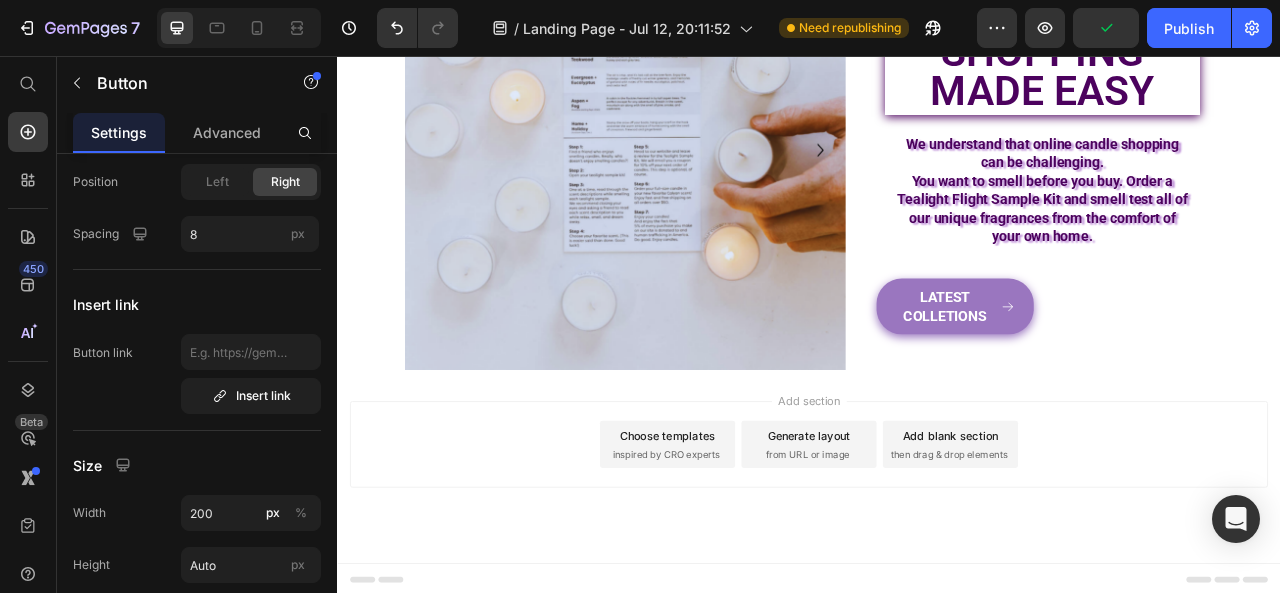 click on "LATEST COLLETIONS" at bounding box center (1123, 374) 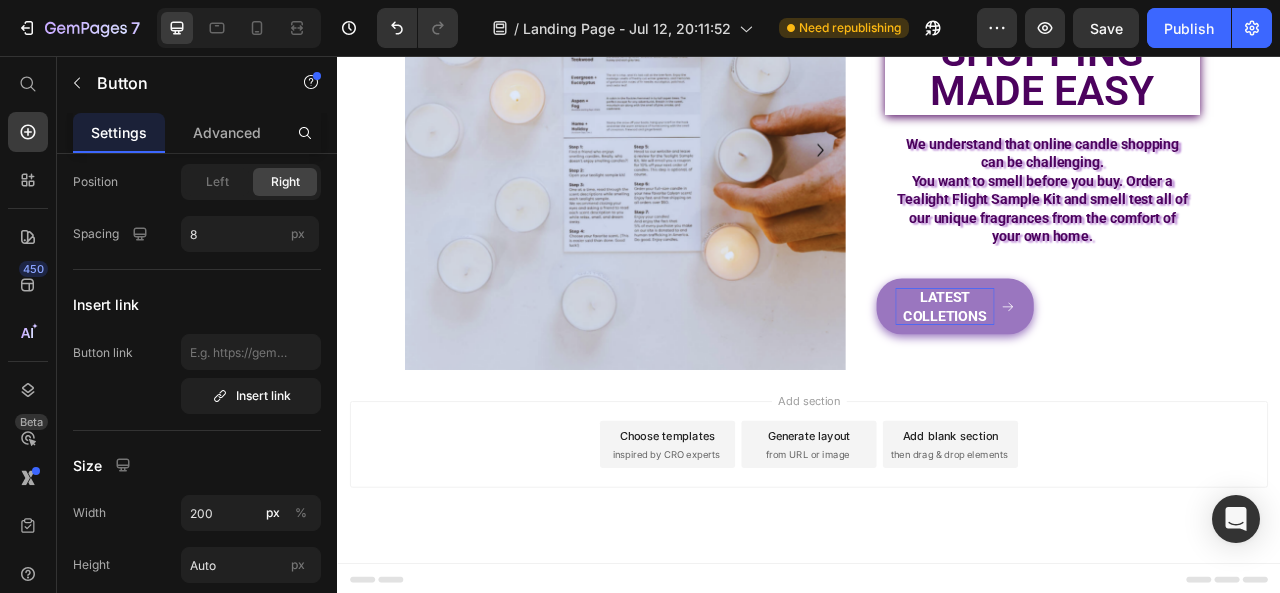 click on "LATEST COLLETIONS" at bounding box center (1110, 374) 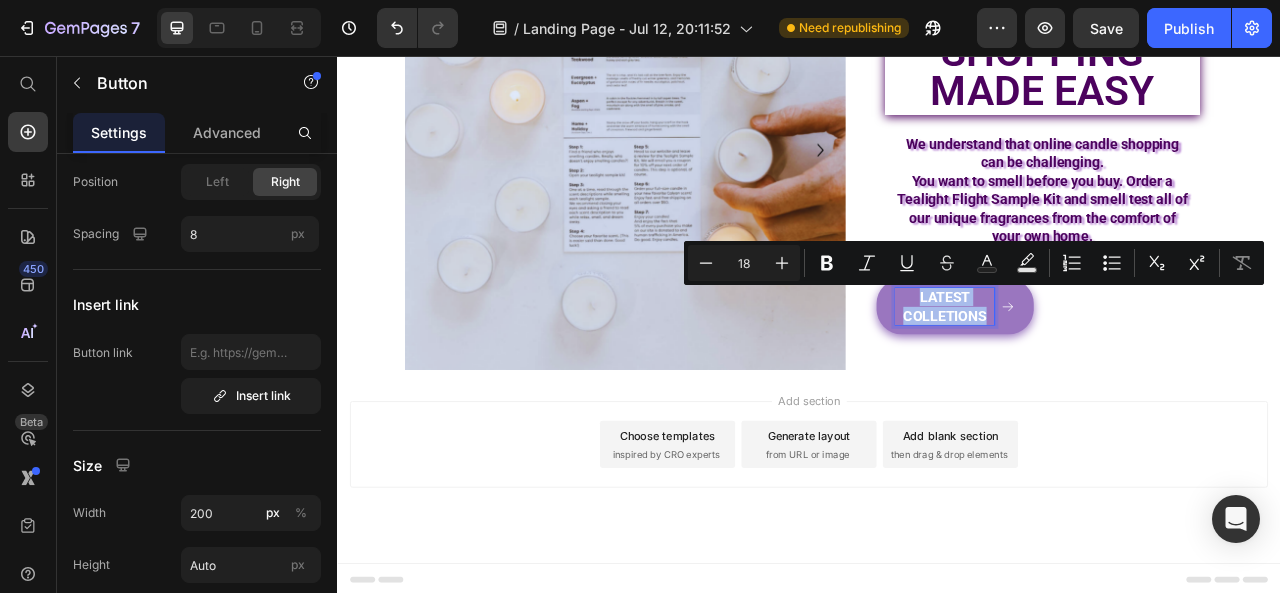 drag, startPoint x: 1065, startPoint y: 362, endPoint x: 1156, endPoint y: 378, distance: 92.39589 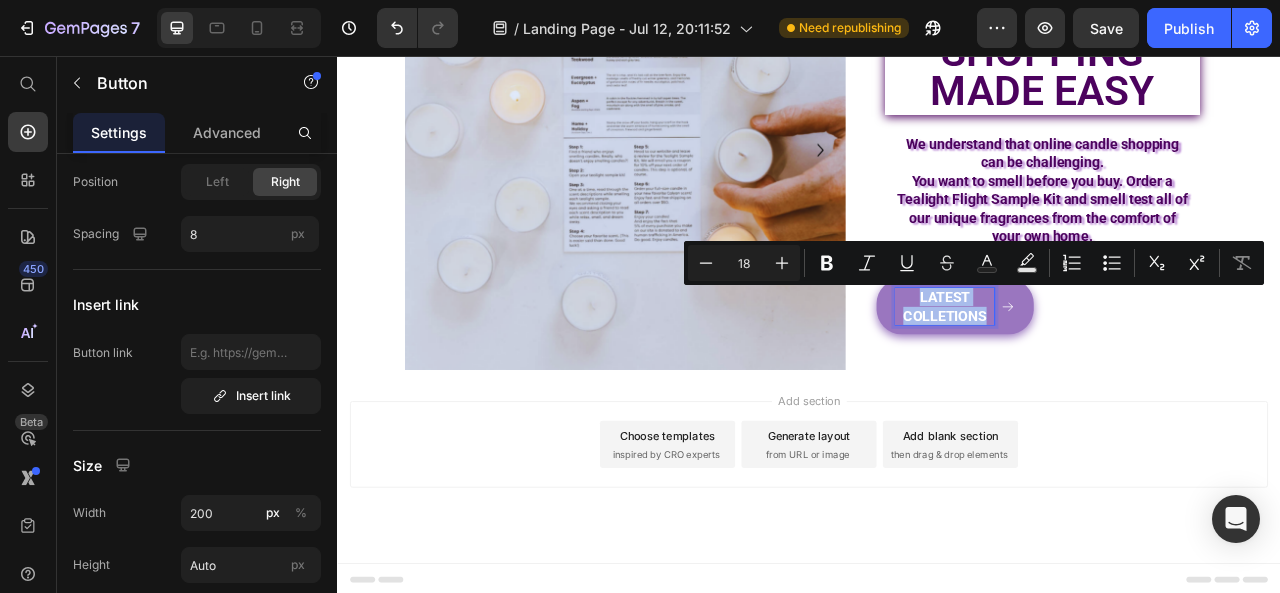 click on "LATEST COLLETIONS" at bounding box center [1110, 374] 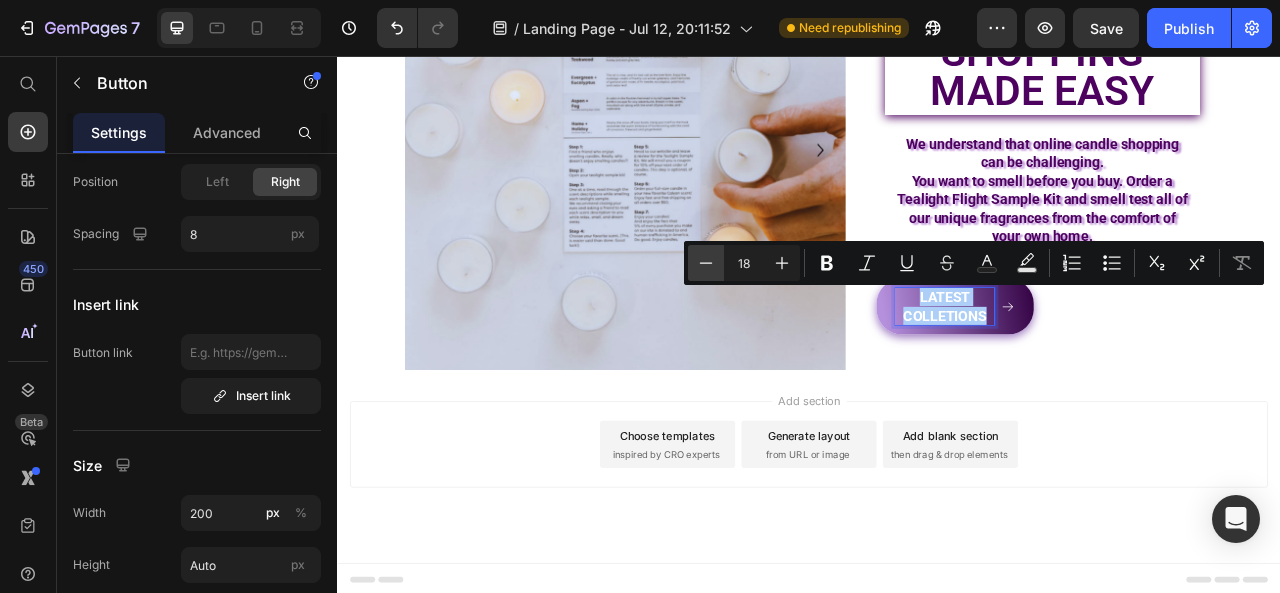 click 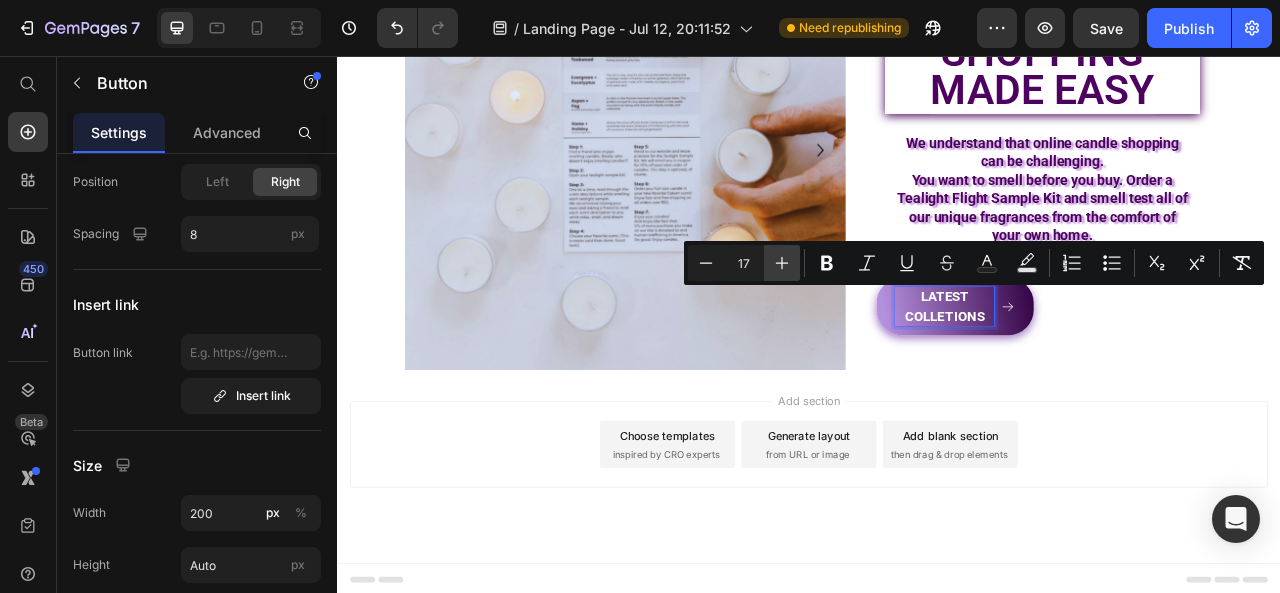 click 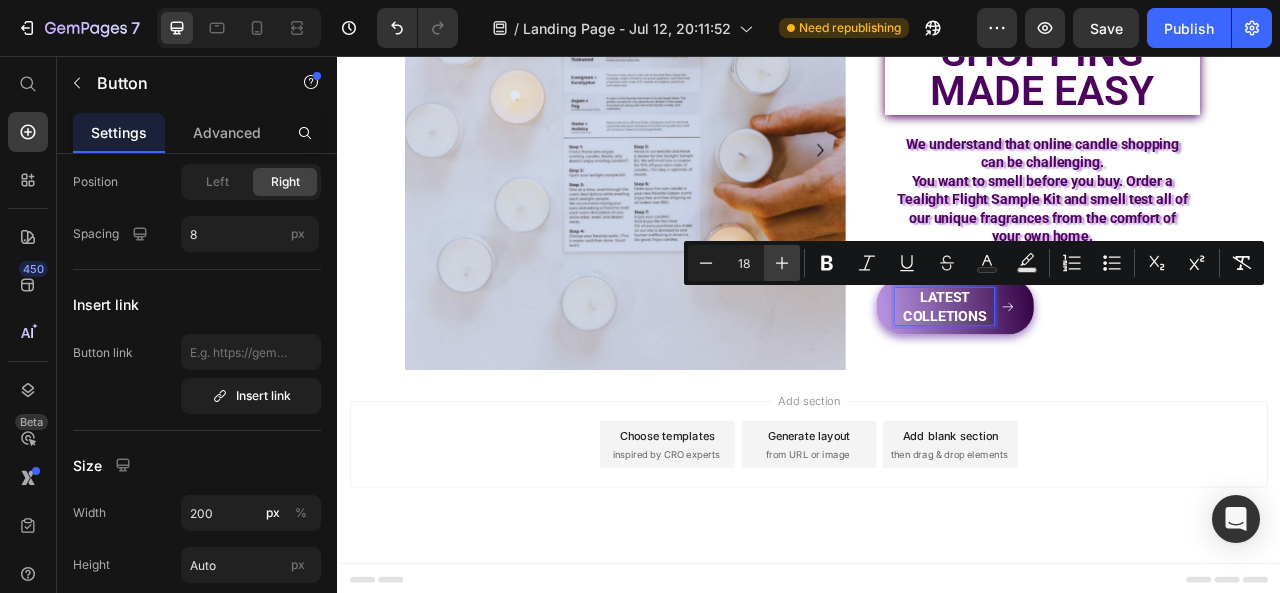 click 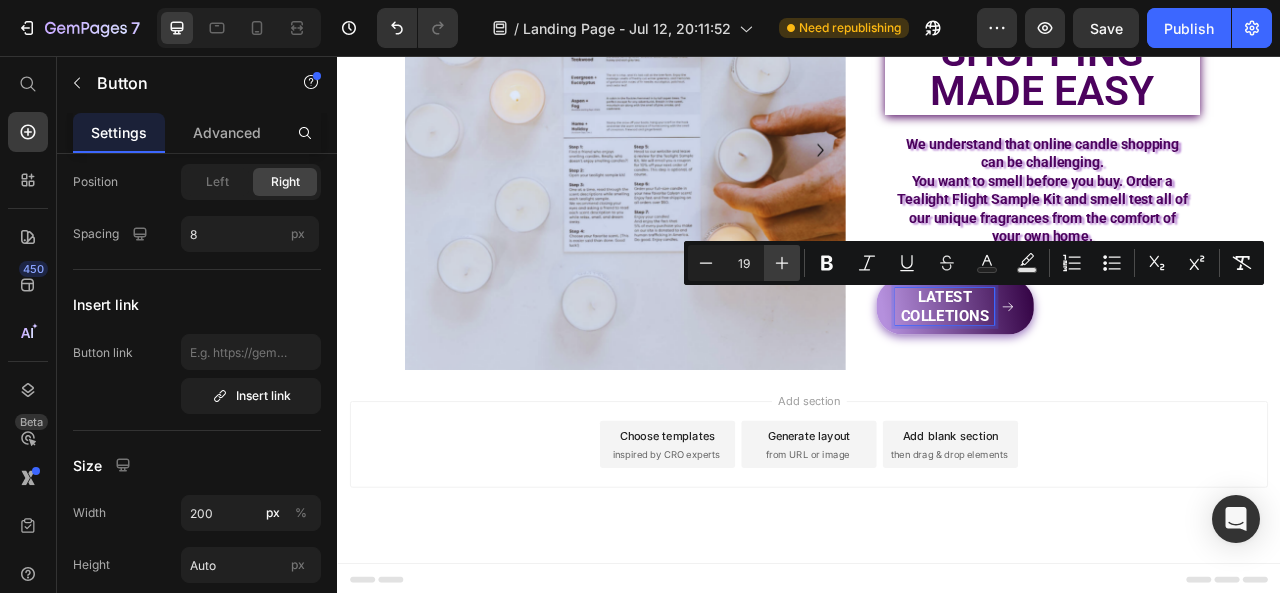click 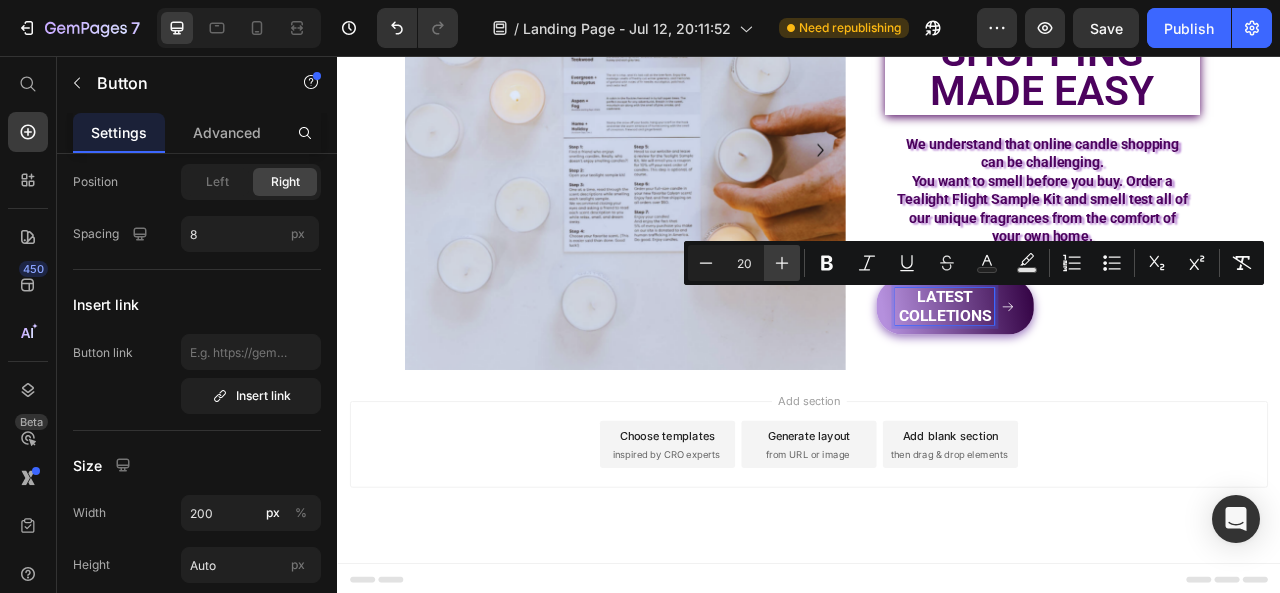 click 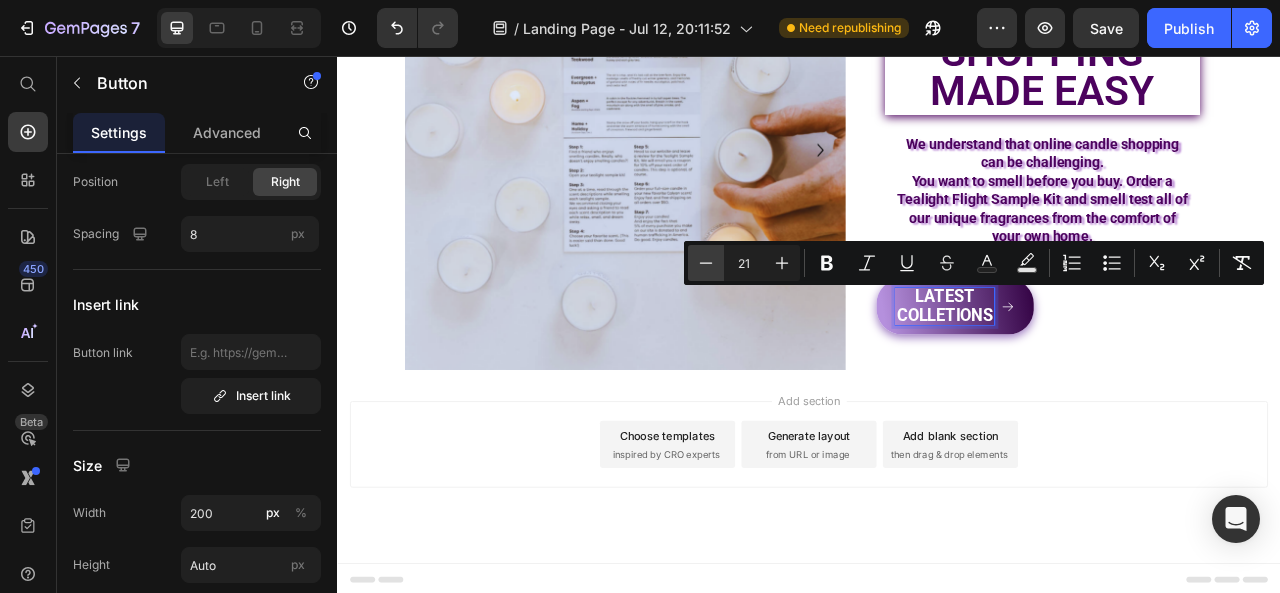 click 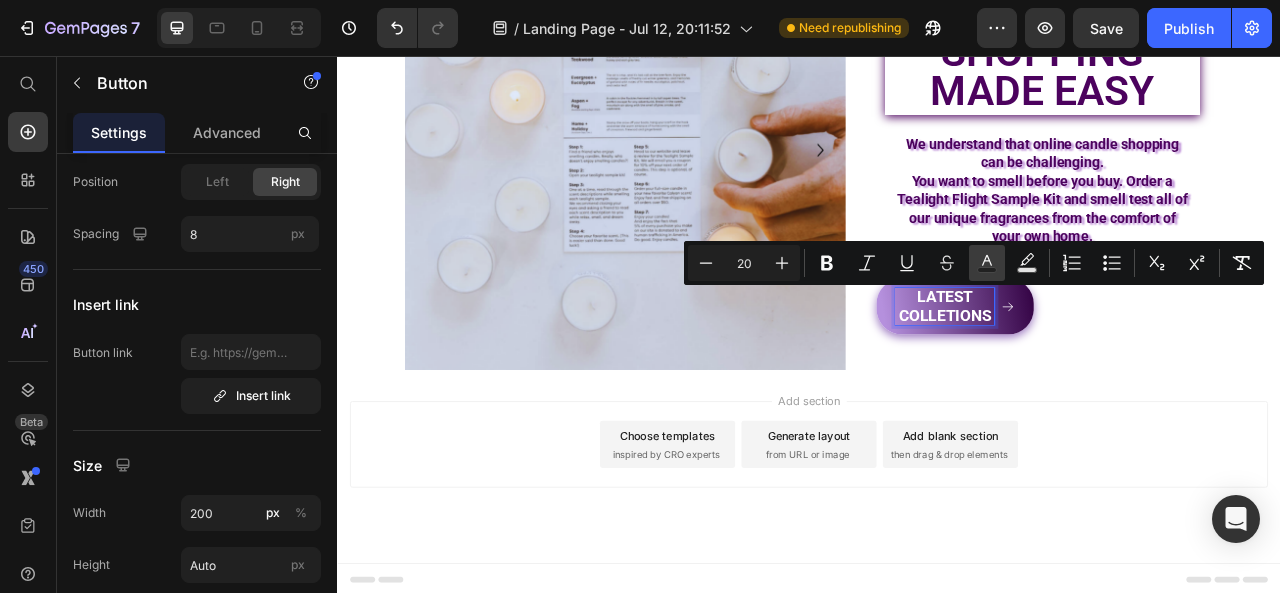 click 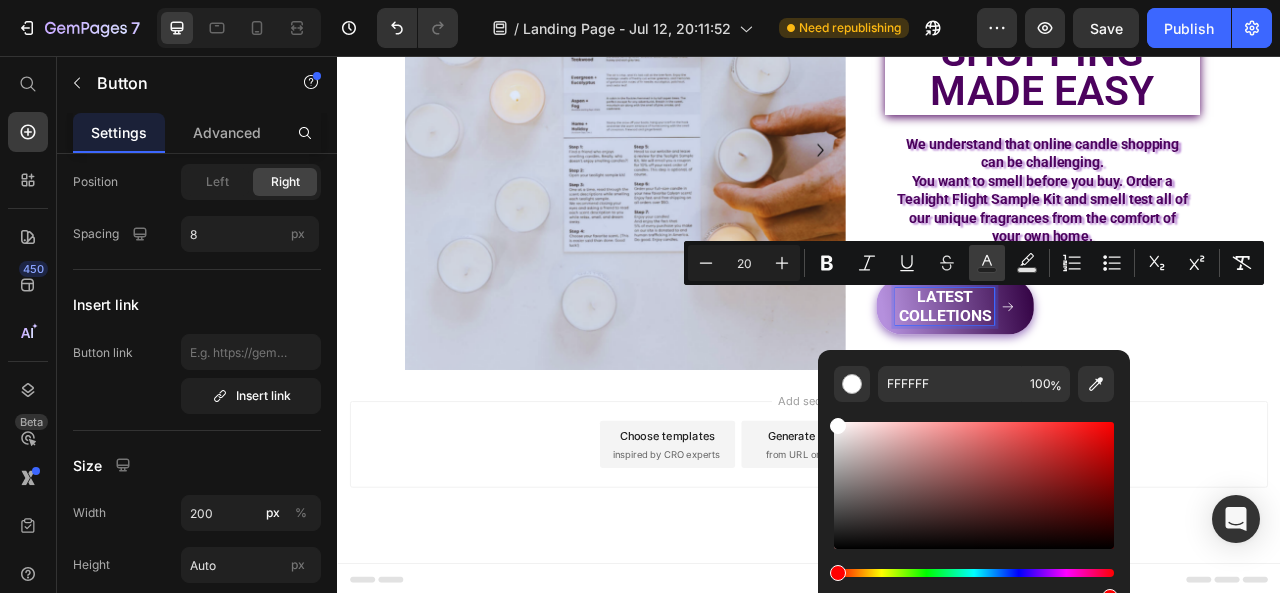 click 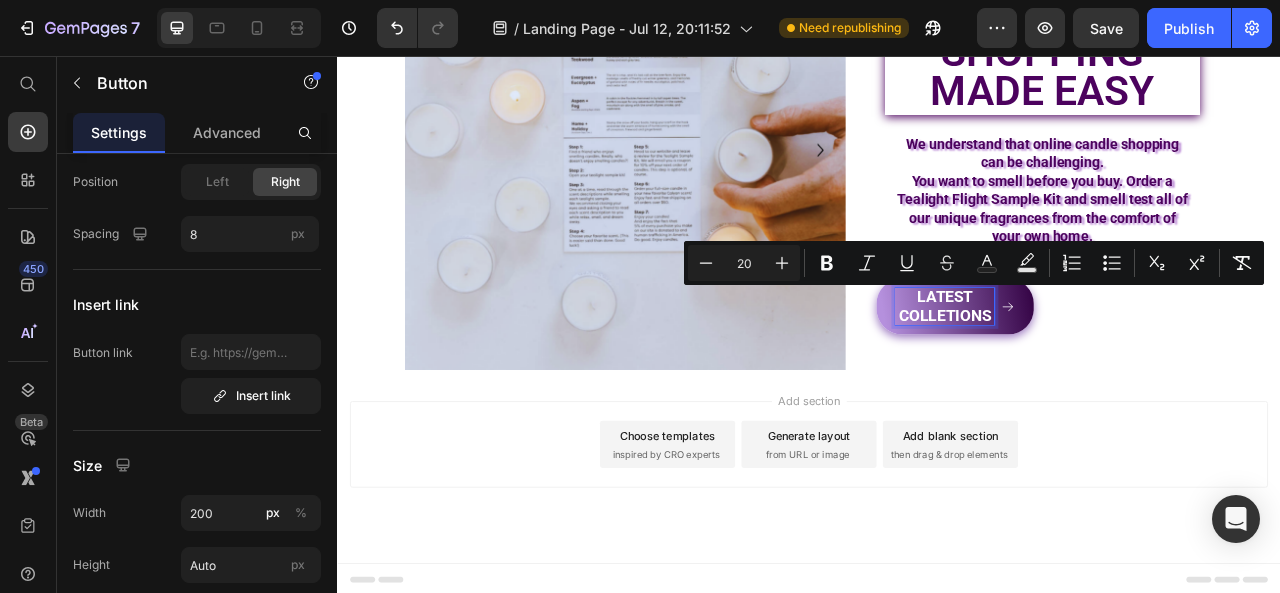 click on "ONLINE CANDLE SHOPPING MADE EASY Heading We understand that online candle shopping can be challenging.  You want to smell before you buy. Order a Tealight Flight Sample Kit and smell test all of our unique fragrances from the comfort of your own home.  Text Block Row
LATEST COLLETIONS Button" at bounding box center (1307, 174) 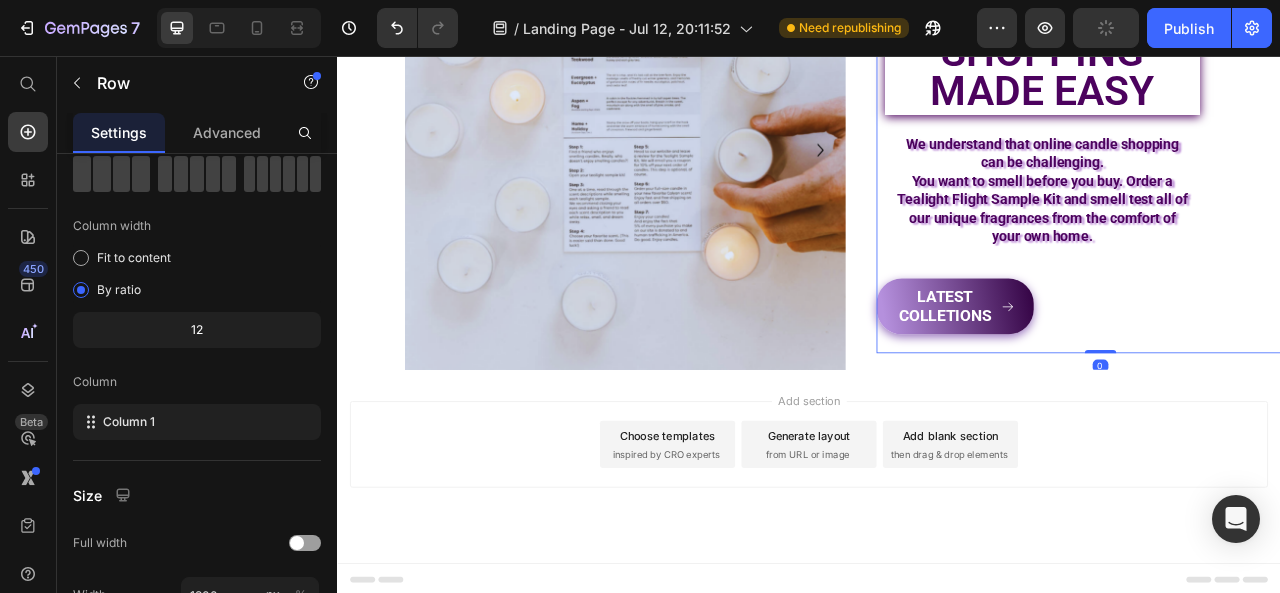 scroll, scrollTop: 0, scrollLeft: 0, axis: both 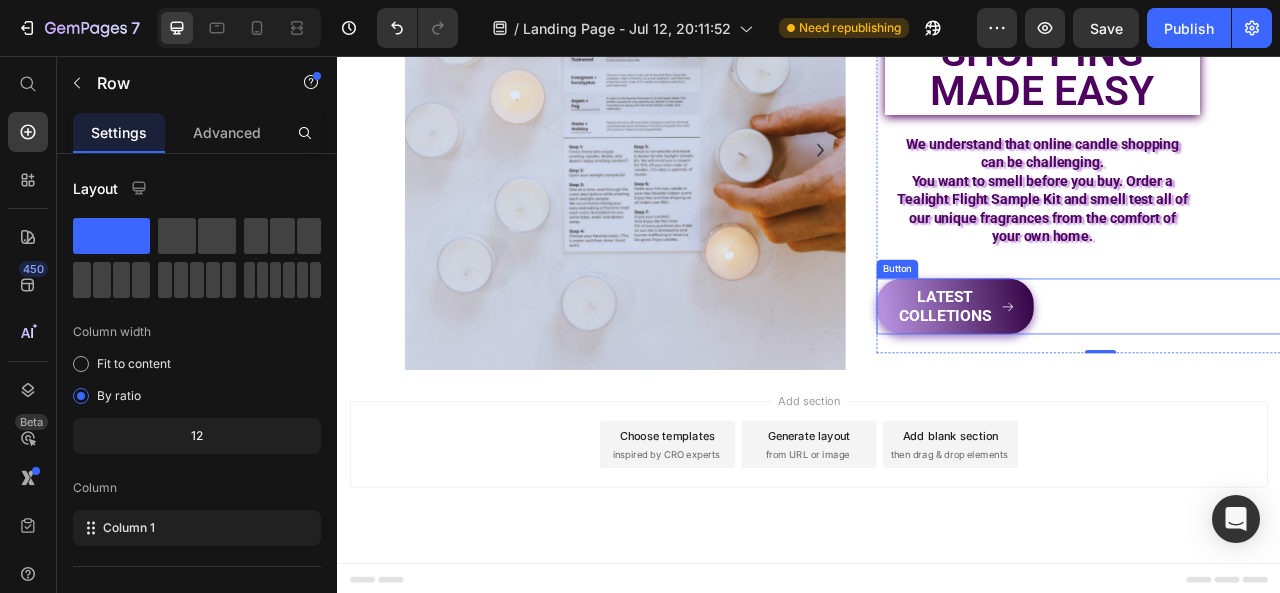 click on "Button" at bounding box center [1049, 327] 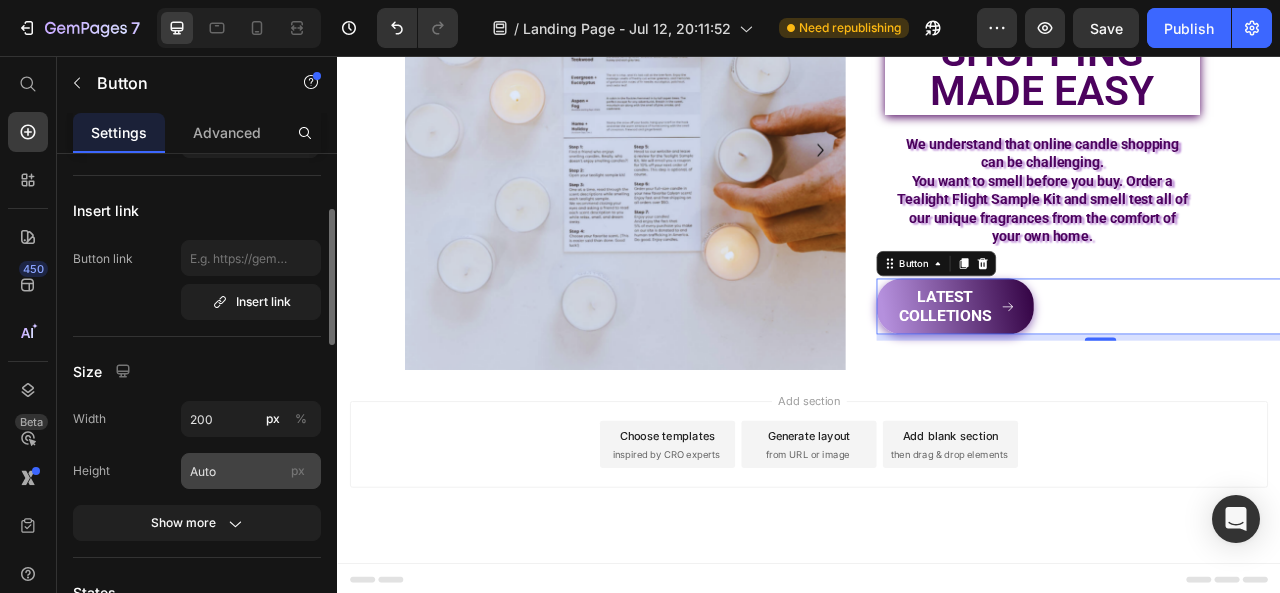 scroll, scrollTop: 300, scrollLeft: 0, axis: vertical 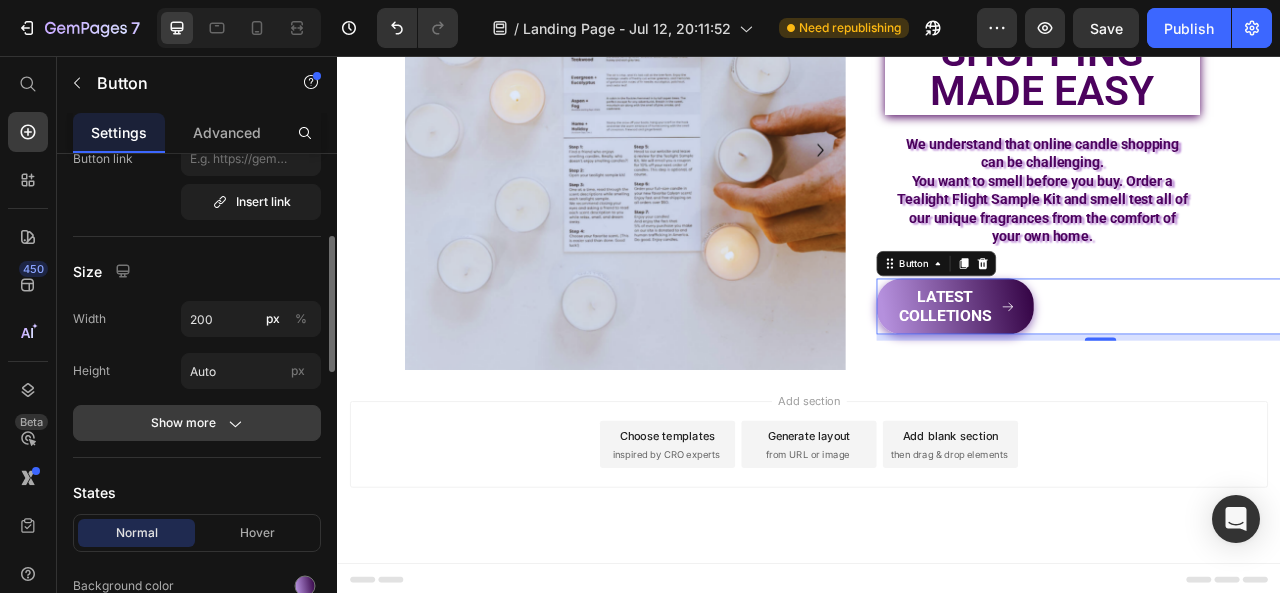 click on "Show more" 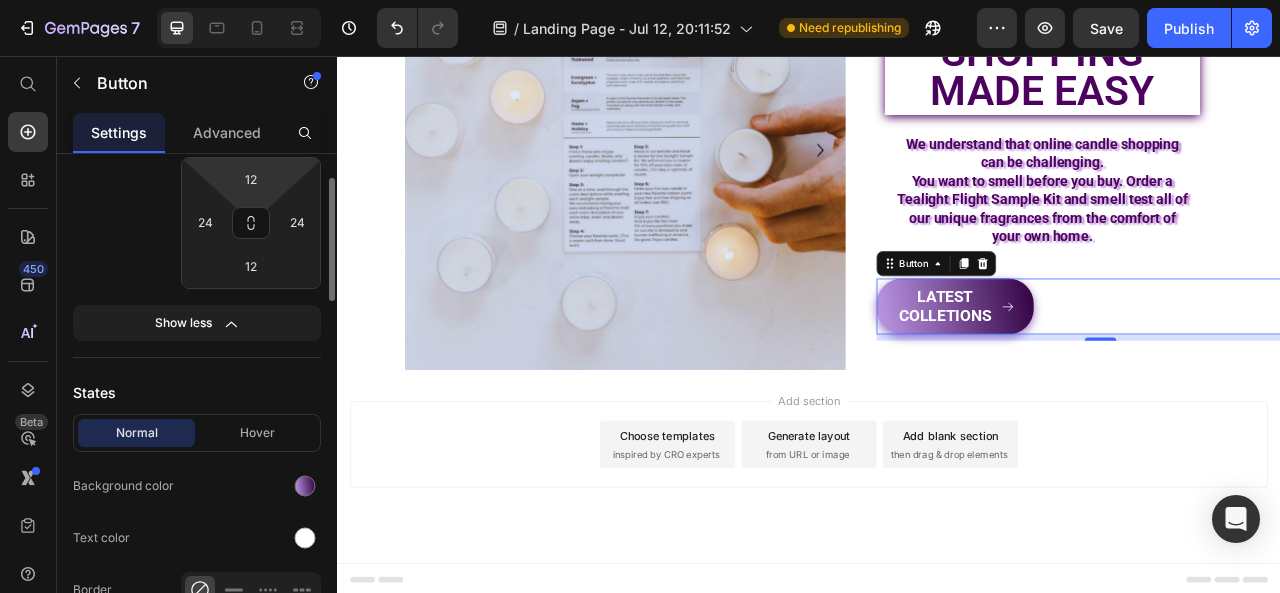 scroll, scrollTop: 400, scrollLeft: 0, axis: vertical 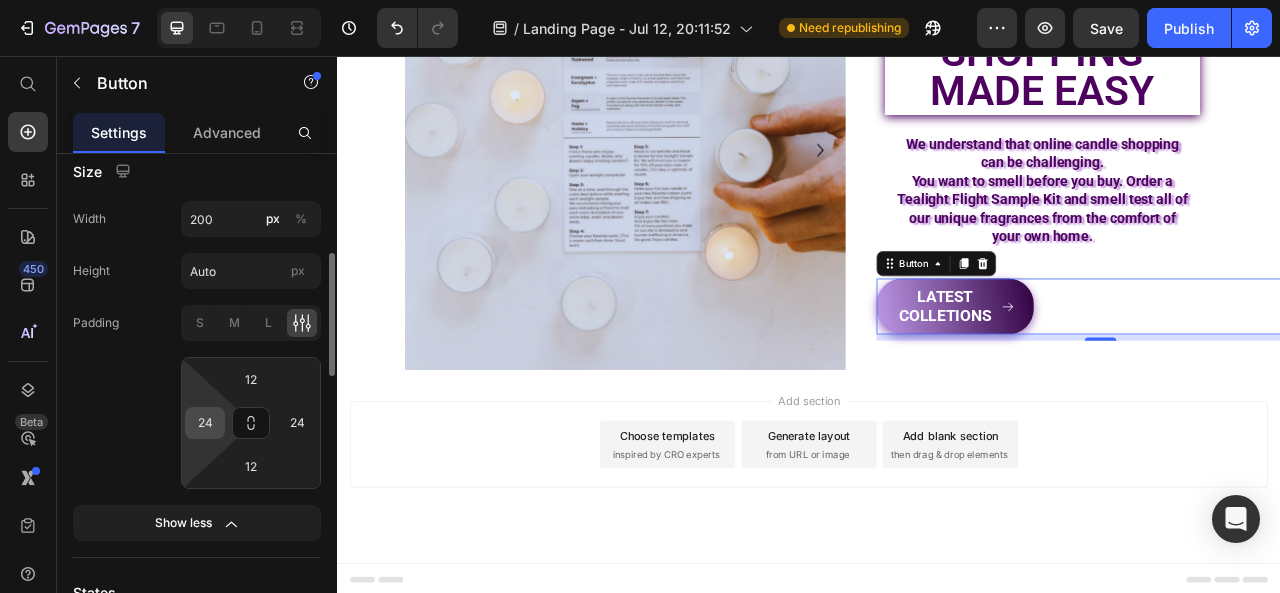 click on "24" at bounding box center [205, 423] 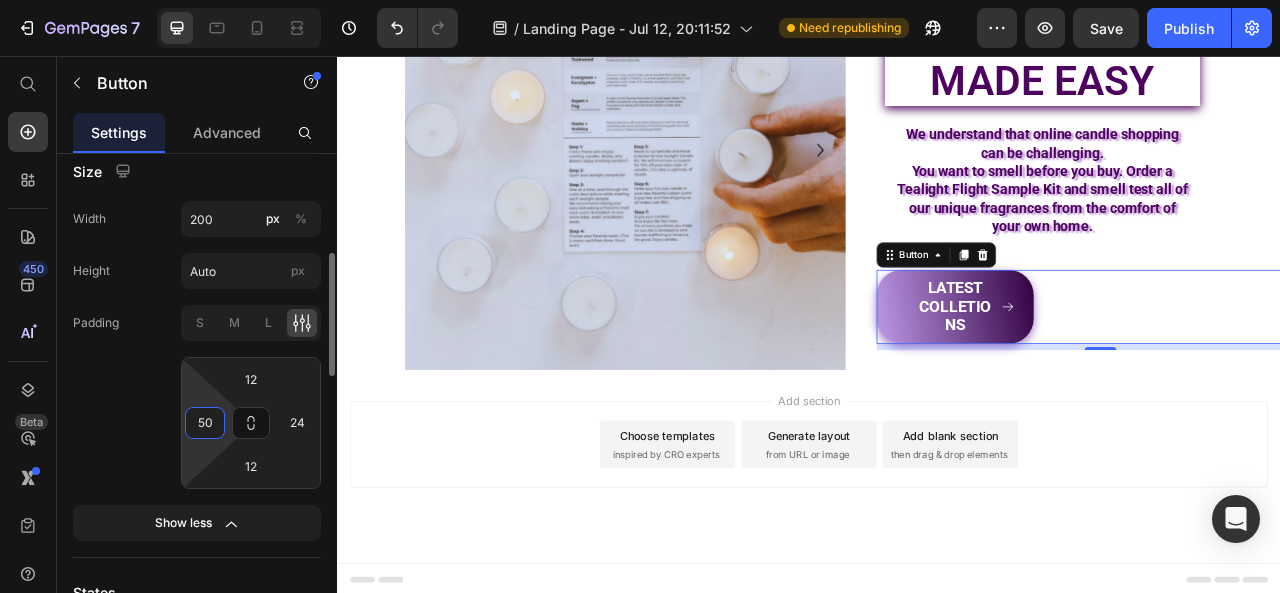 type on "24" 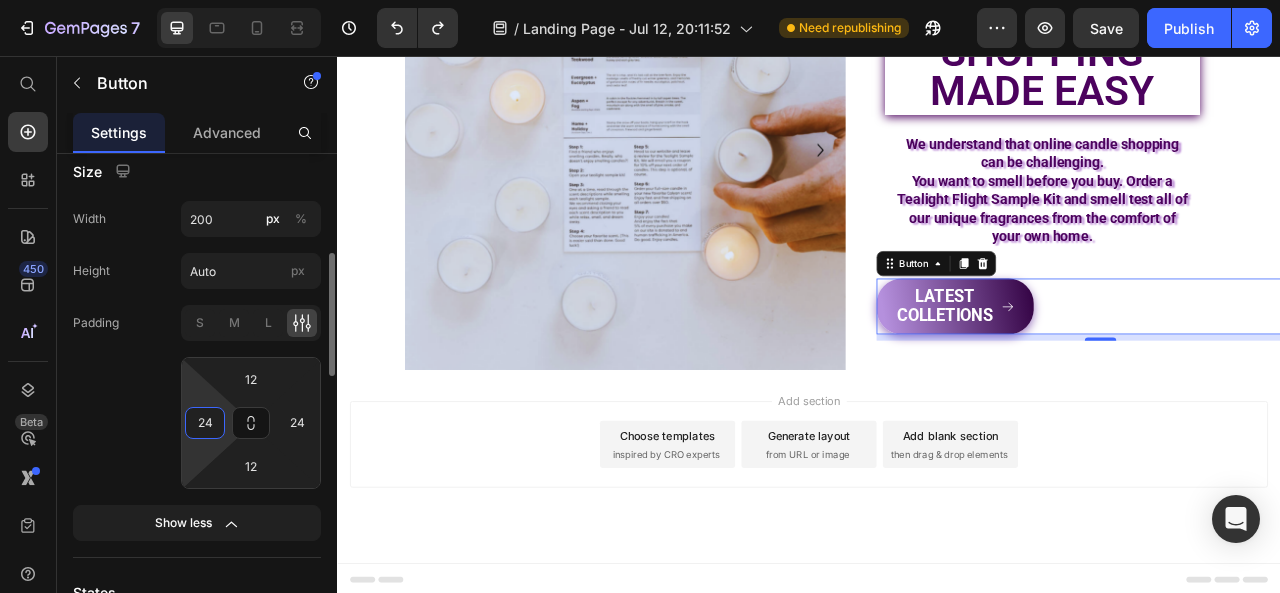 click on "Padding S M L 12 24 12 24" 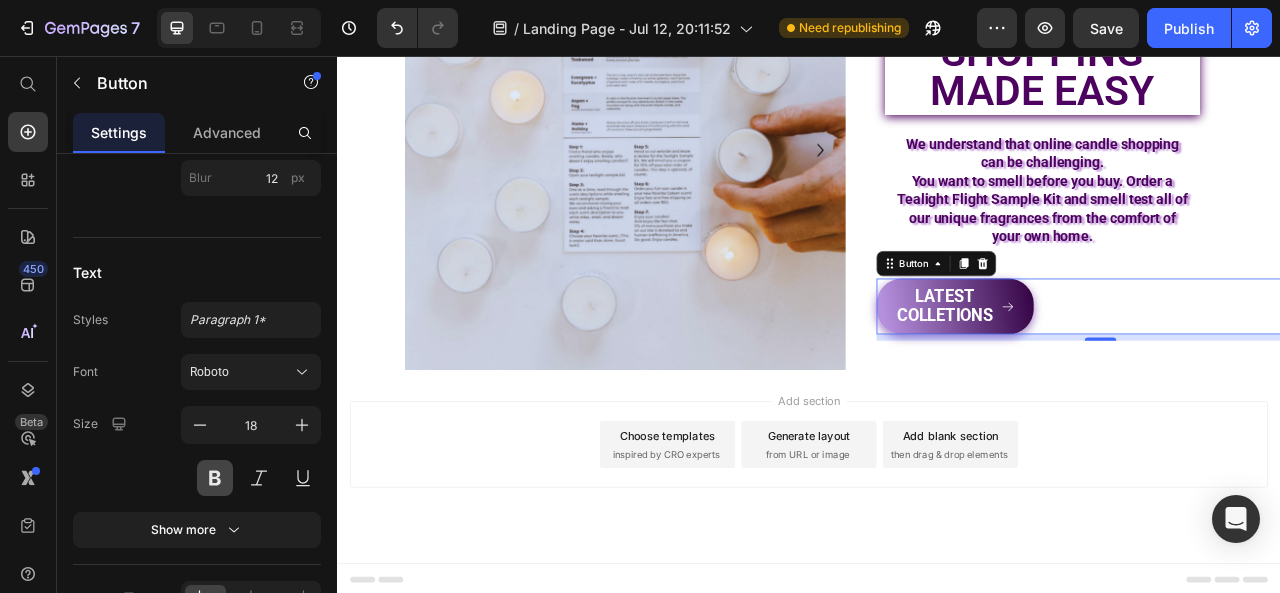 scroll, scrollTop: 1500, scrollLeft: 0, axis: vertical 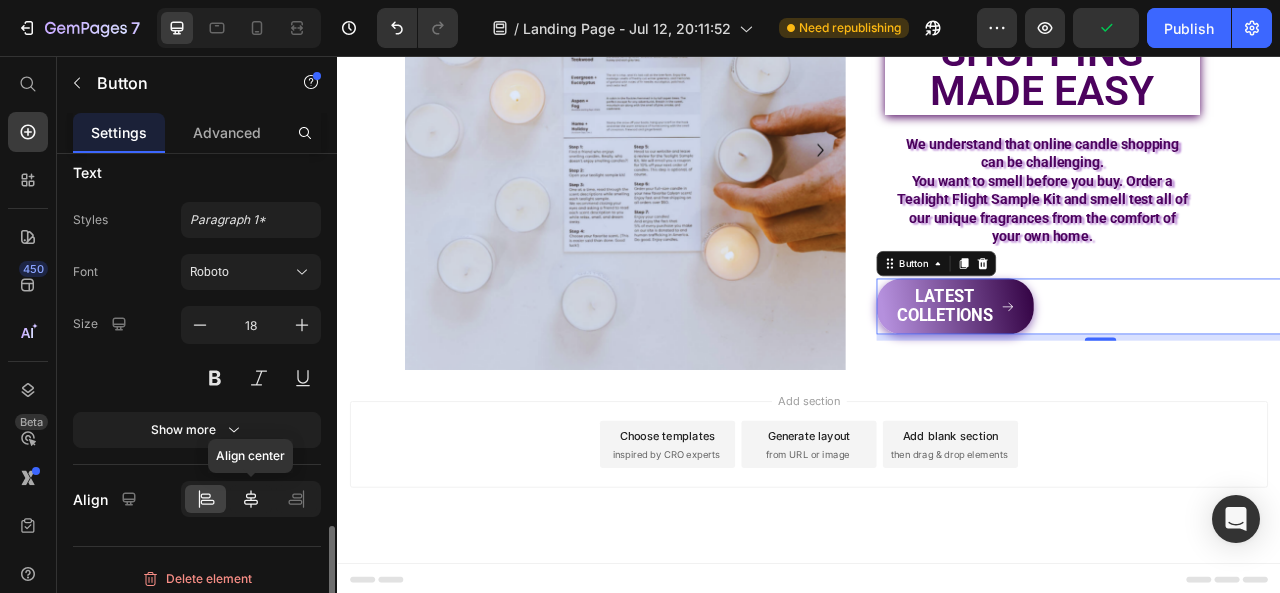 click 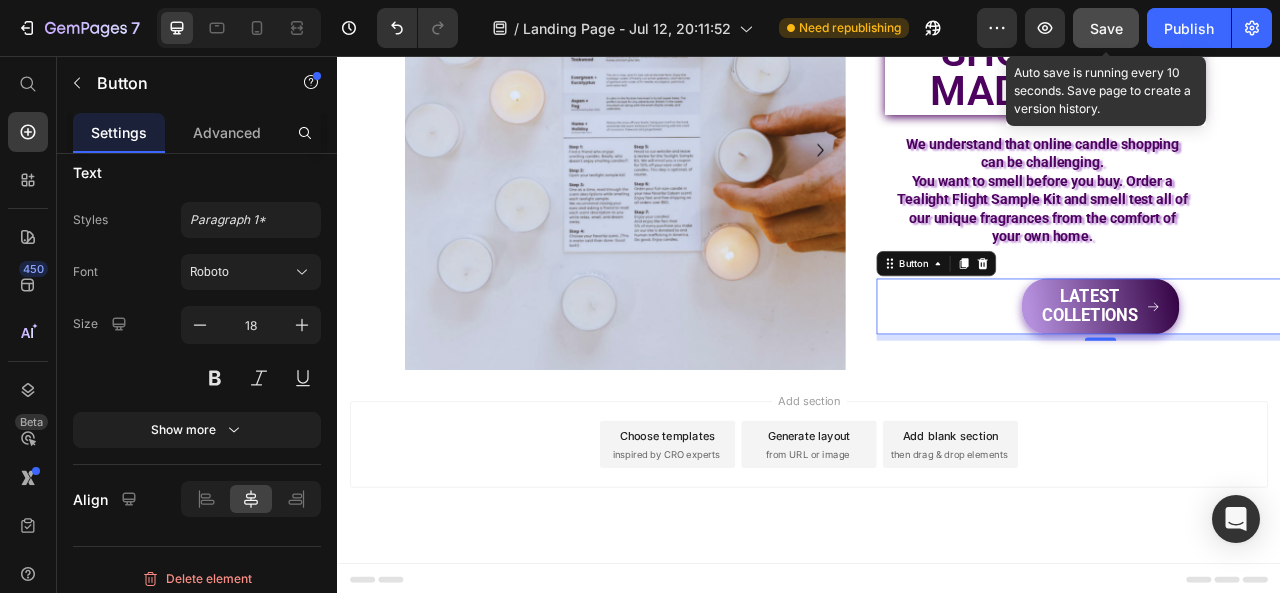 click on "Save" at bounding box center [1106, 28] 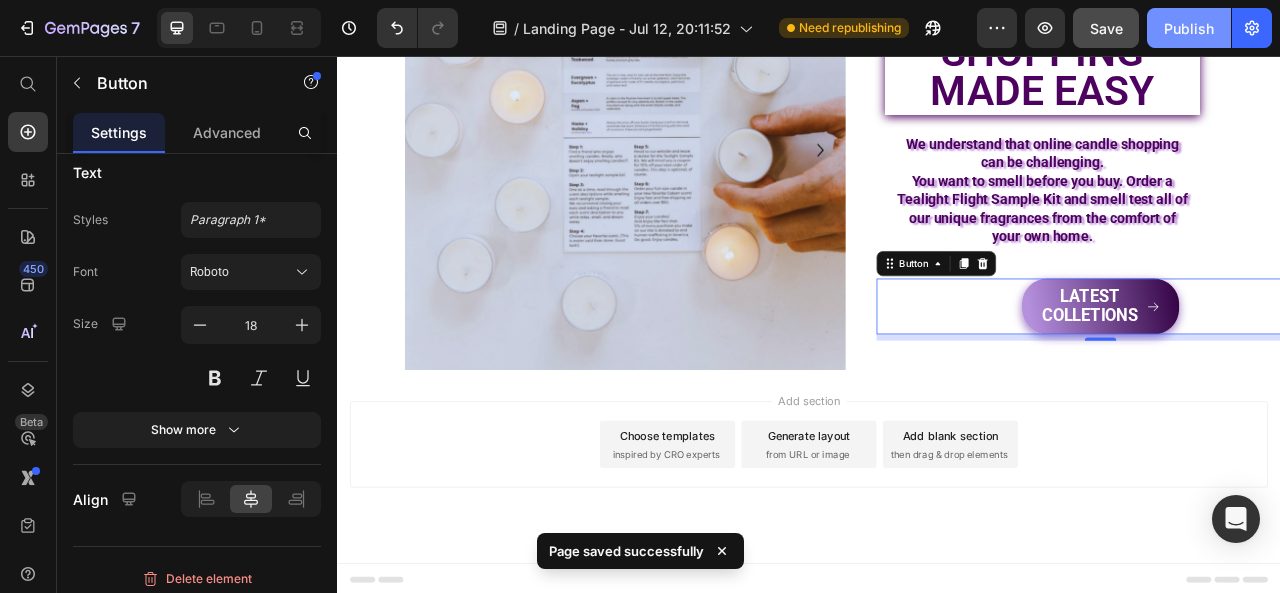 click on "Publish" at bounding box center [1189, 28] 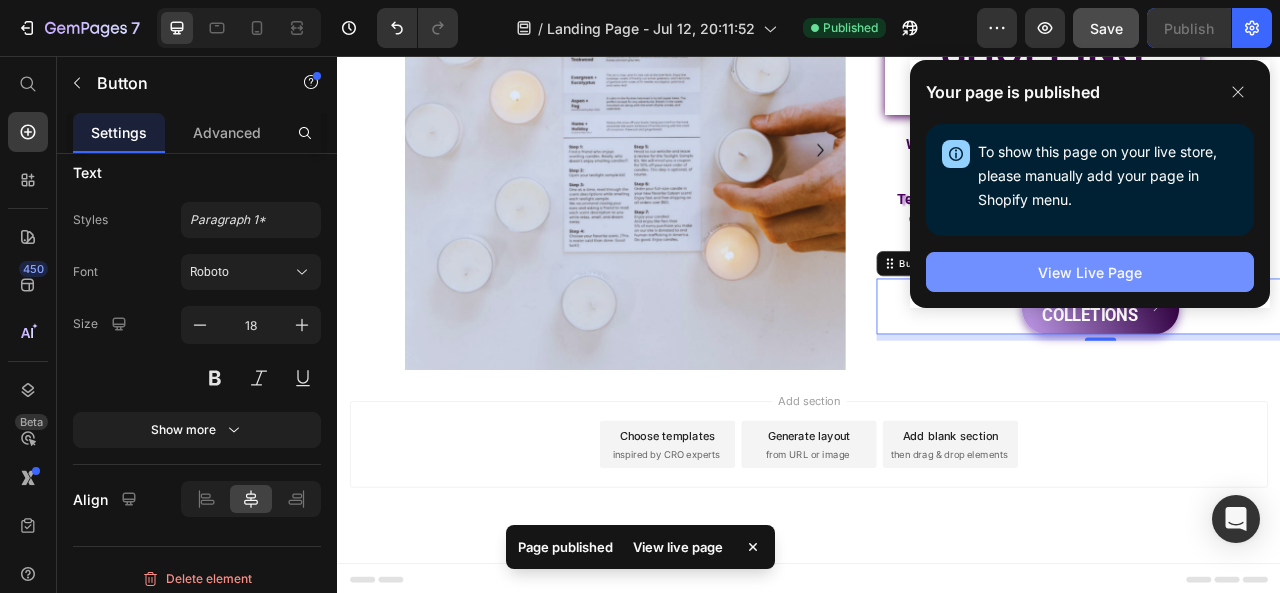 click on "View Live Page" at bounding box center [1090, 272] 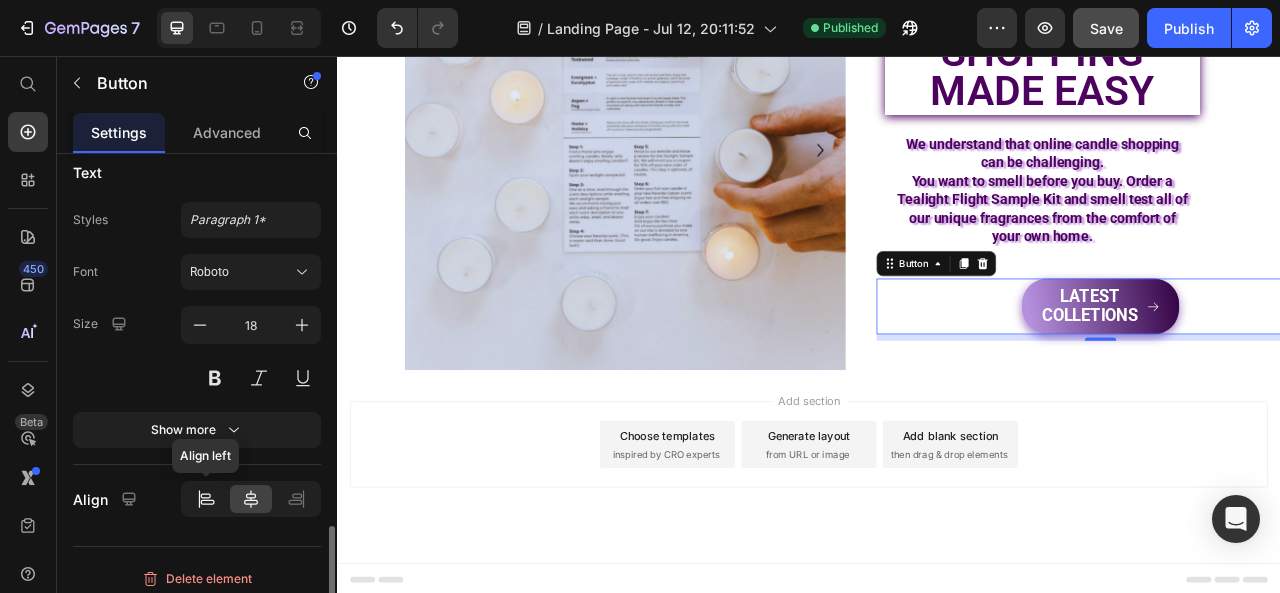 click 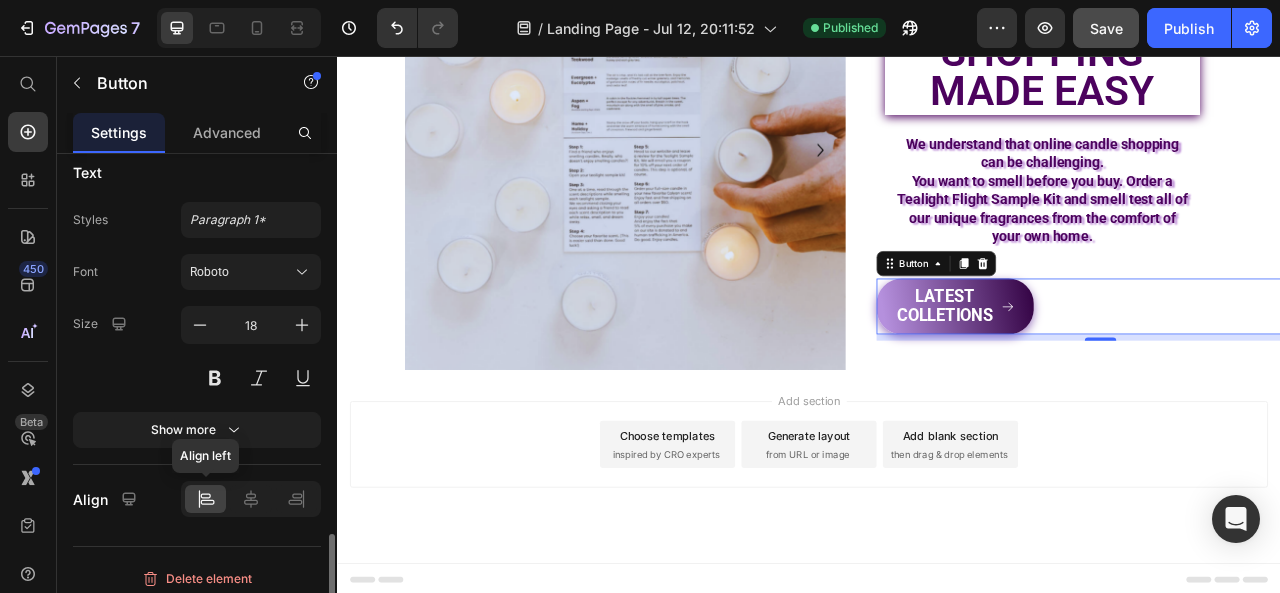 scroll, scrollTop: 1506, scrollLeft: 0, axis: vertical 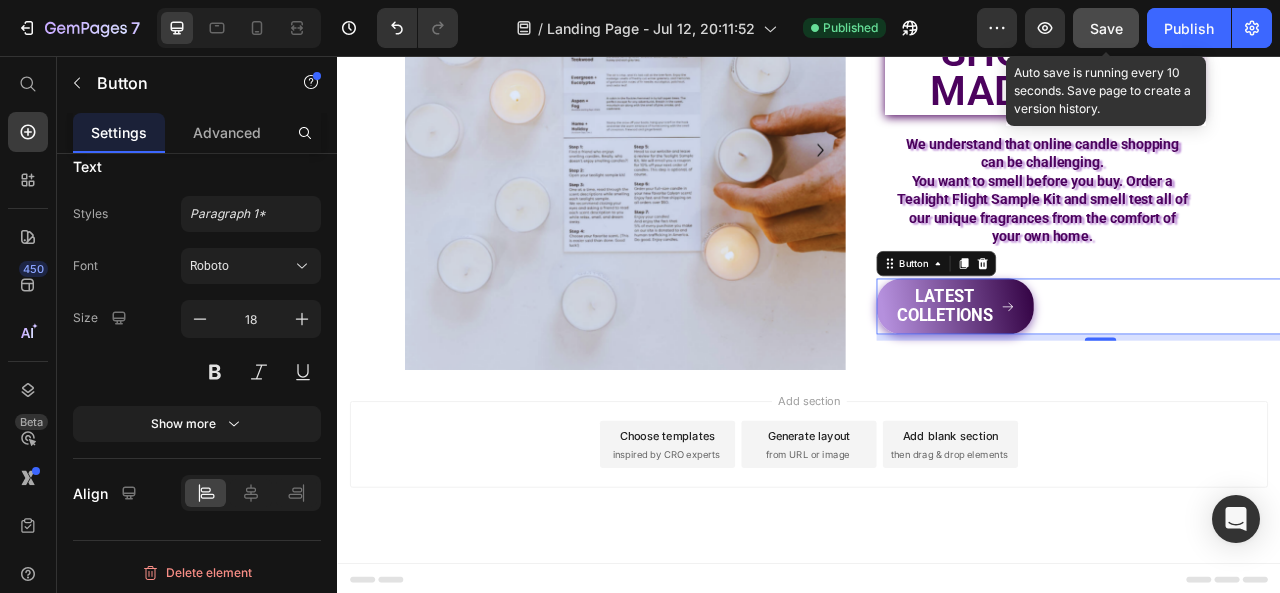 click on "Save" 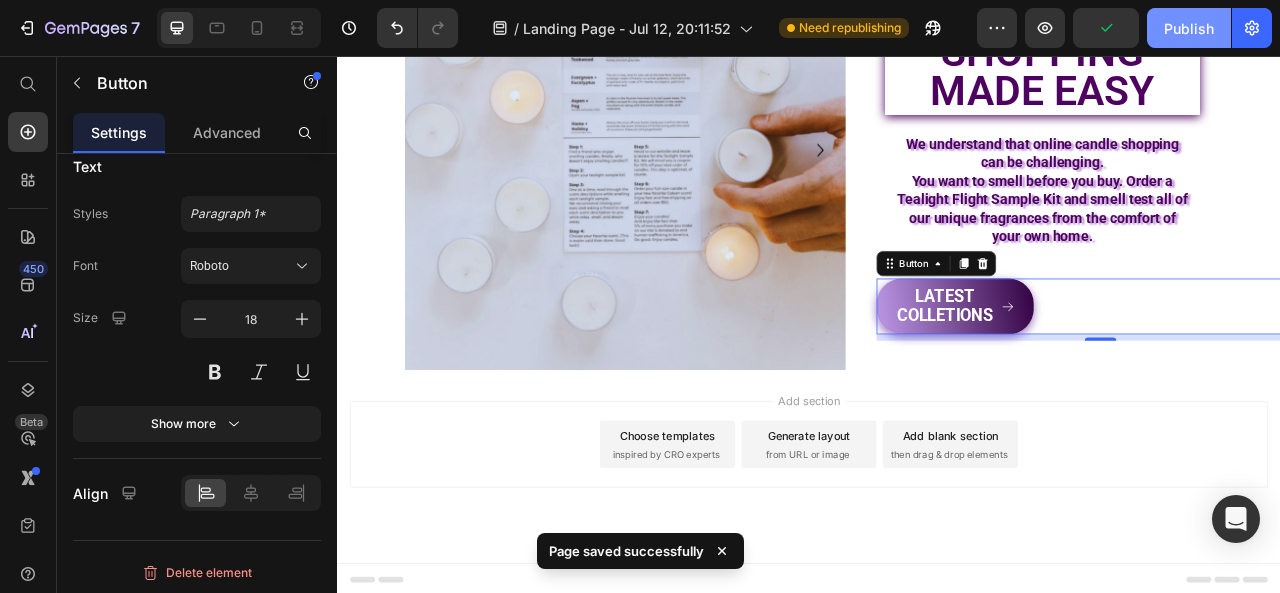 click on "Publish" at bounding box center (1189, 28) 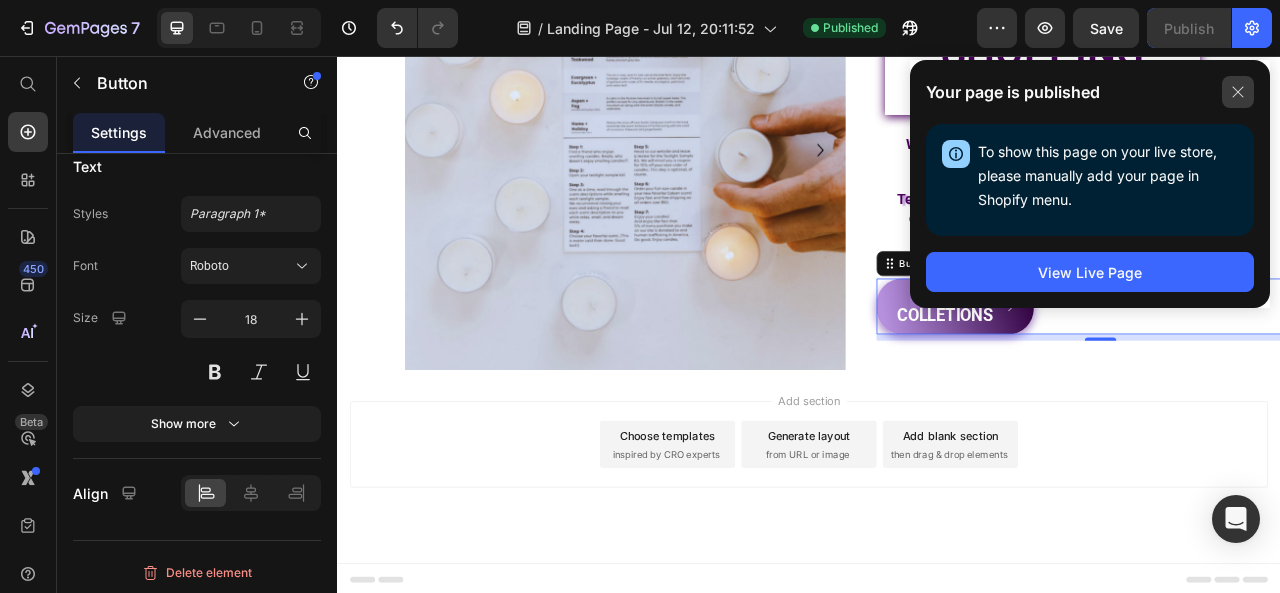 click 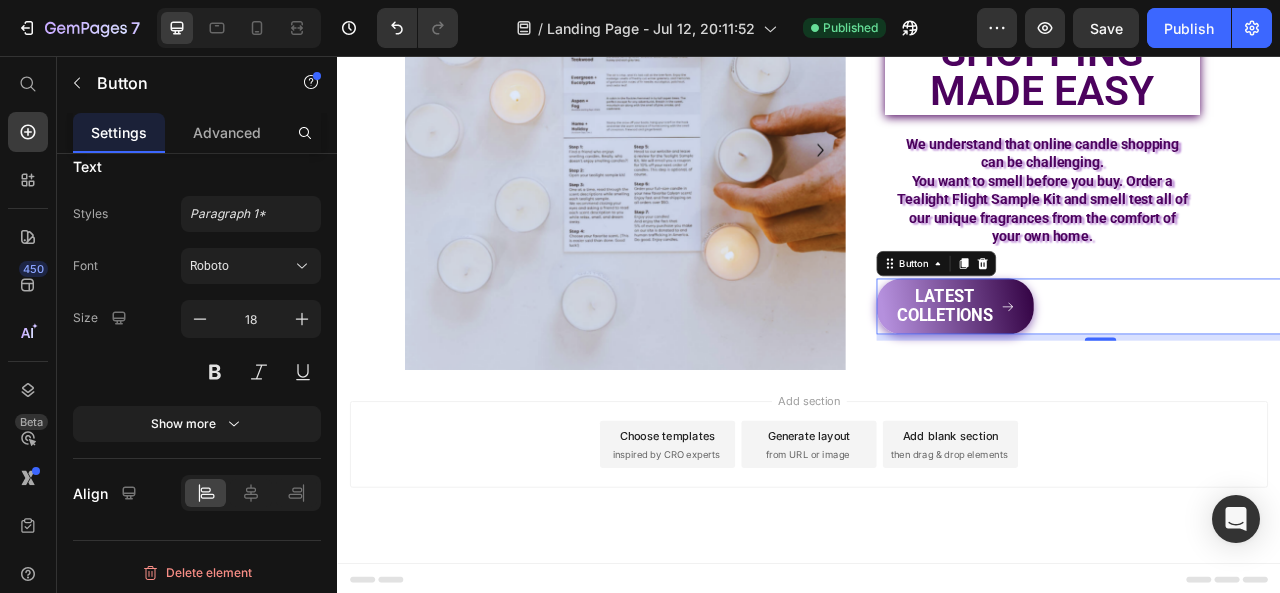 click on "Choose templates" at bounding box center (757, 539) 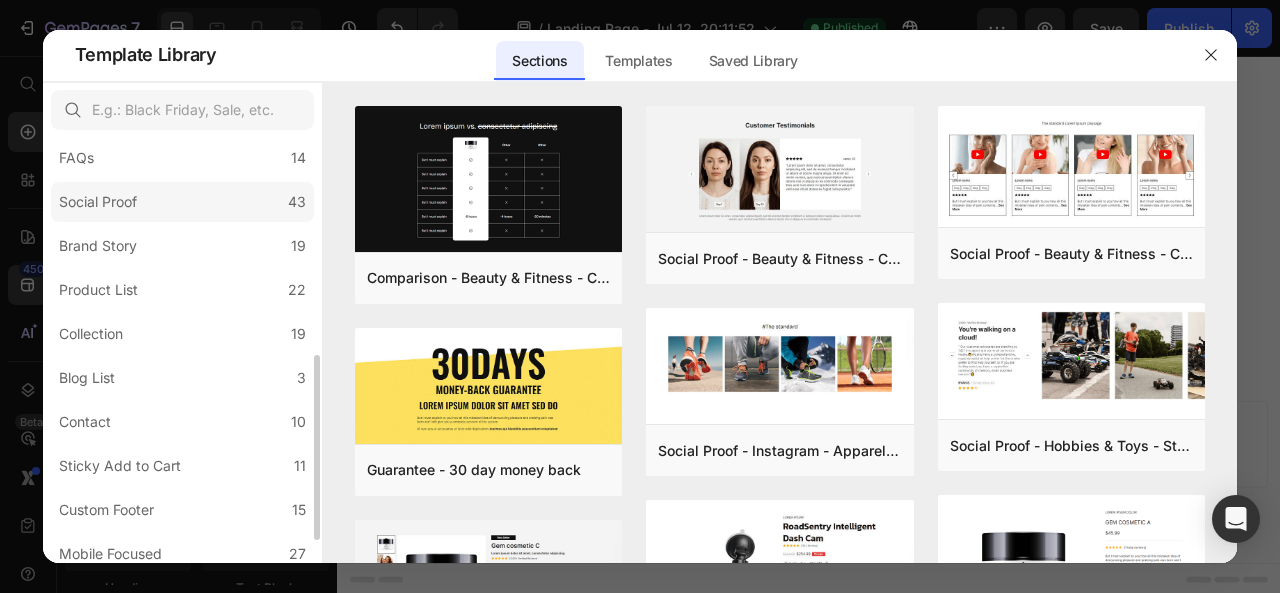scroll, scrollTop: 554, scrollLeft: 0, axis: vertical 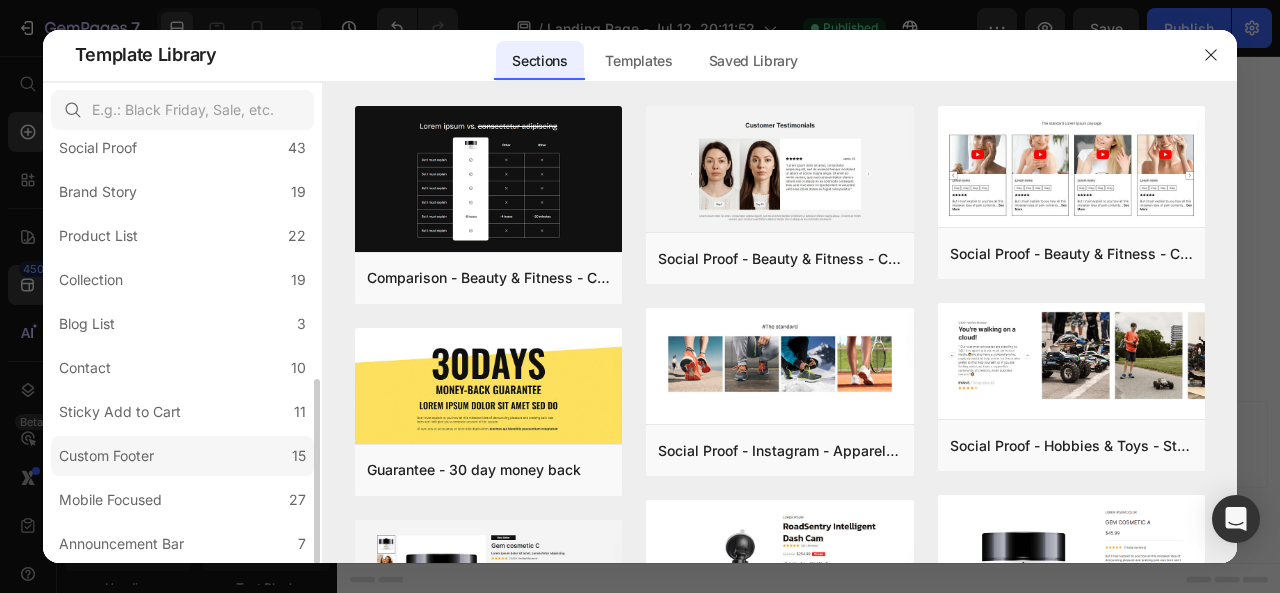 click on "Custom Footer 15" 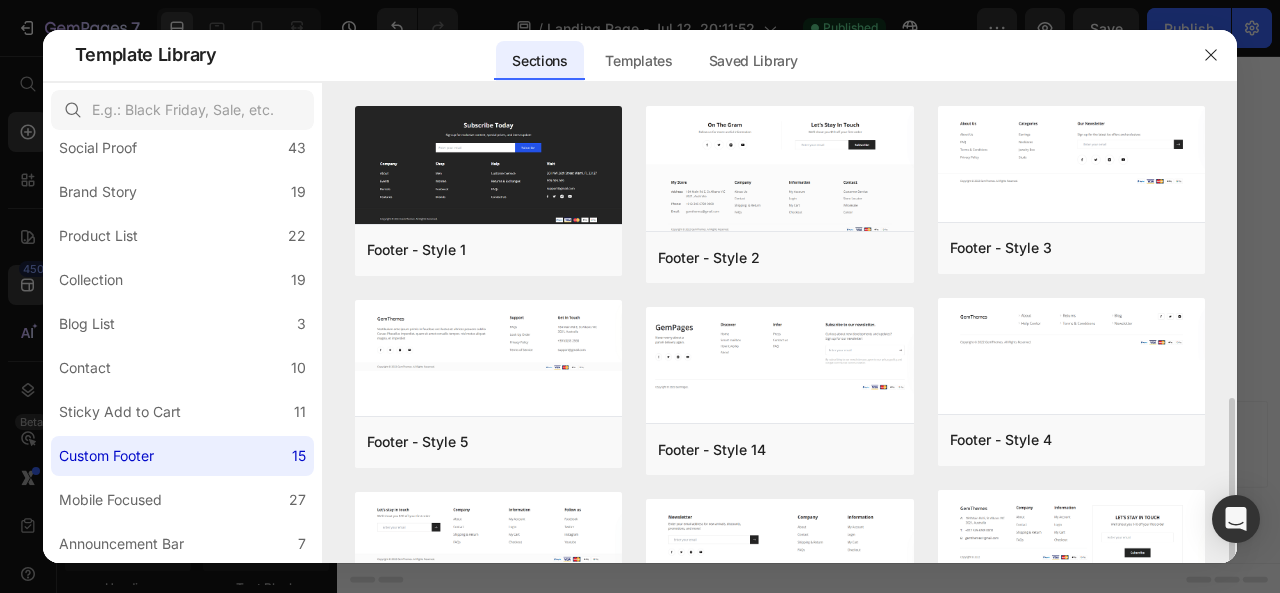scroll, scrollTop: 200, scrollLeft: 0, axis: vertical 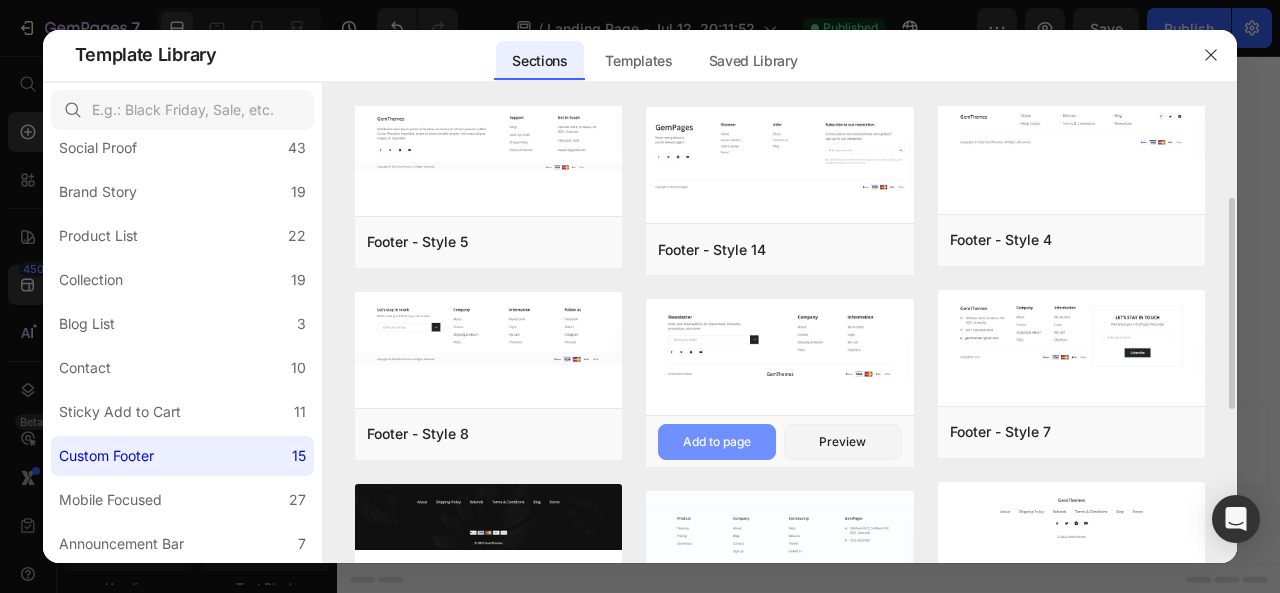 click on "Add to page" at bounding box center (717, 442) 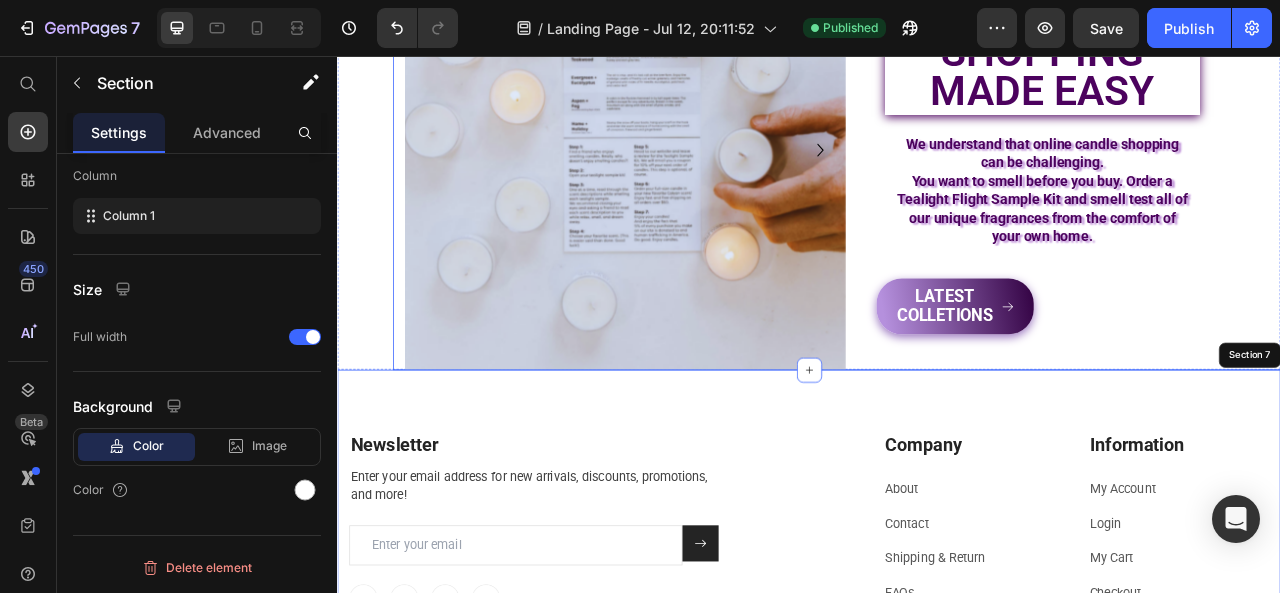 scroll, scrollTop: 0, scrollLeft: 0, axis: both 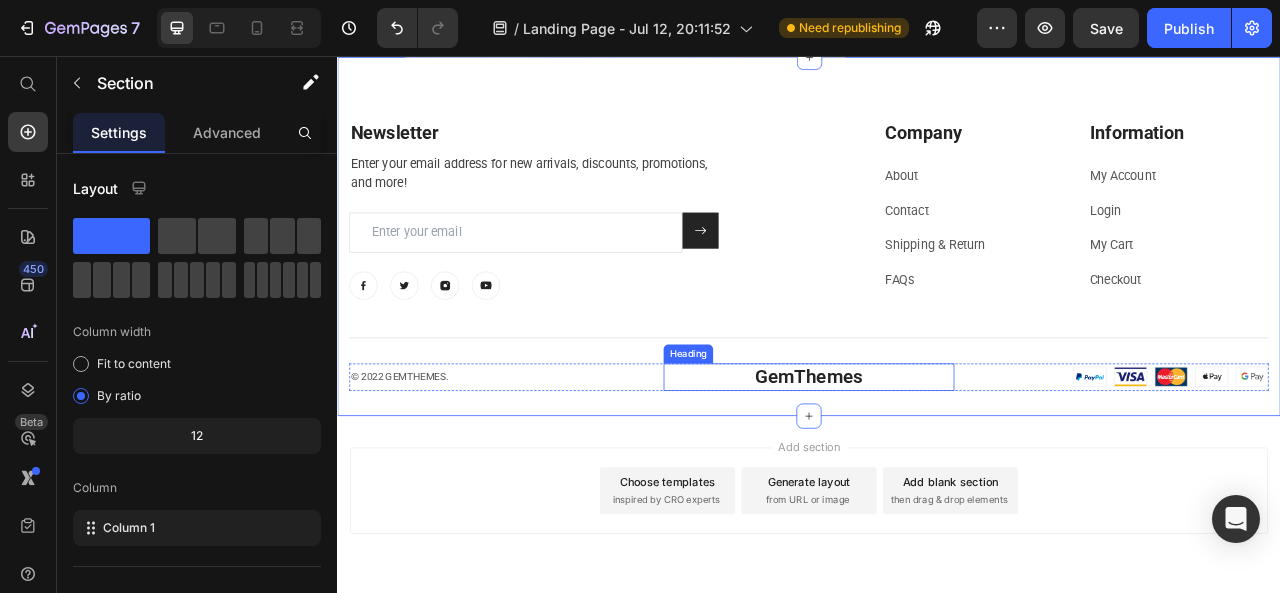 click on "GemThemes" at bounding box center (937, 464) 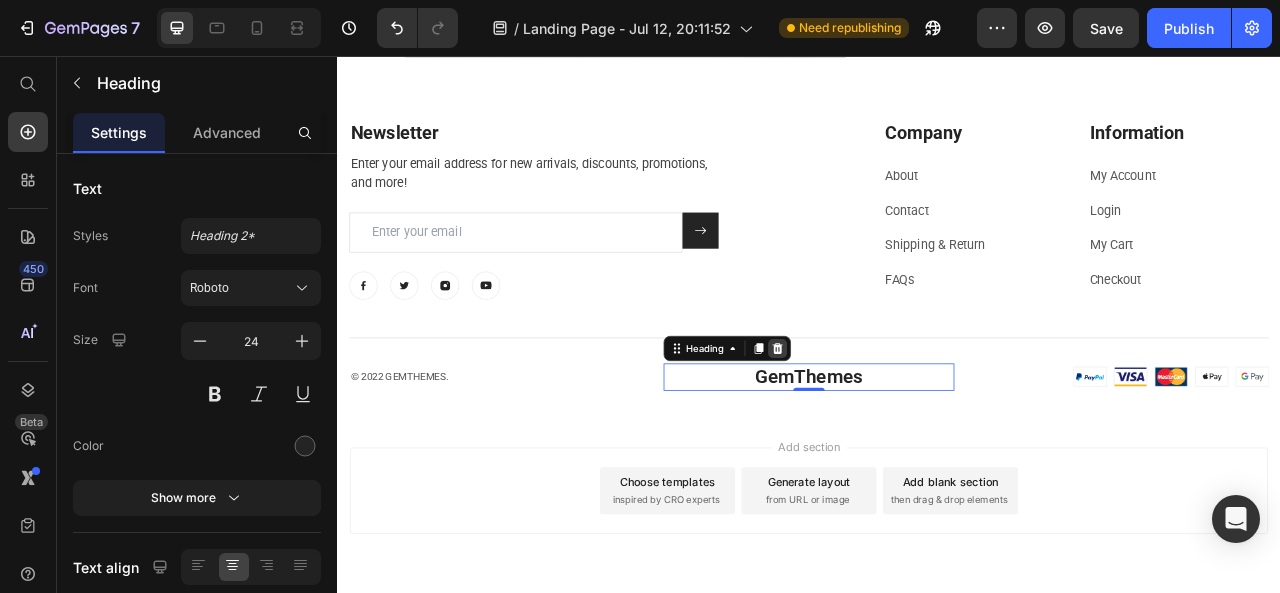 click 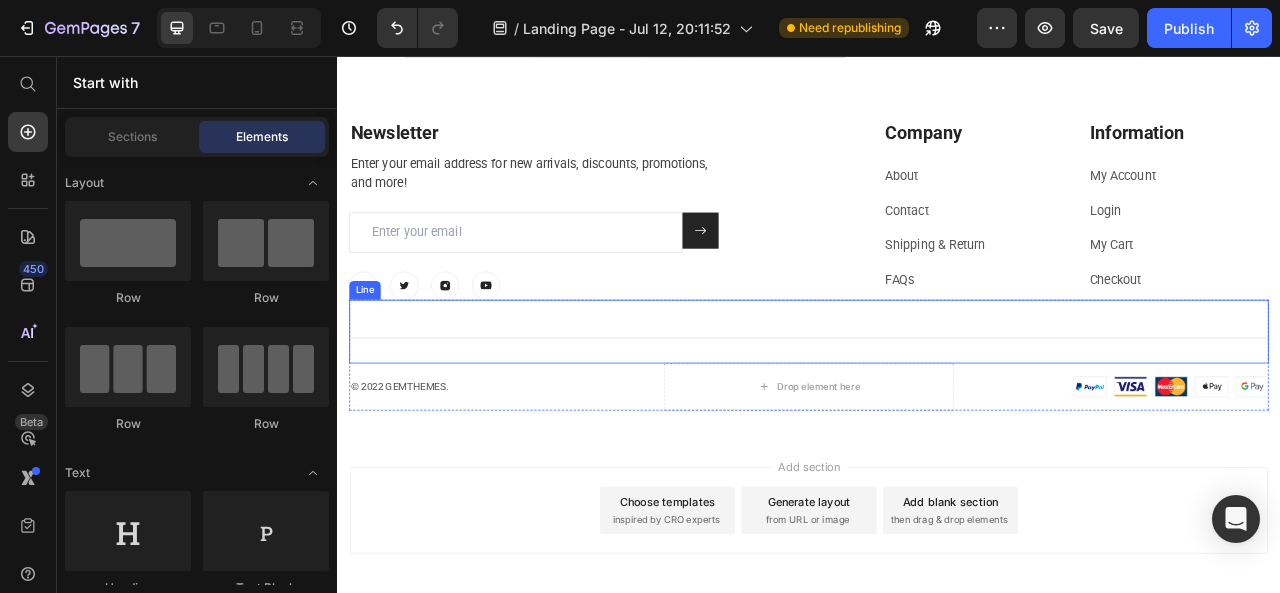 click on "Title Line" at bounding box center [937, 406] 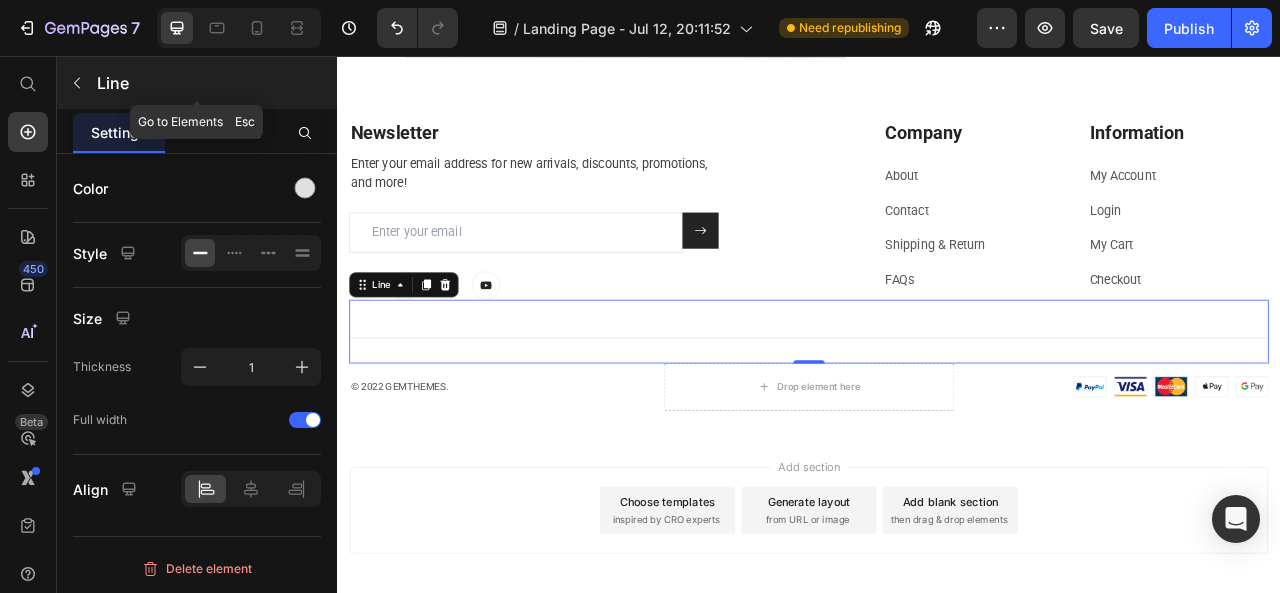click at bounding box center [77, 83] 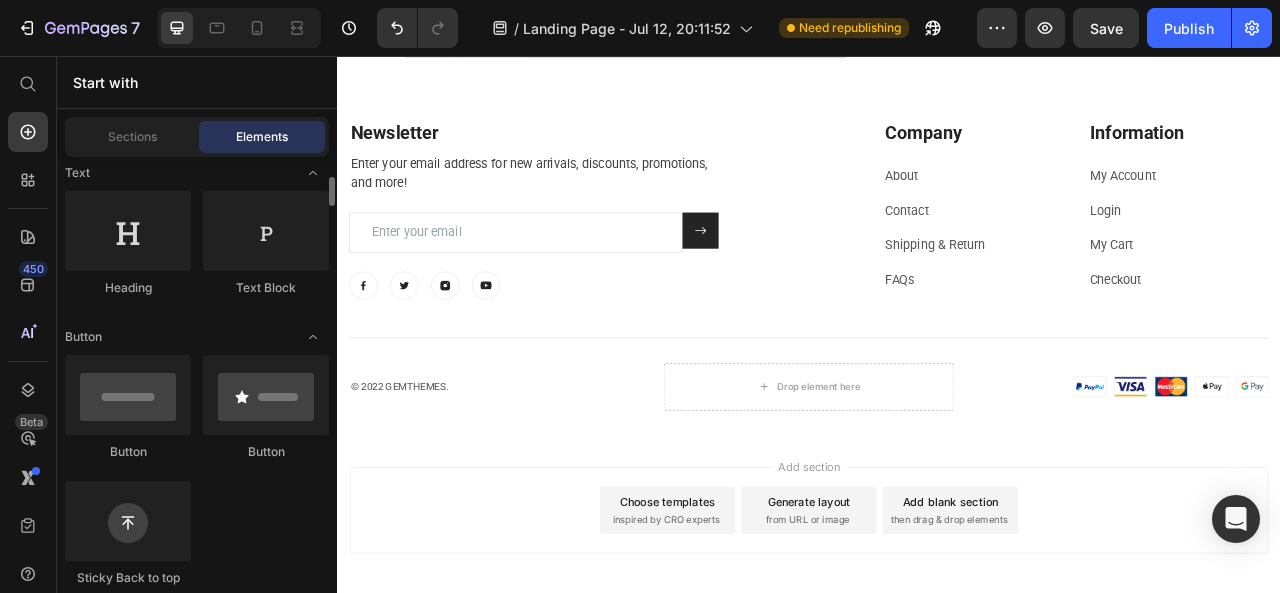 scroll, scrollTop: 600, scrollLeft: 0, axis: vertical 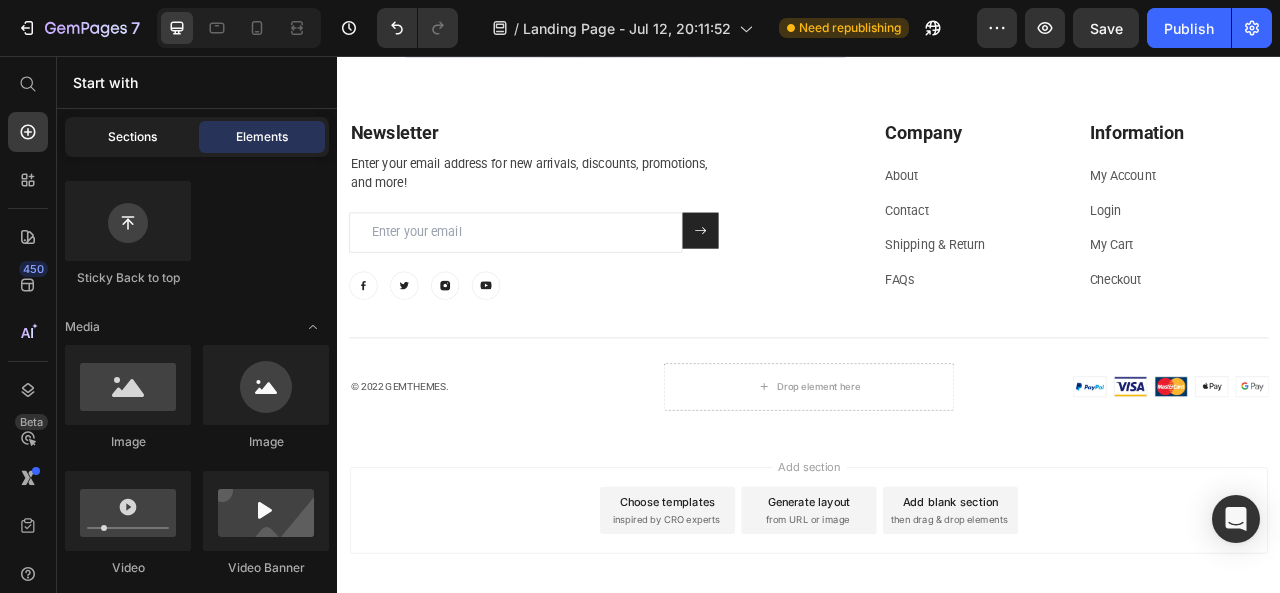 click on "Sections" at bounding box center (132, 137) 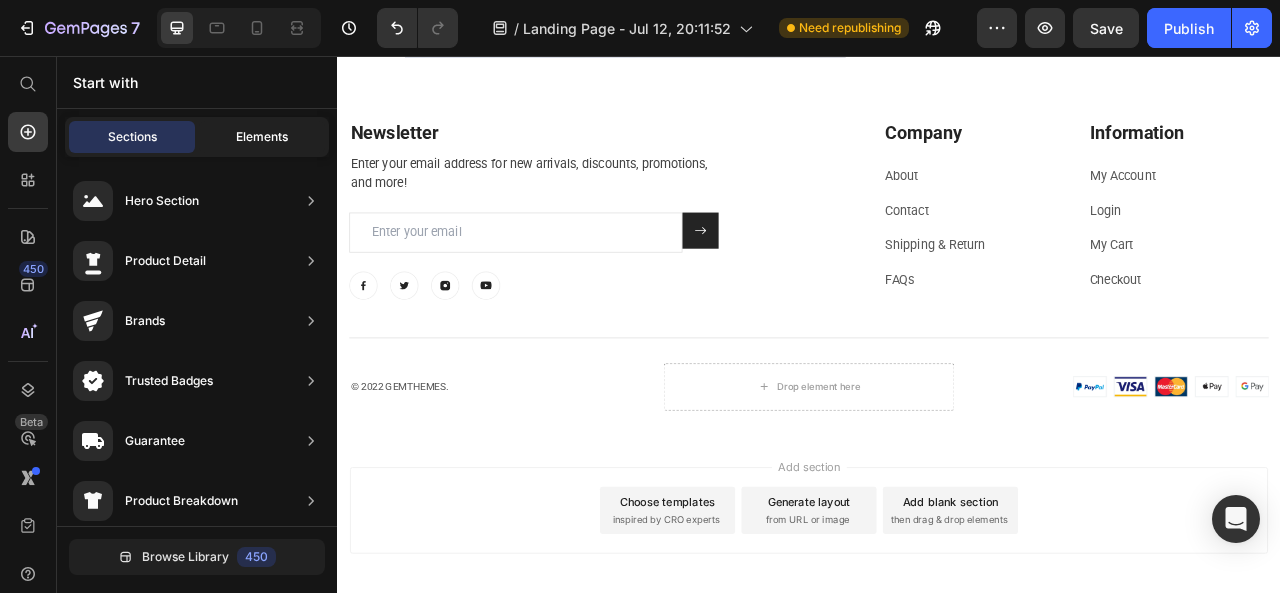 click on "Elements" 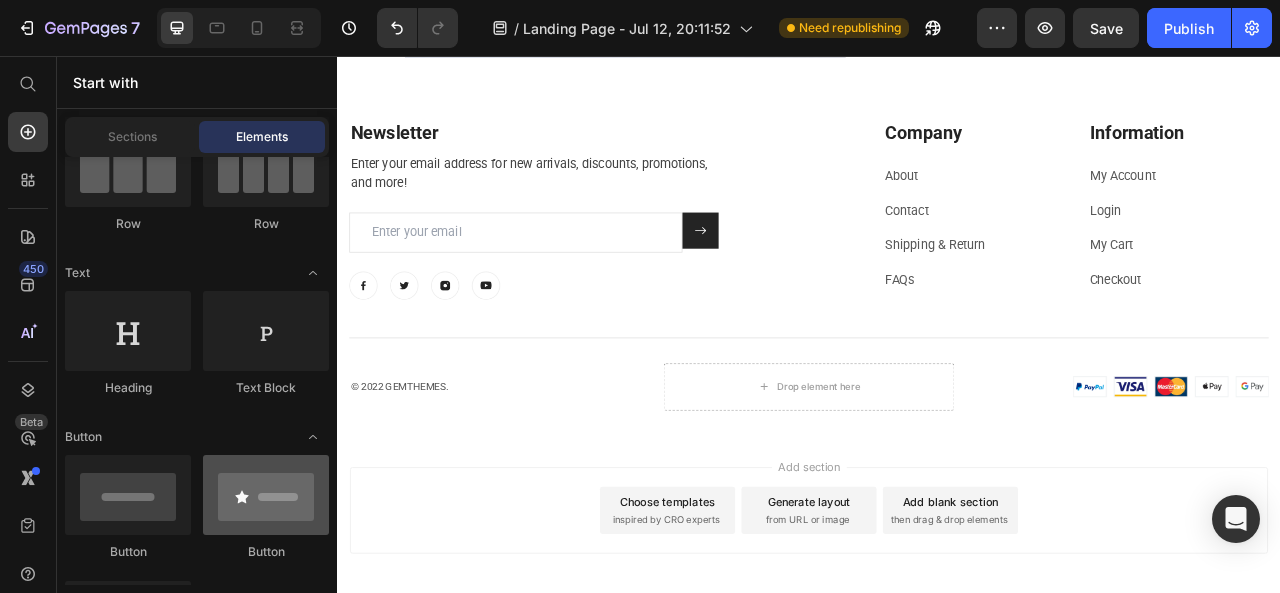 scroll, scrollTop: 0, scrollLeft: 0, axis: both 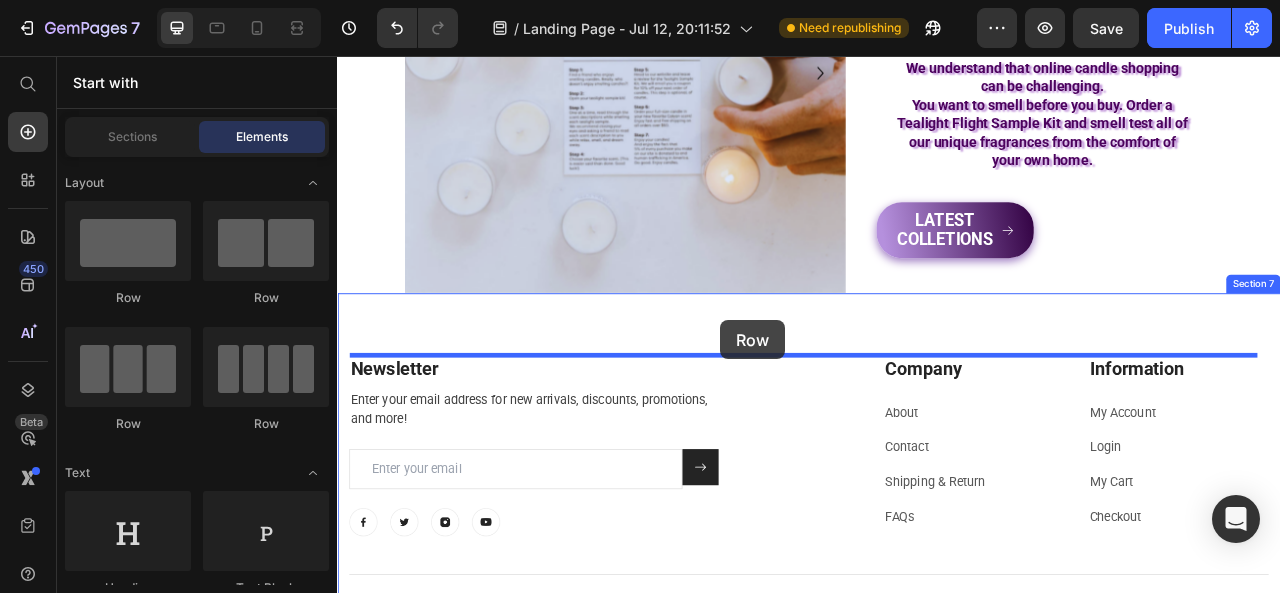 drag, startPoint x: 449, startPoint y: 433, endPoint x: 824, endPoint y: 392, distance: 377.23468 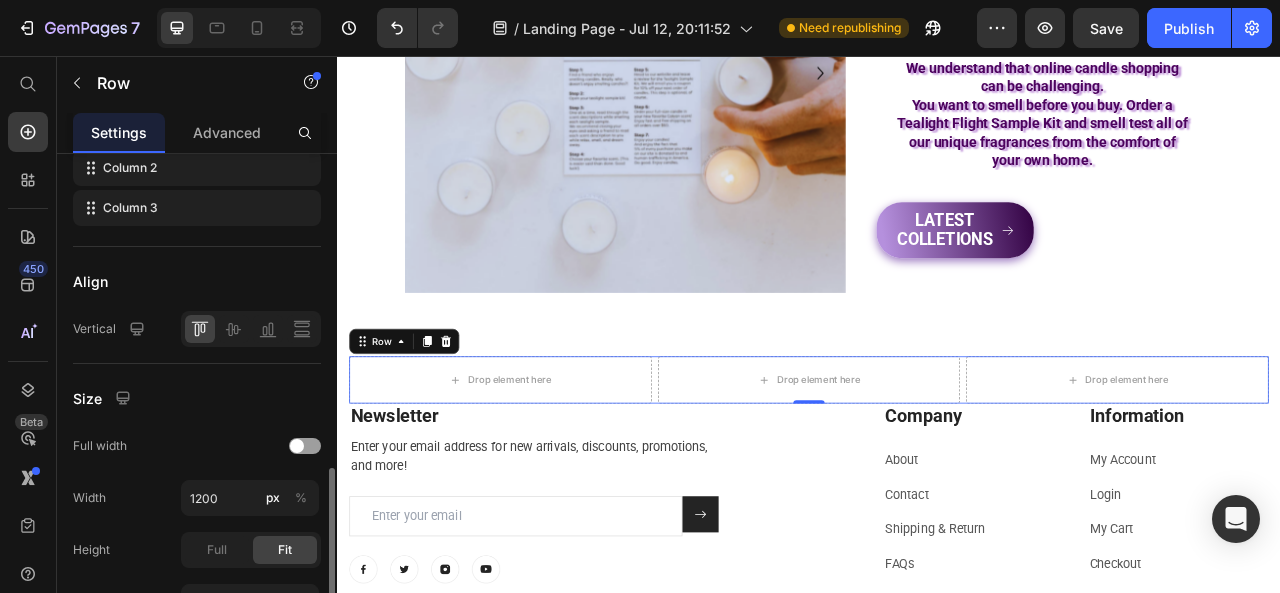 scroll, scrollTop: 662, scrollLeft: 0, axis: vertical 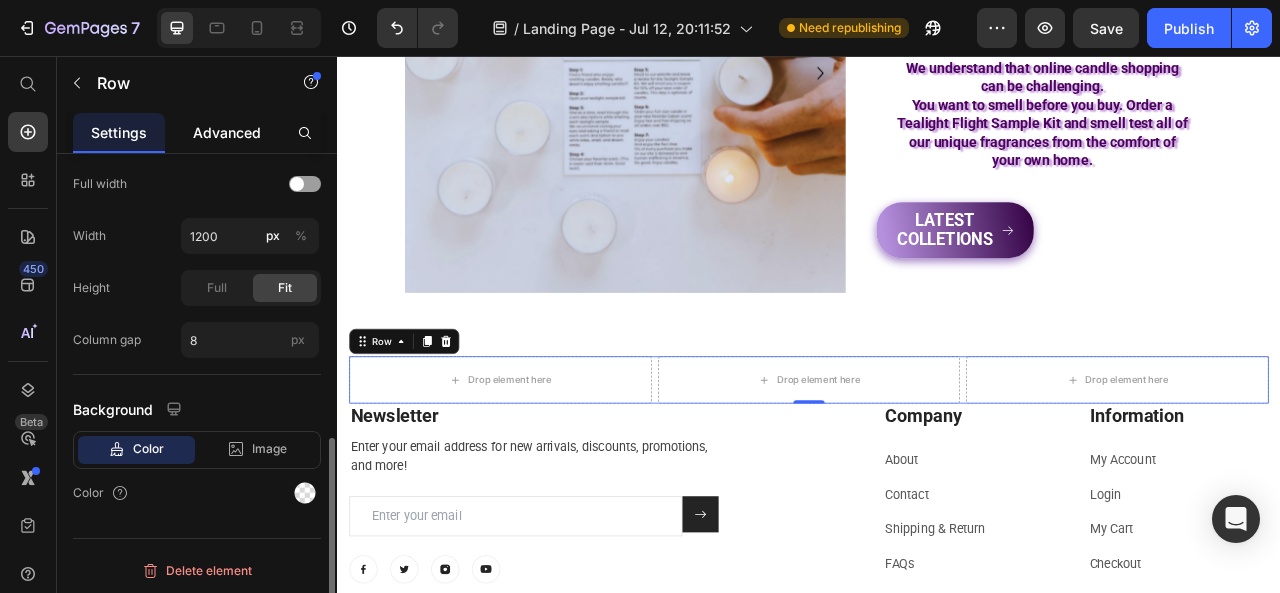 click on "Advanced" at bounding box center [227, 132] 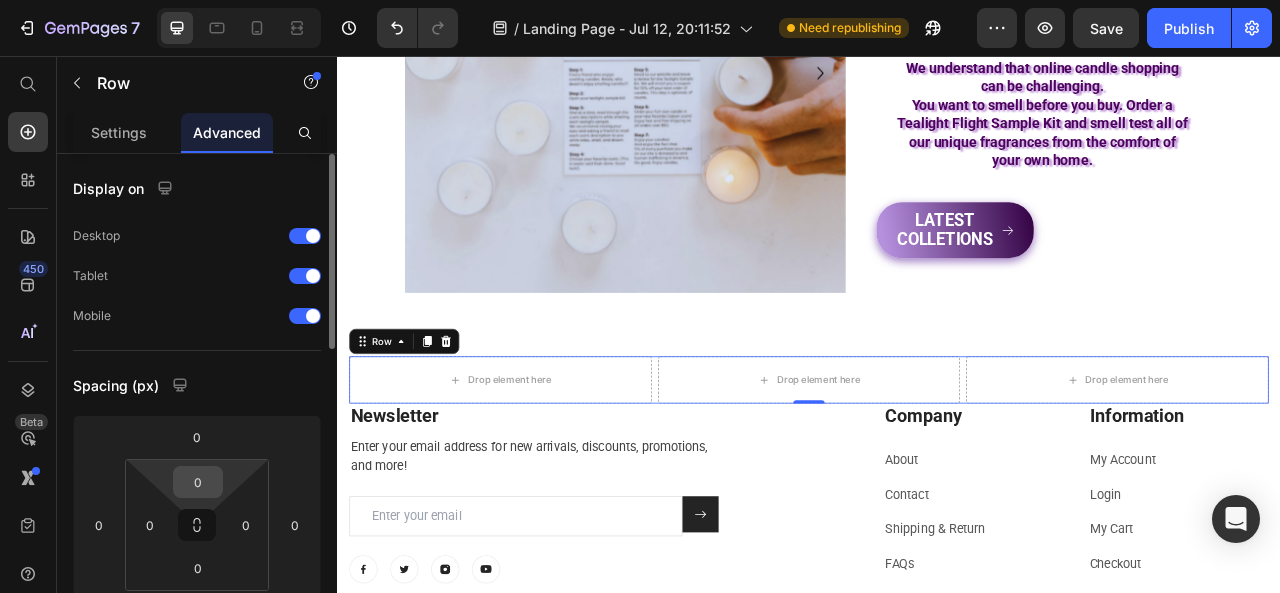 scroll, scrollTop: 400, scrollLeft: 0, axis: vertical 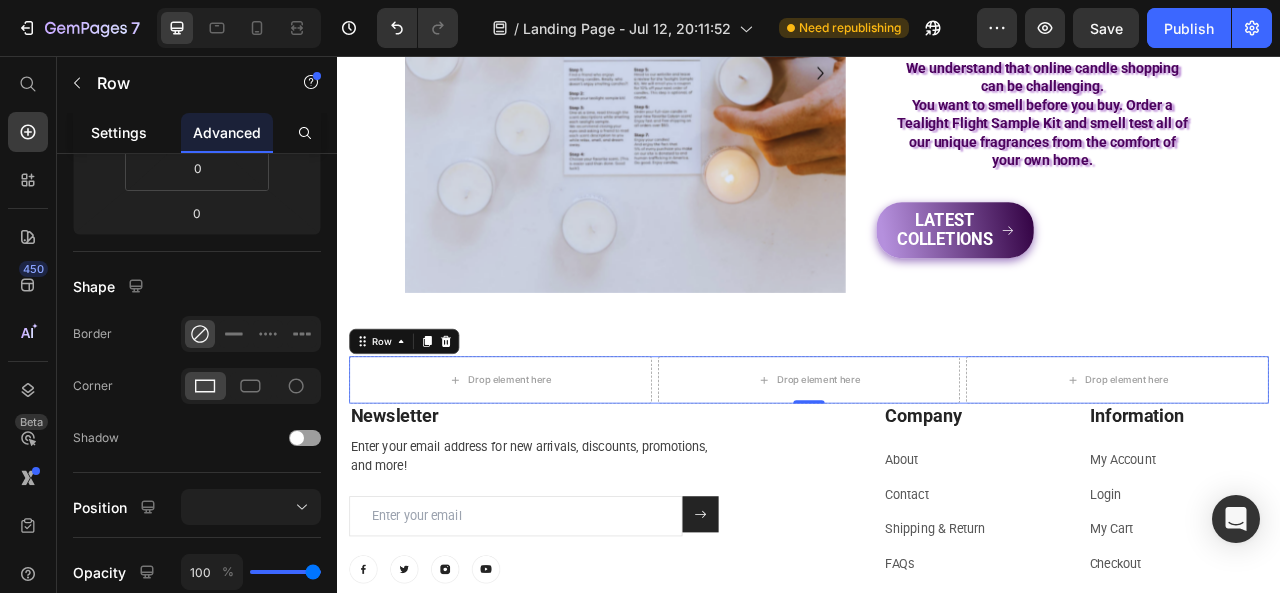 click on "Settings" at bounding box center [119, 132] 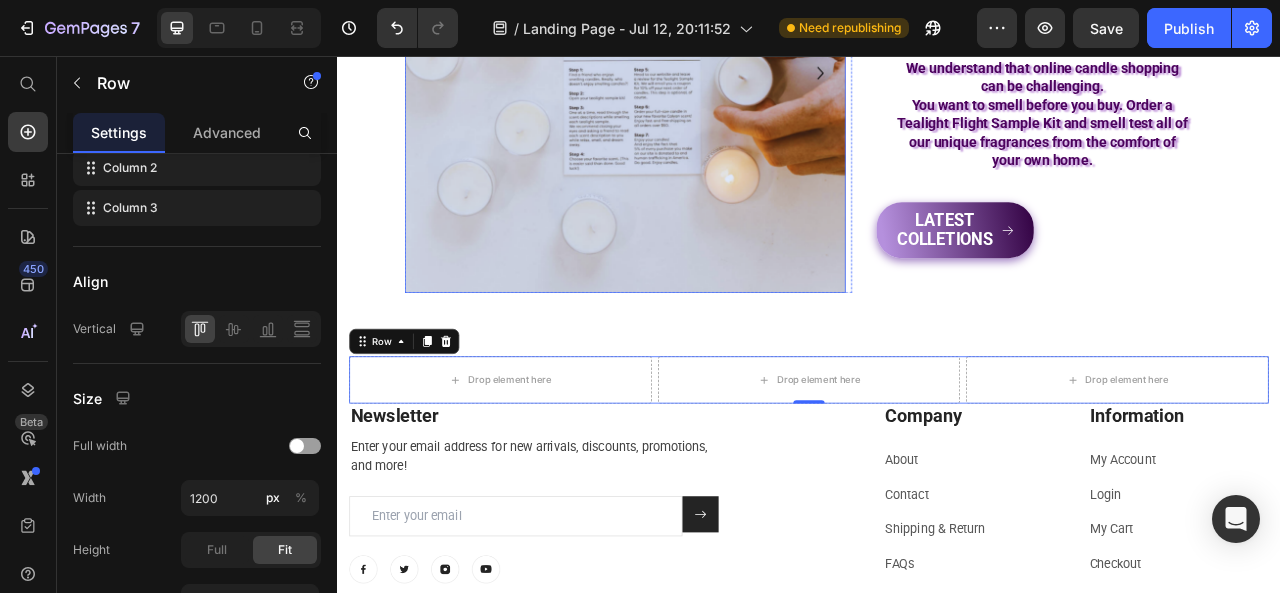 scroll, scrollTop: 0, scrollLeft: 0, axis: both 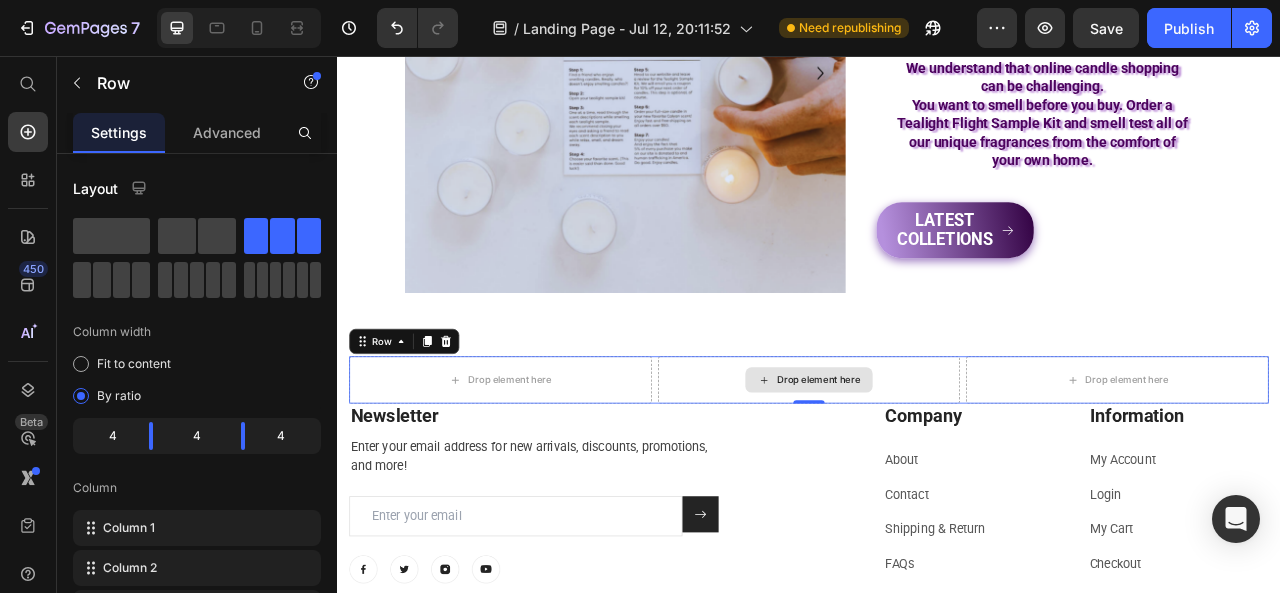 click on "Drop element here" at bounding box center [937, 468] 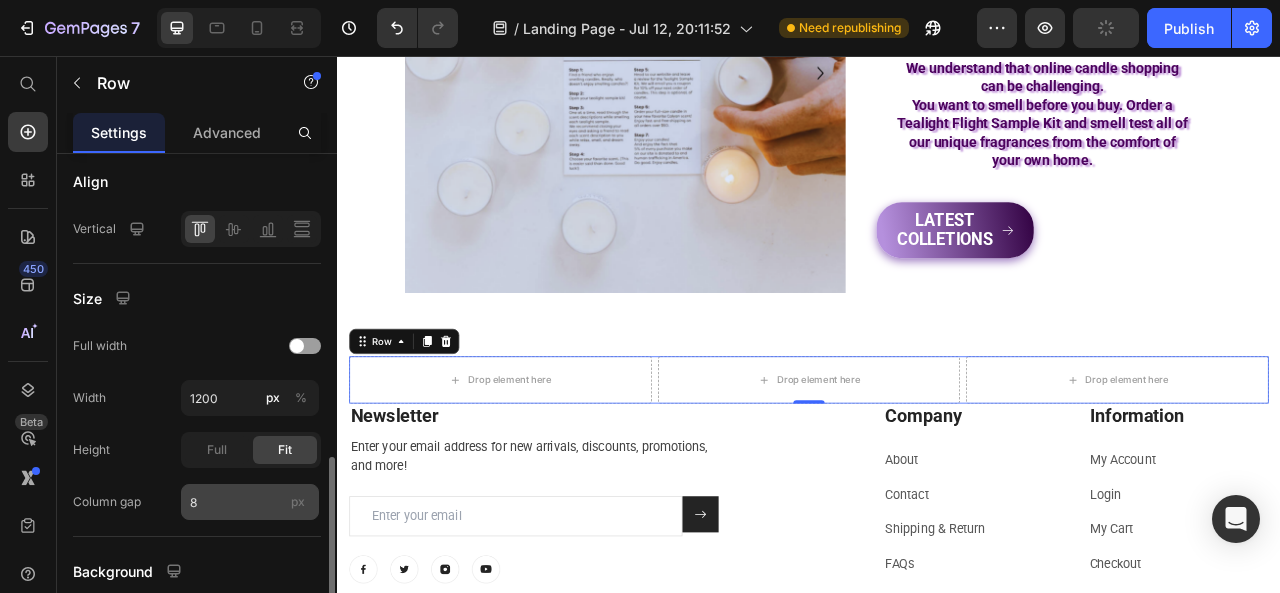 scroll, scrollTop: 662, scrollLeft: 0, axis: vertical 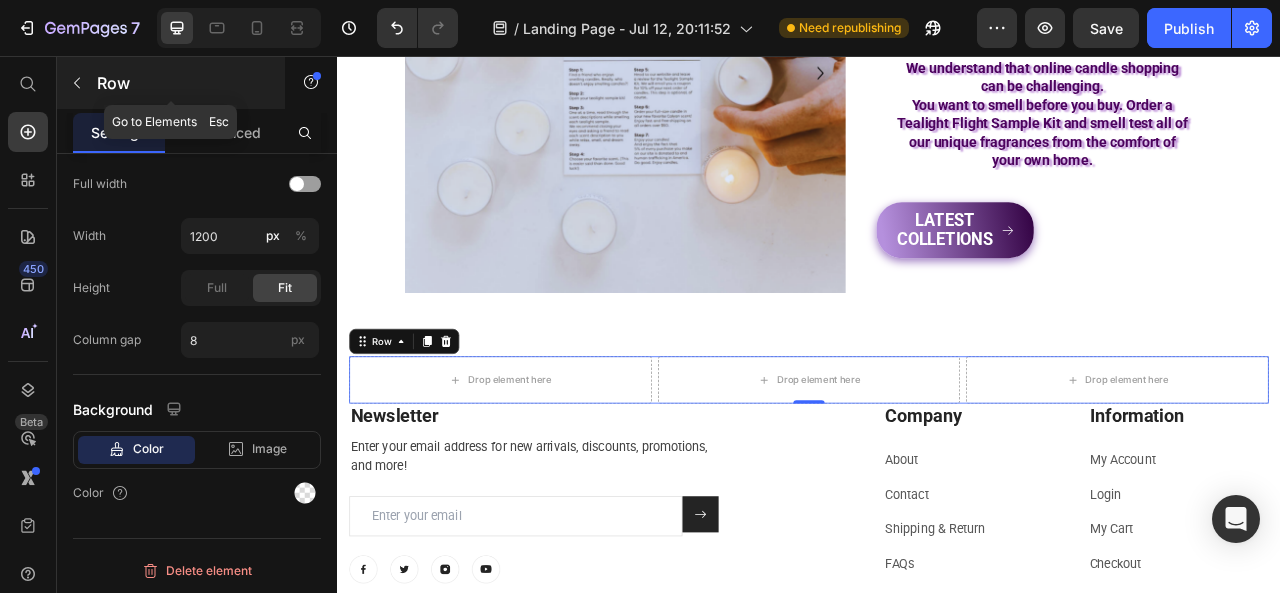 click 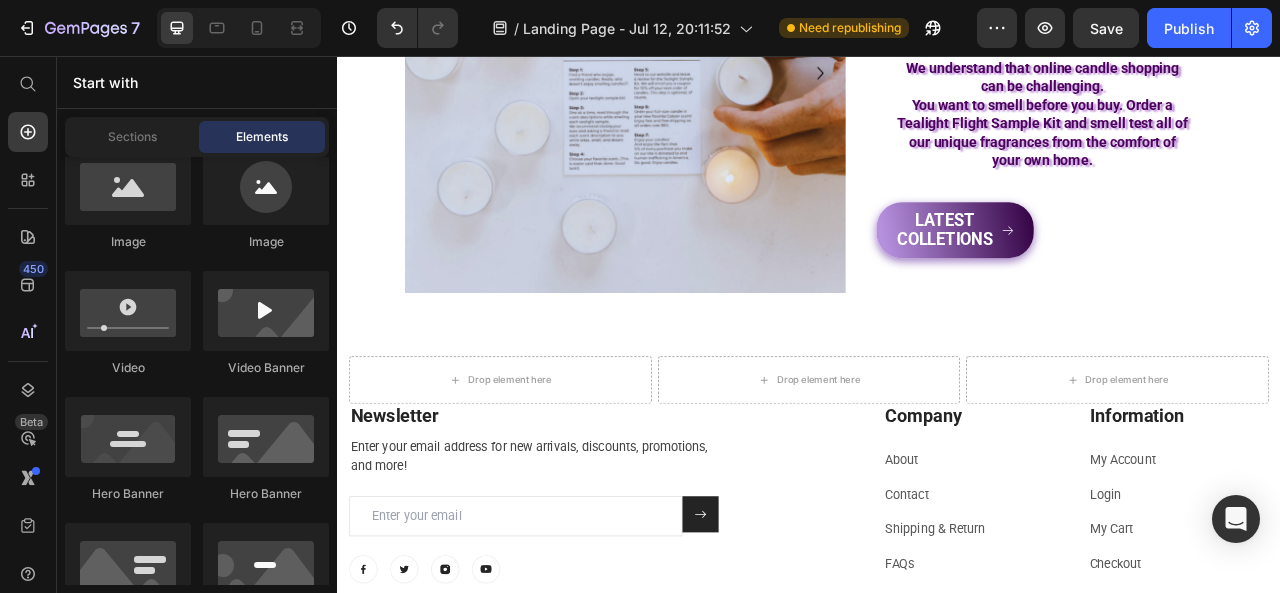 scroll, scrollTop: 700, scrollLeft: 0, axis: vertical 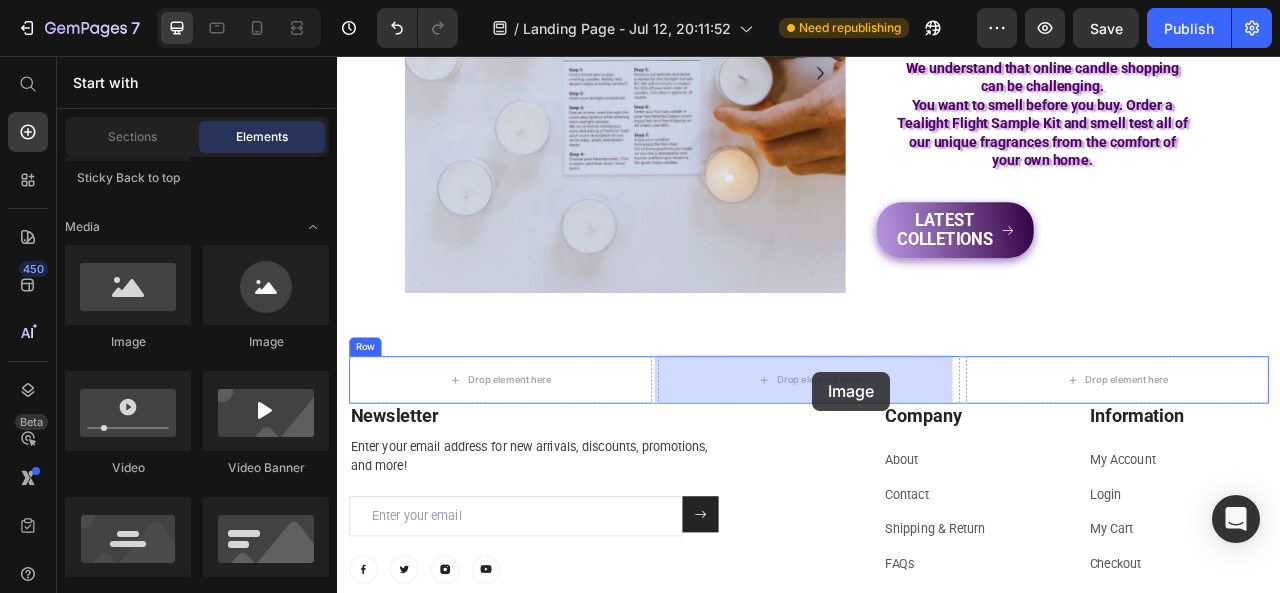 drag, startPoint x: 469, startPoint y: 353, endPoint x: 942, endPoint y: 458, distance: 484.5142 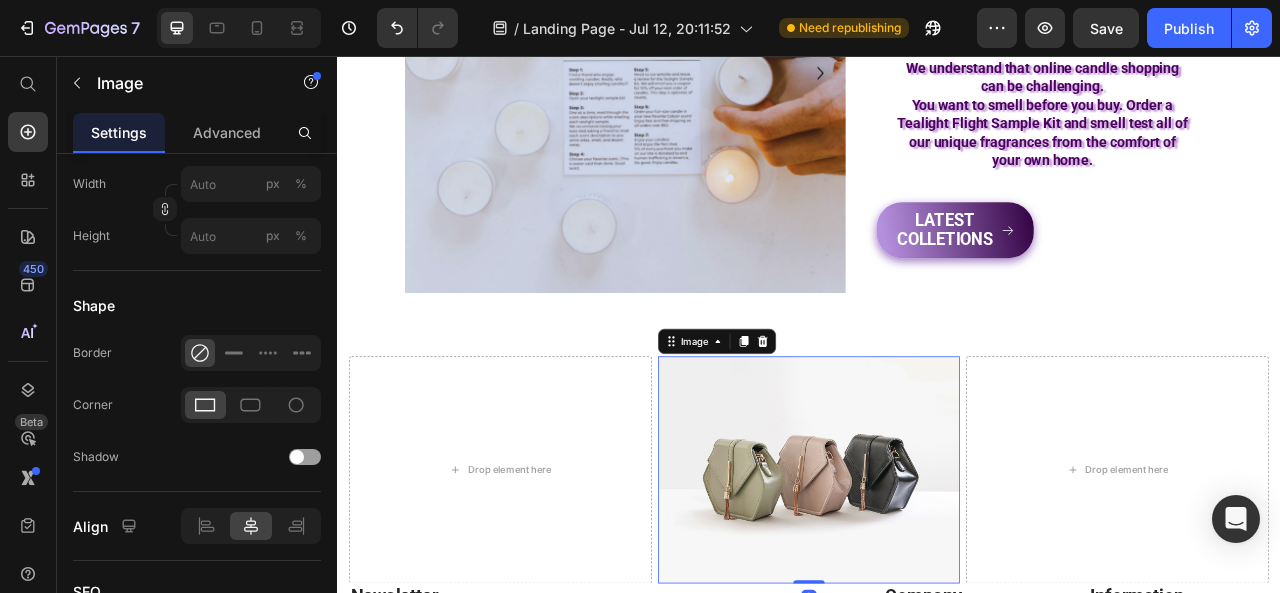 scroll, scrollTop: 0, scrollLeft: 0, axis: both 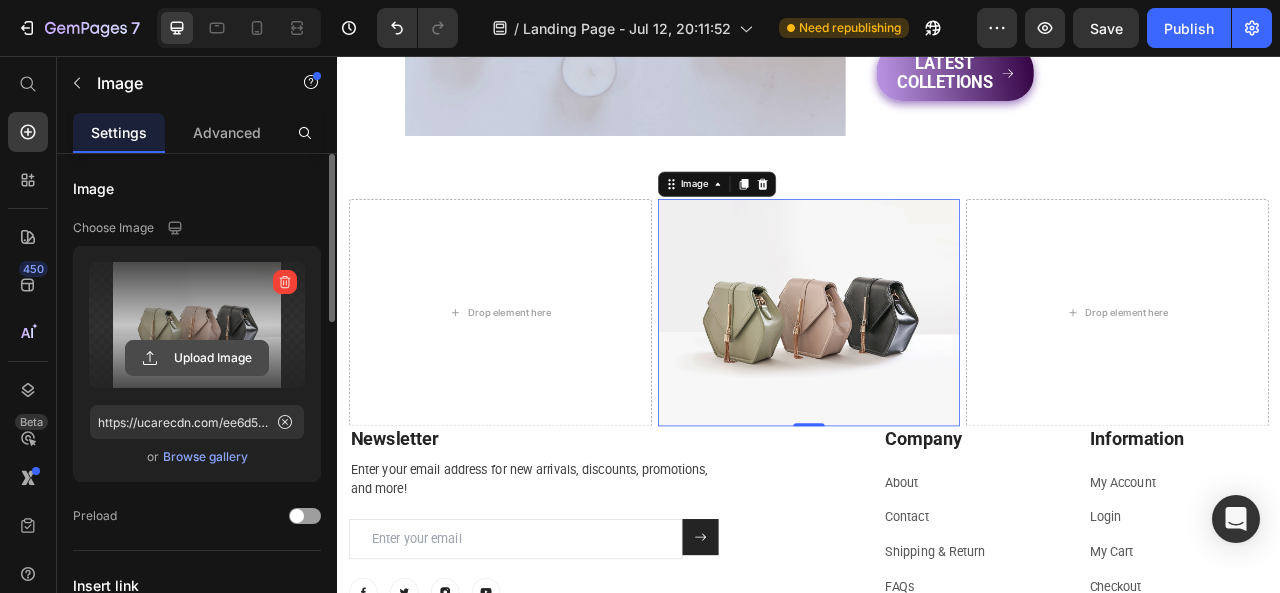 click 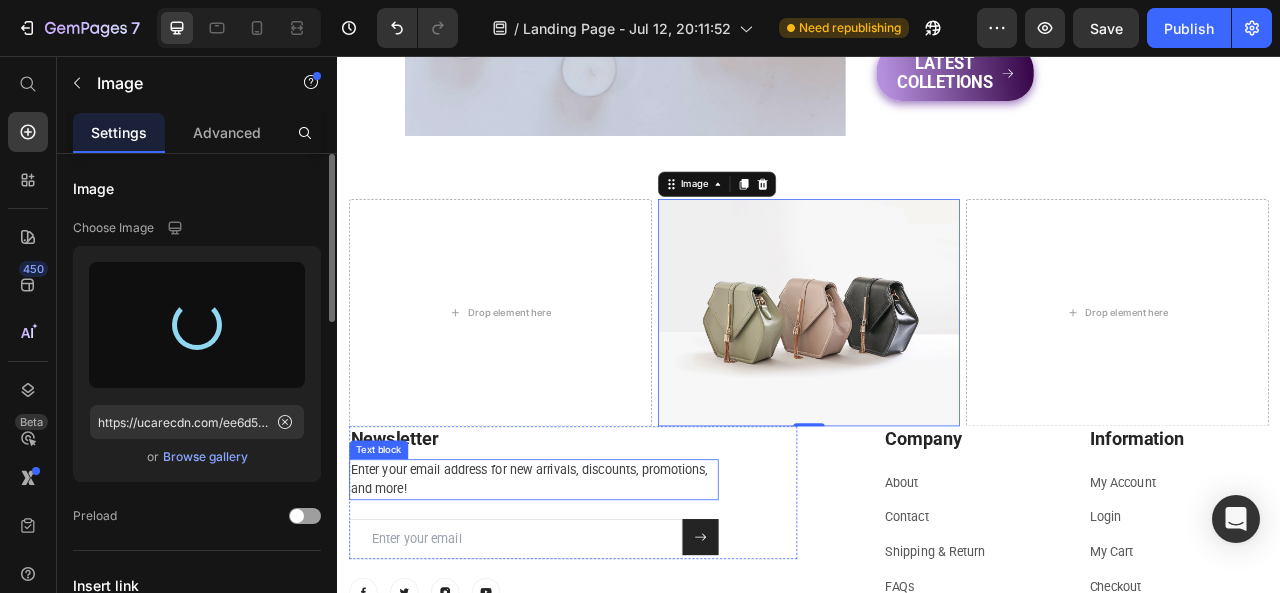 type on "https://cdn.shopify.com/s/files/1/0640/9892/6701/files/gempages_575122051967222628-e28066fa-0777-4a75-88dc-3d1448581224.png" 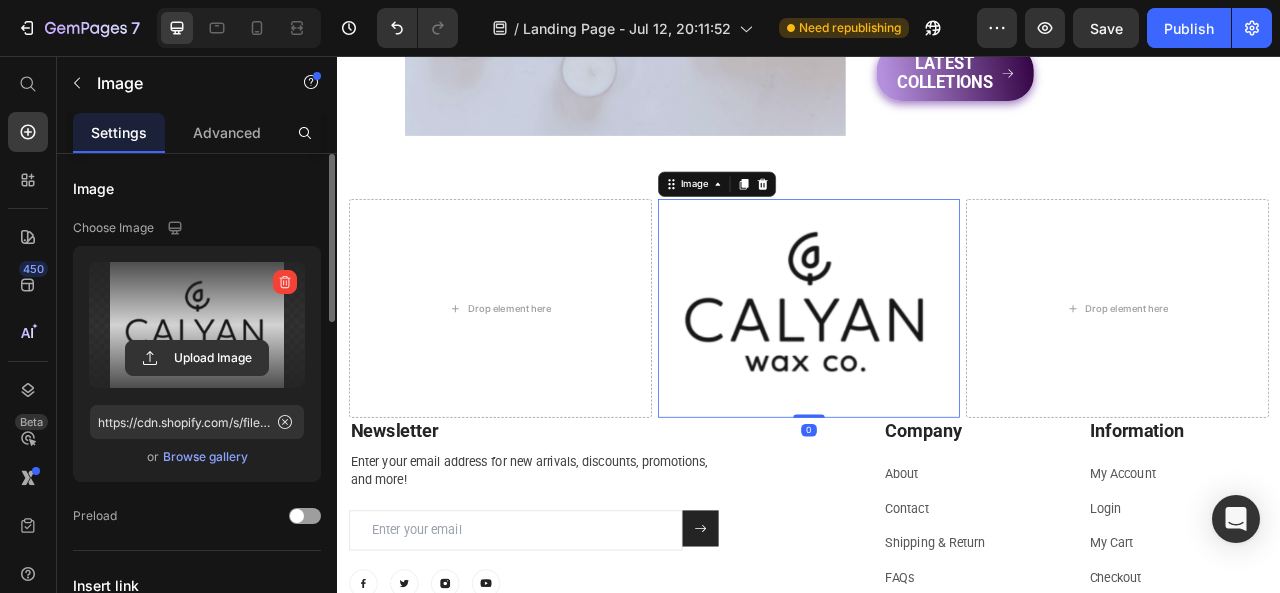 drag, startPoint x: 927, startPoint y: 508, endPoint x: 927, endPoint y: 465, distance: 43 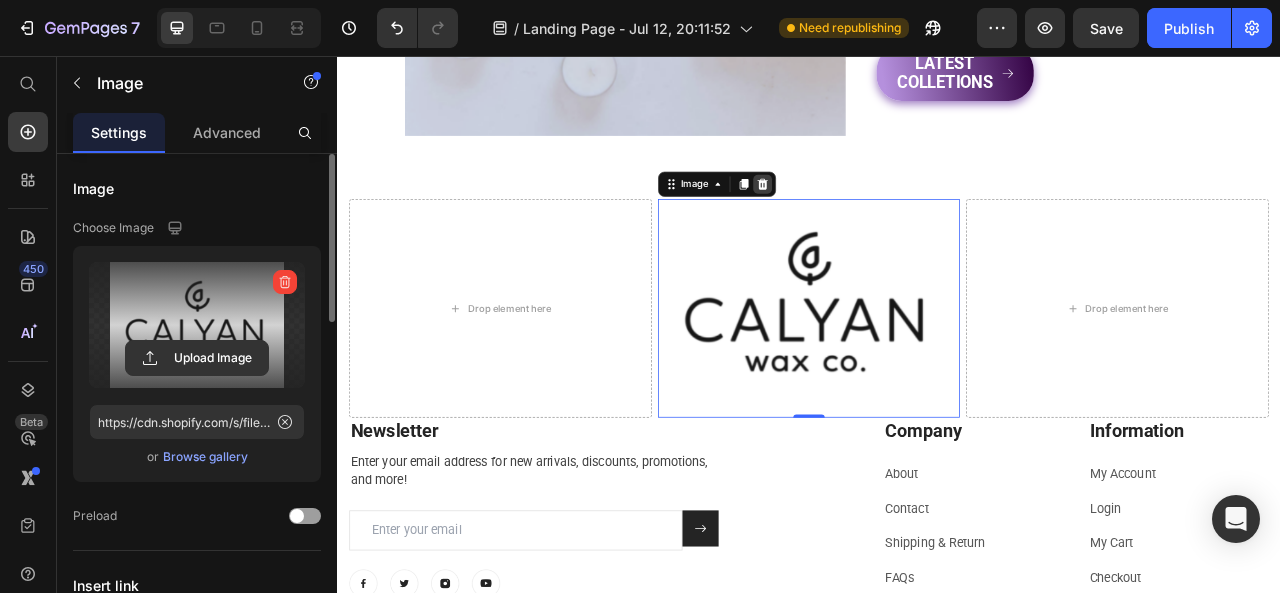 click 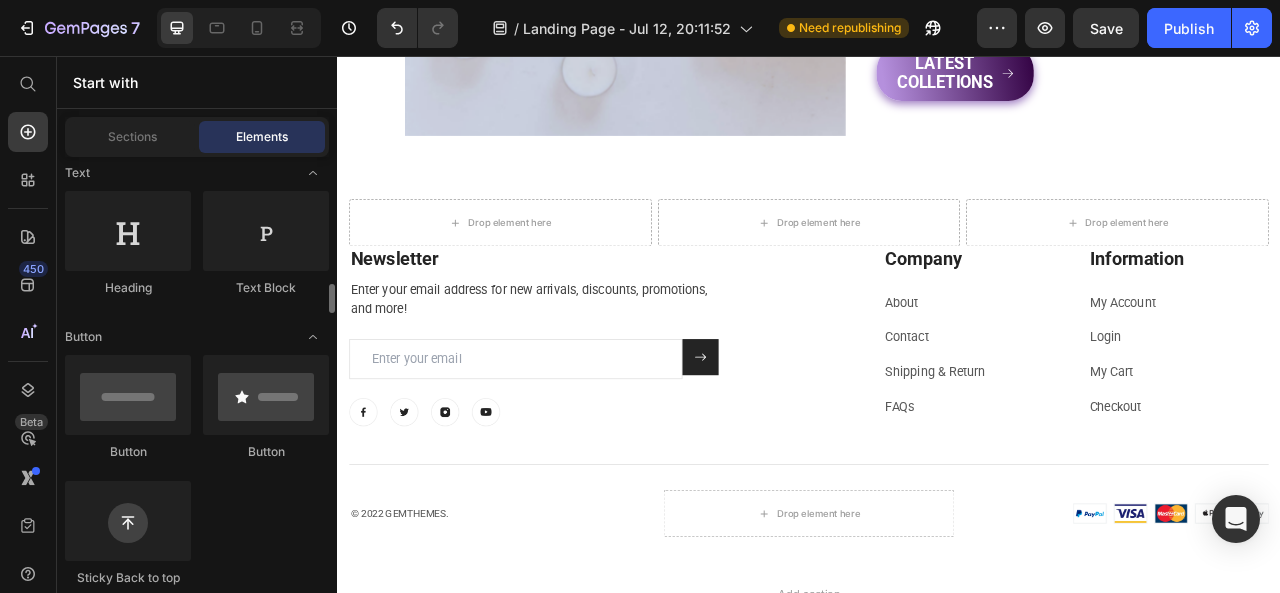 scroll, scrollTop: 400, scrollLeft: 0, axis: vertical 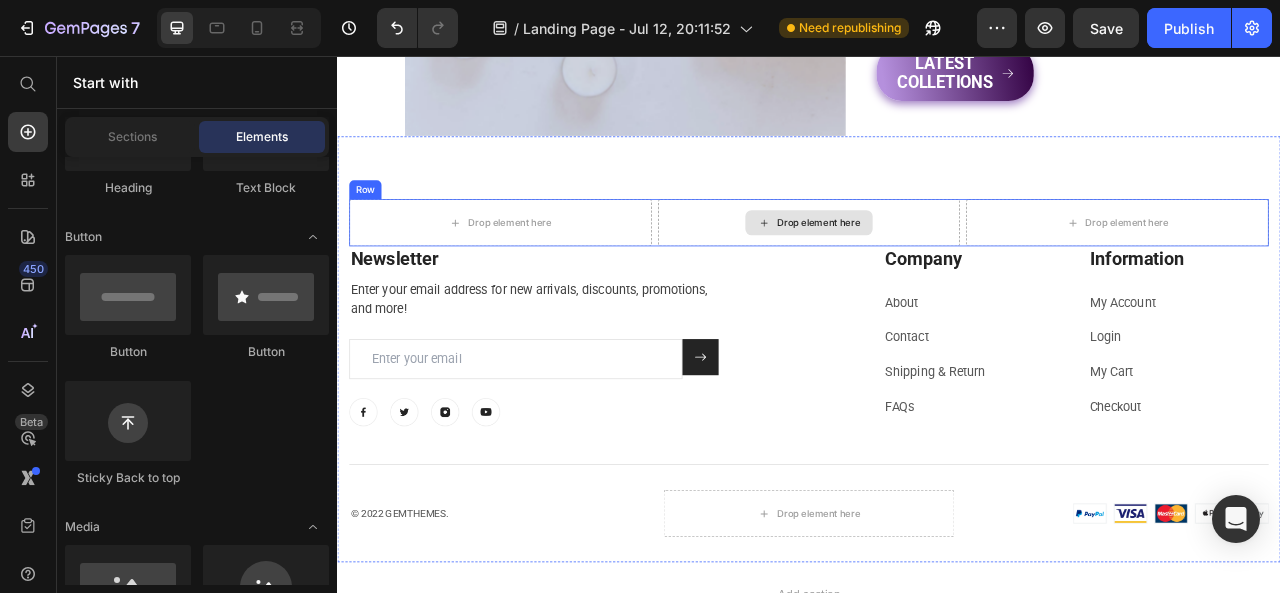 click on "Drop element here" at bounding box center (937, 268) 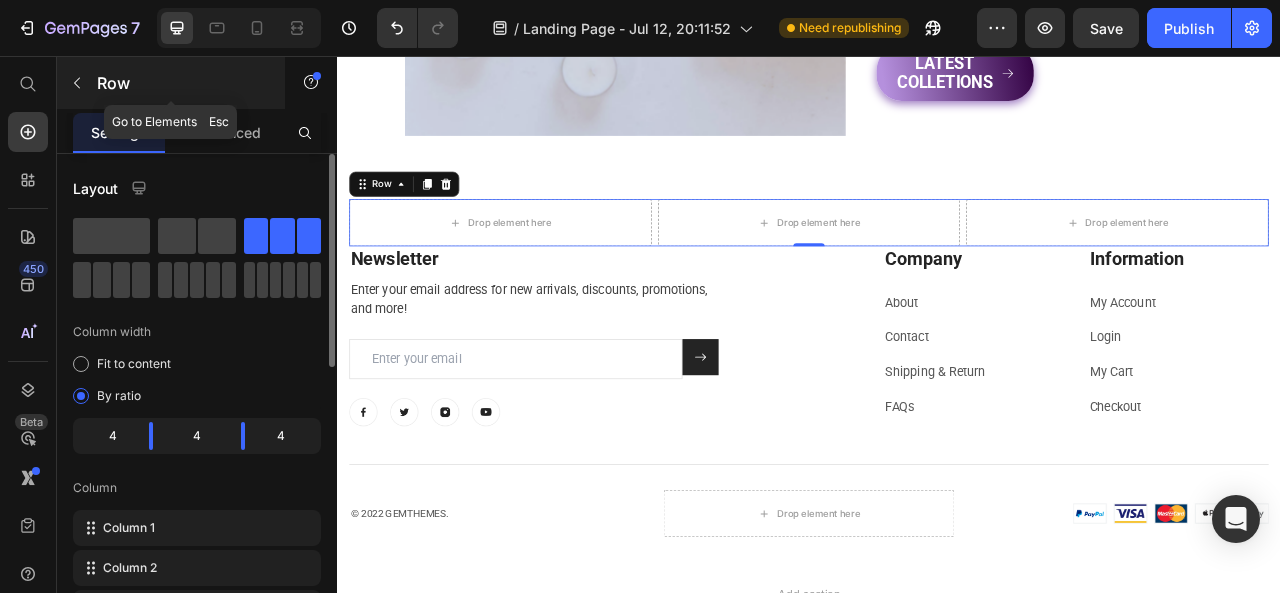 click 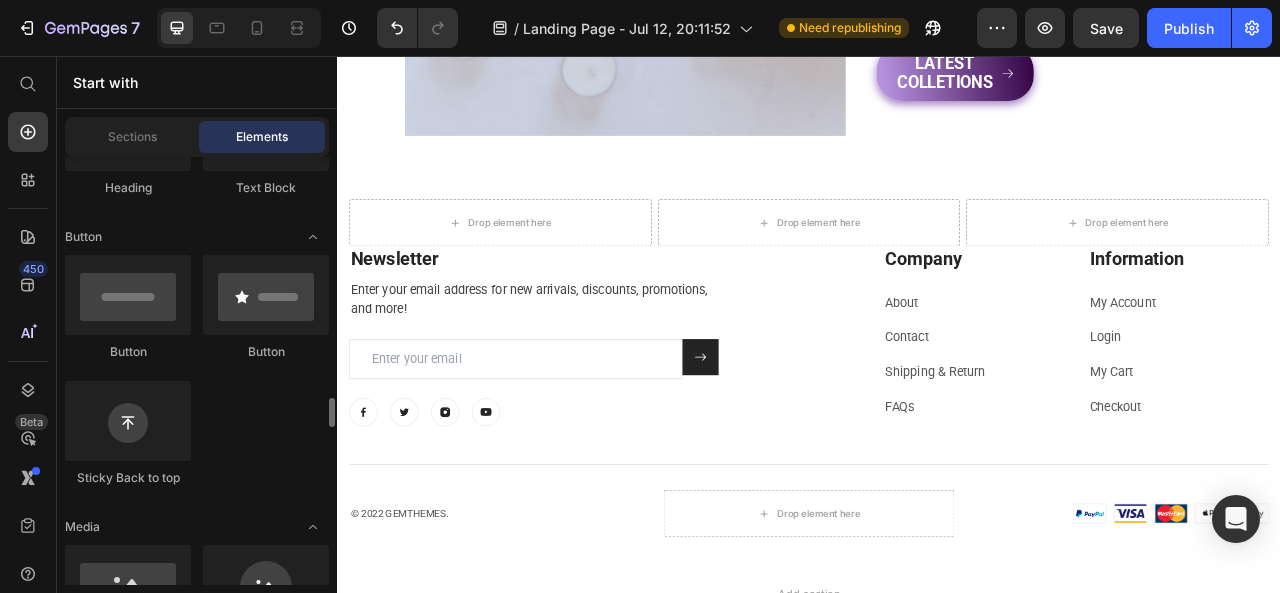 scroll, scrollTop: 600, scrollLeft: 0, axis: vertical 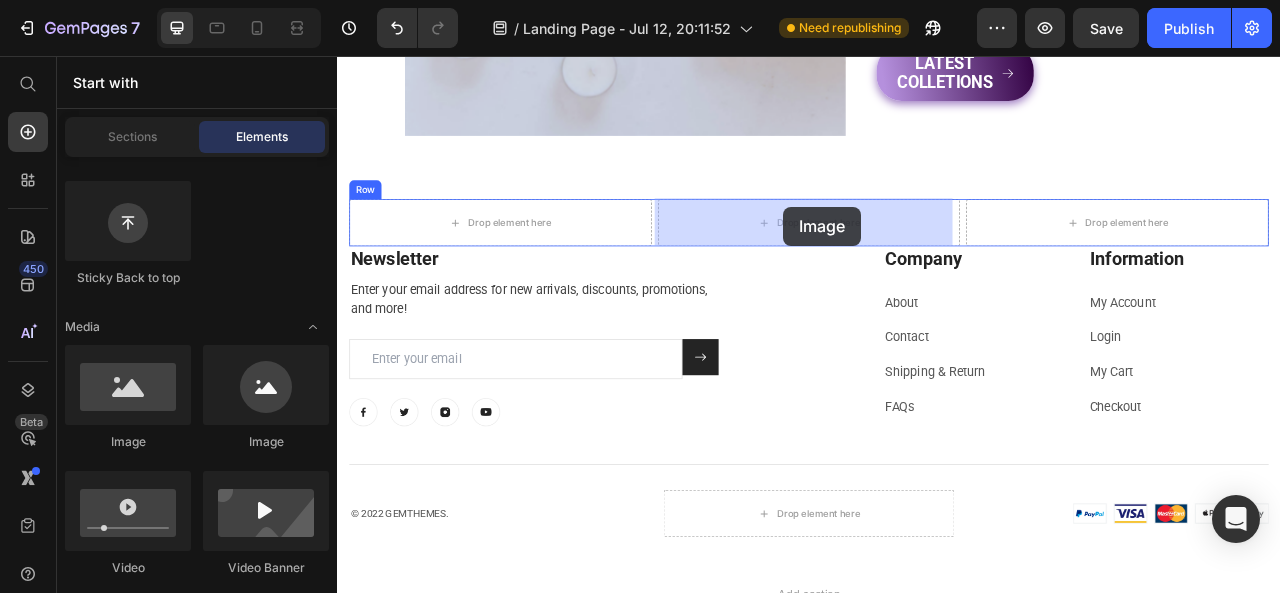 drag, startPoint x: 450, startPoint y: 455, endPoint x: 904, endPoint y: 248, distance: 498.96393 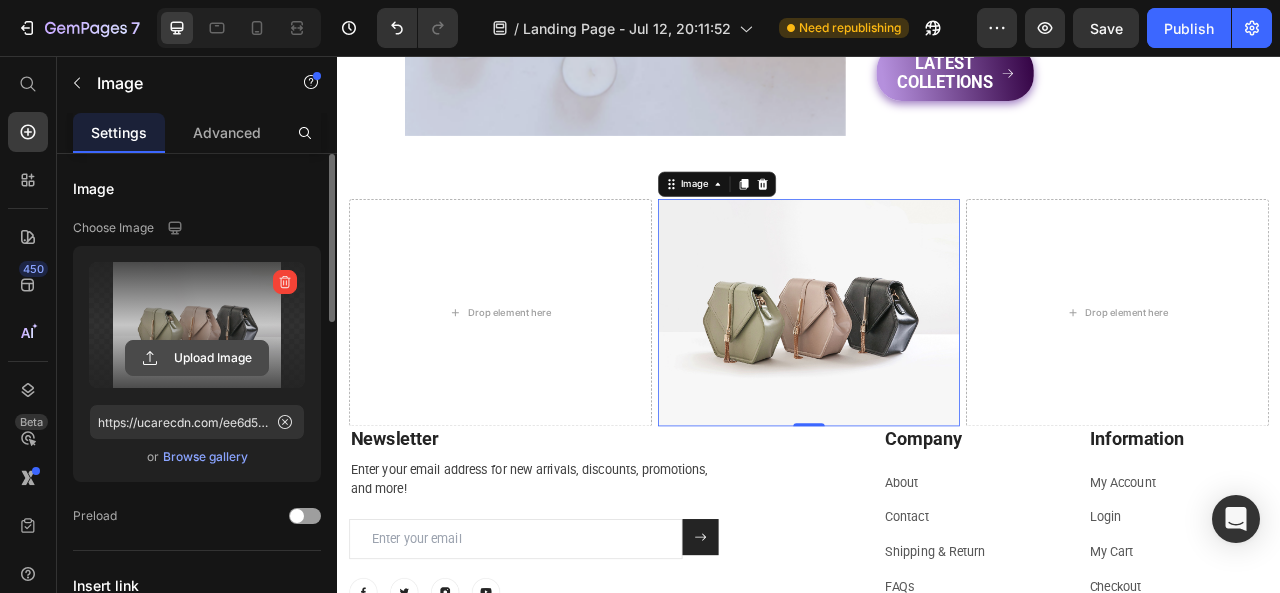 click 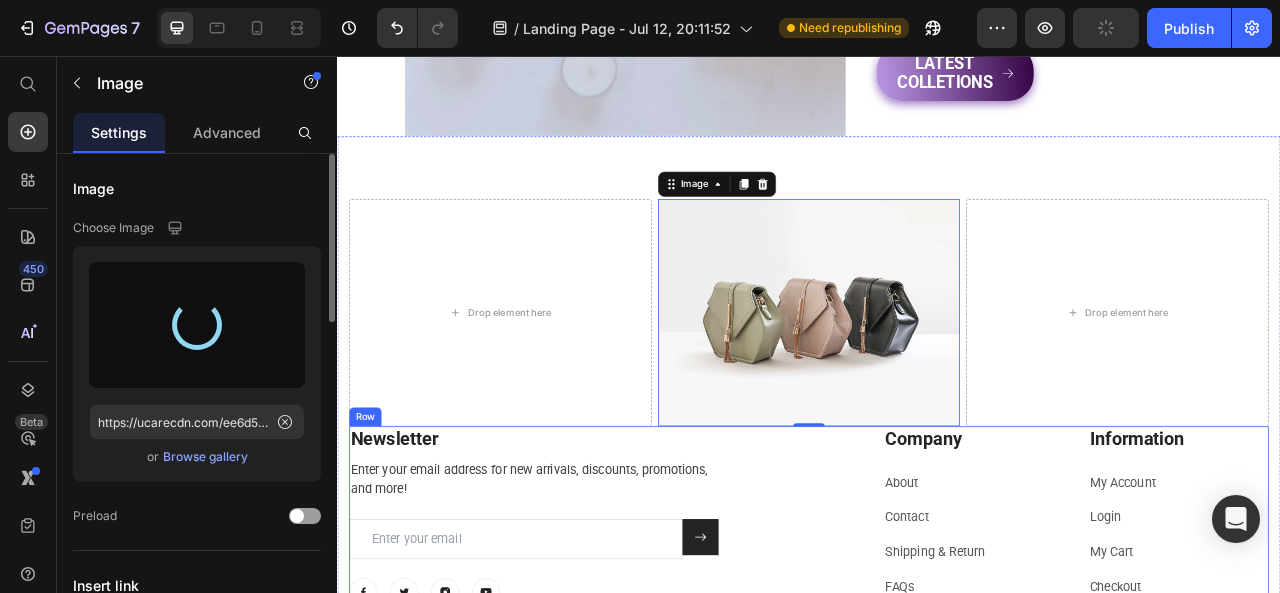 type on "https://cdn.shopify.com/s/files/1/0640/9892/6701/files/gempages_575122051967222628-693369c9-2d1e-47e0-bed7-6bbd43efcb3e.png" 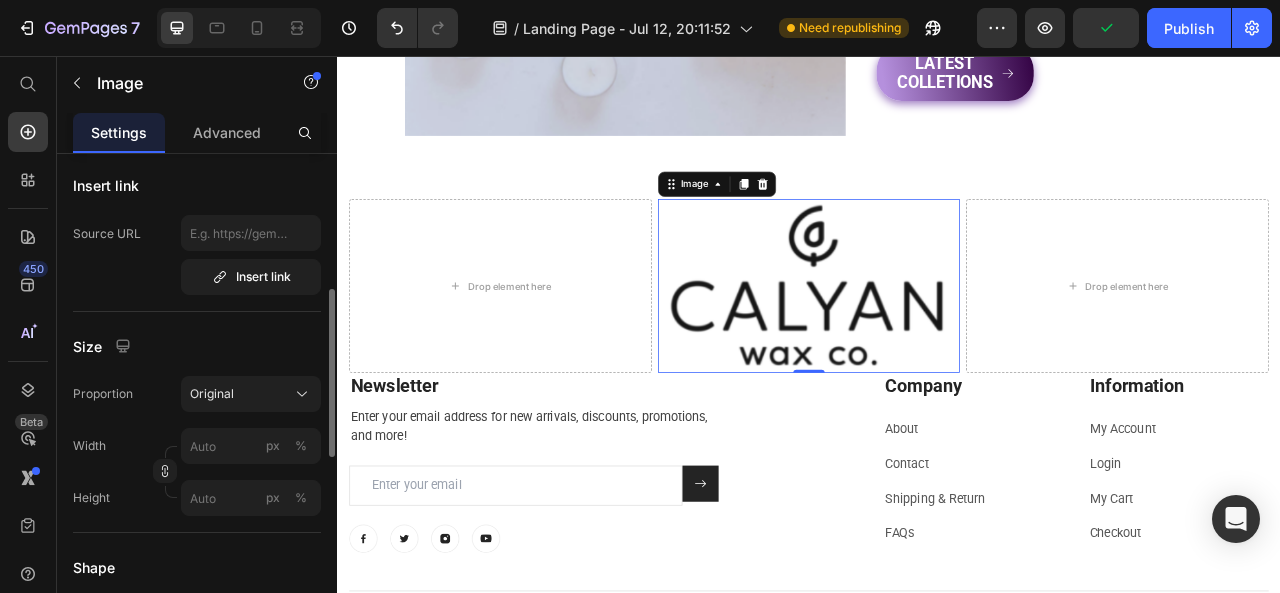 scroll, scrollTop: 500, scrollLeft: 0, axis: vertical 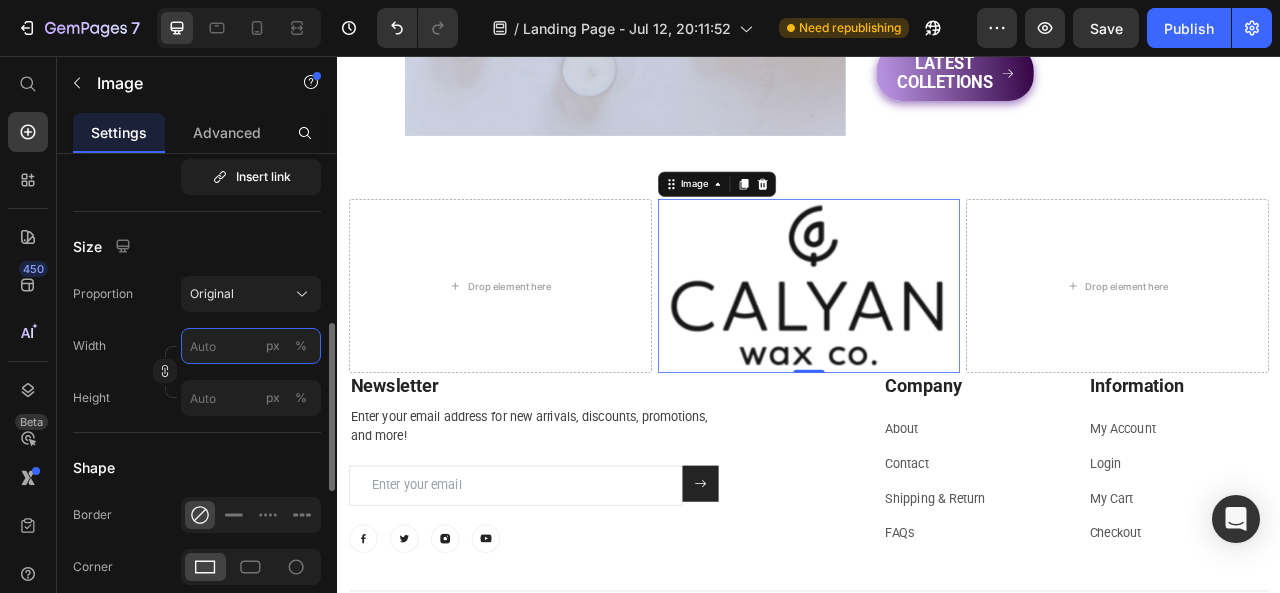 click on "px %" at bounding box center (251, 346) 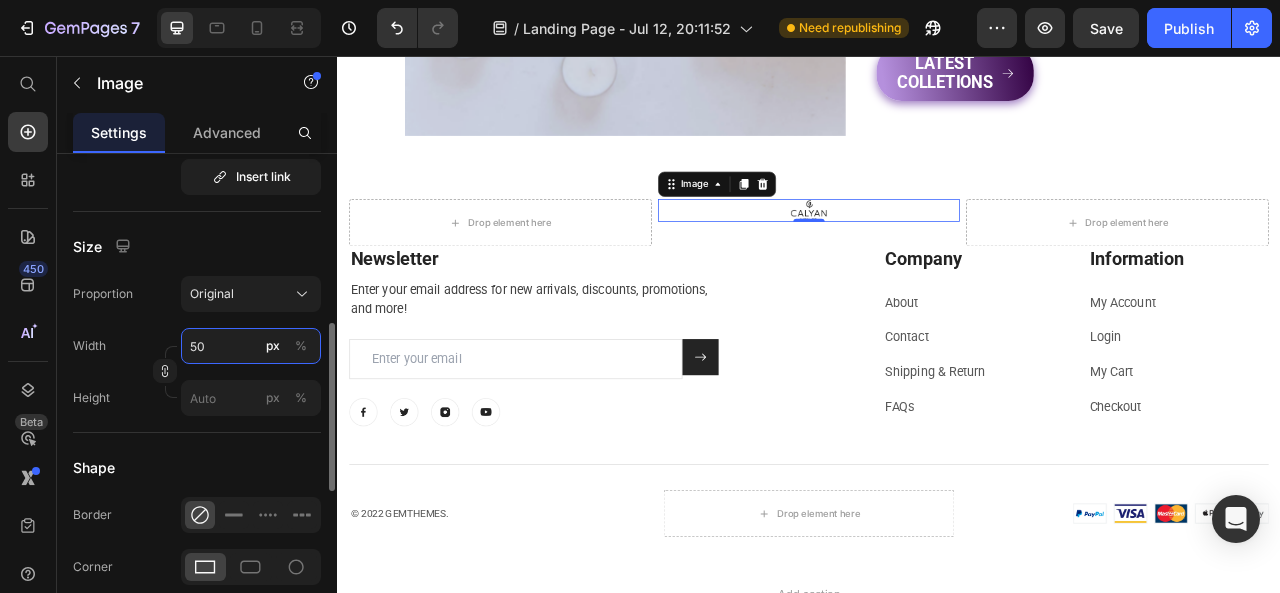 type on "5" 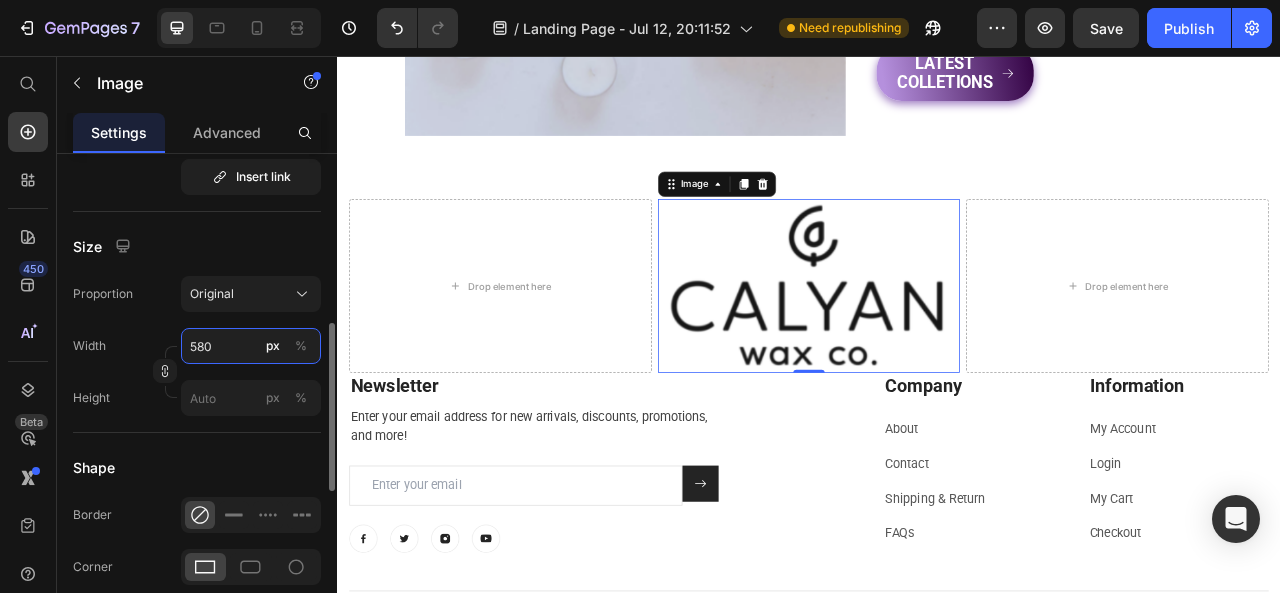 click on "580" at bounding box center (251, 346) 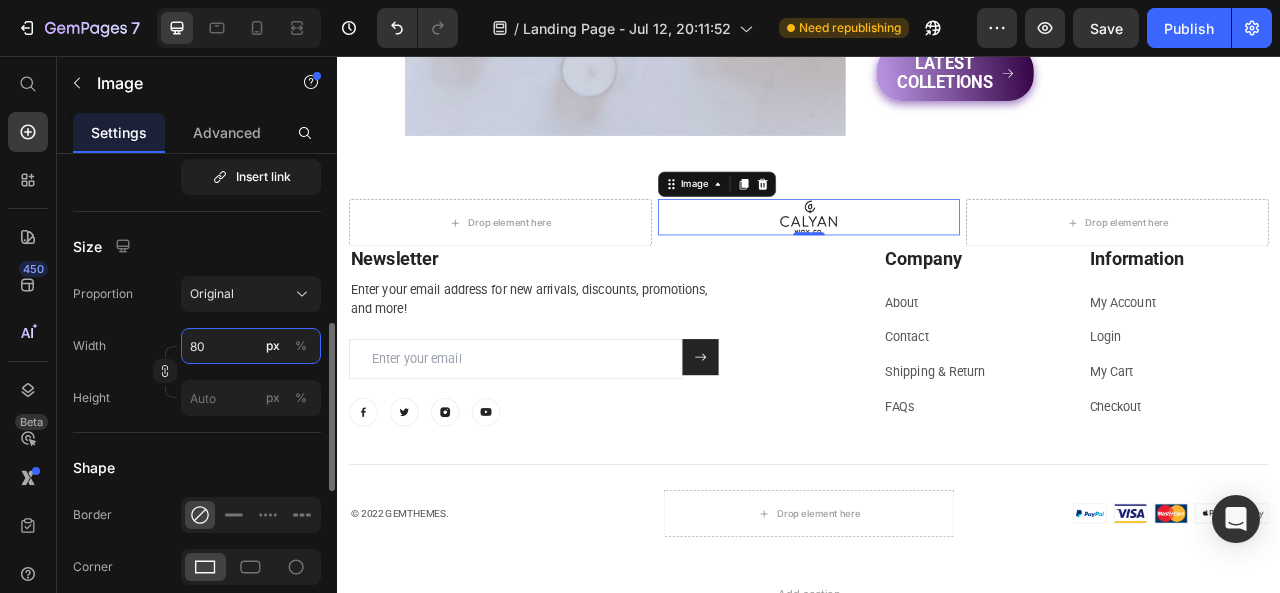 click on "80" at bounding box center (251, 346) 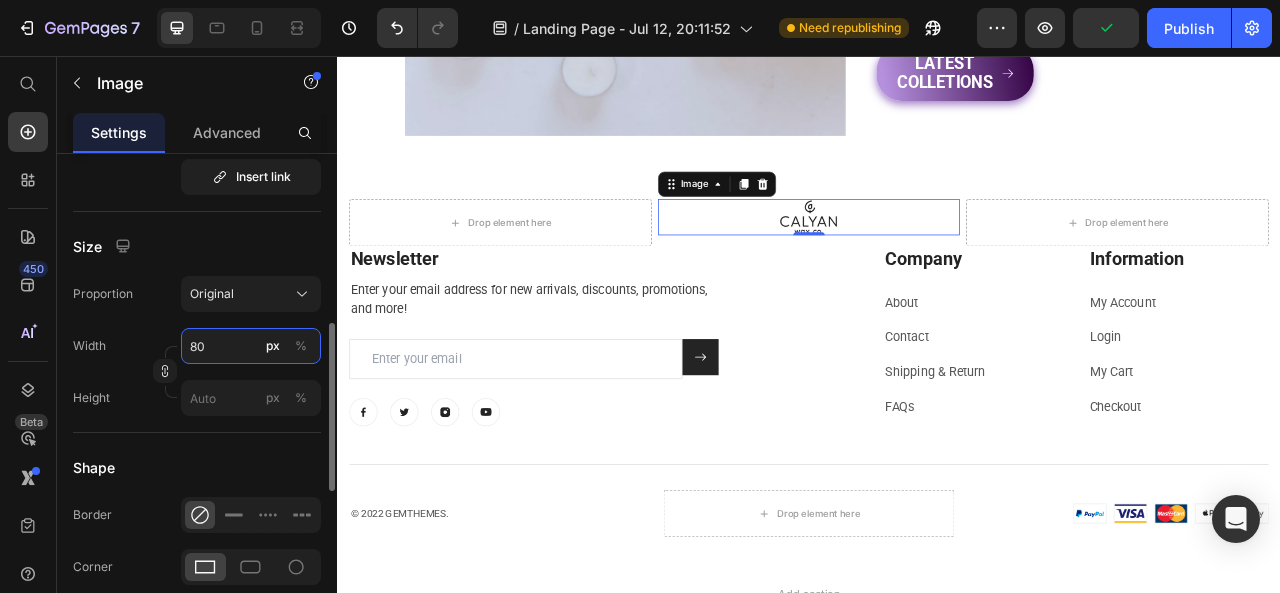 type on "8" 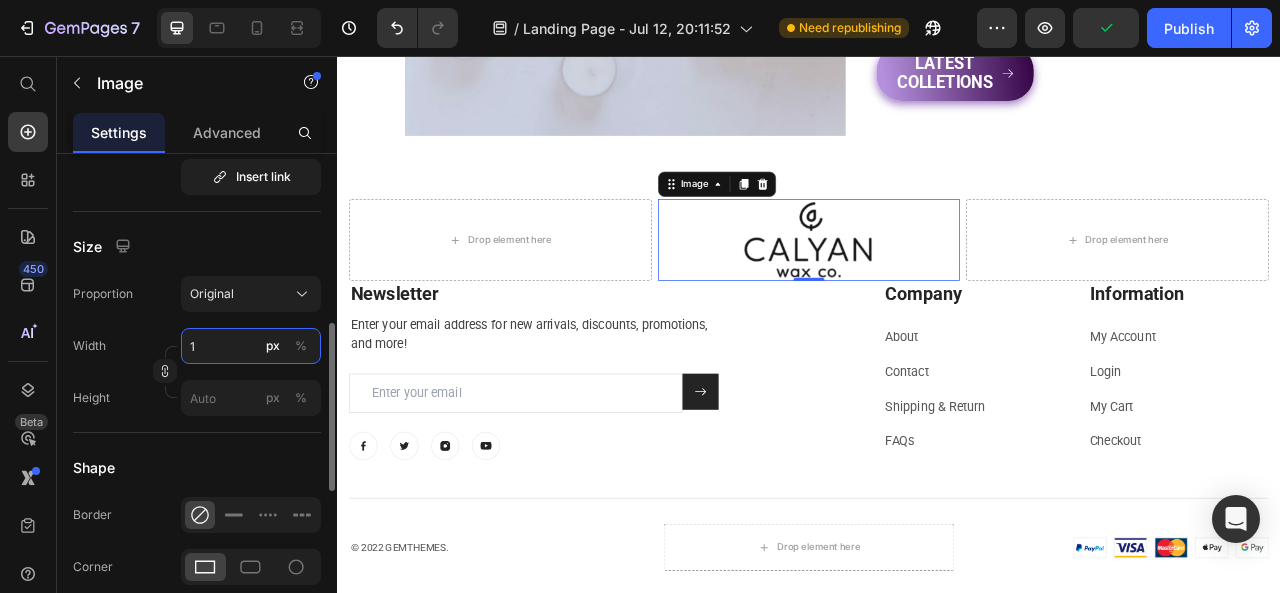 type on "180" 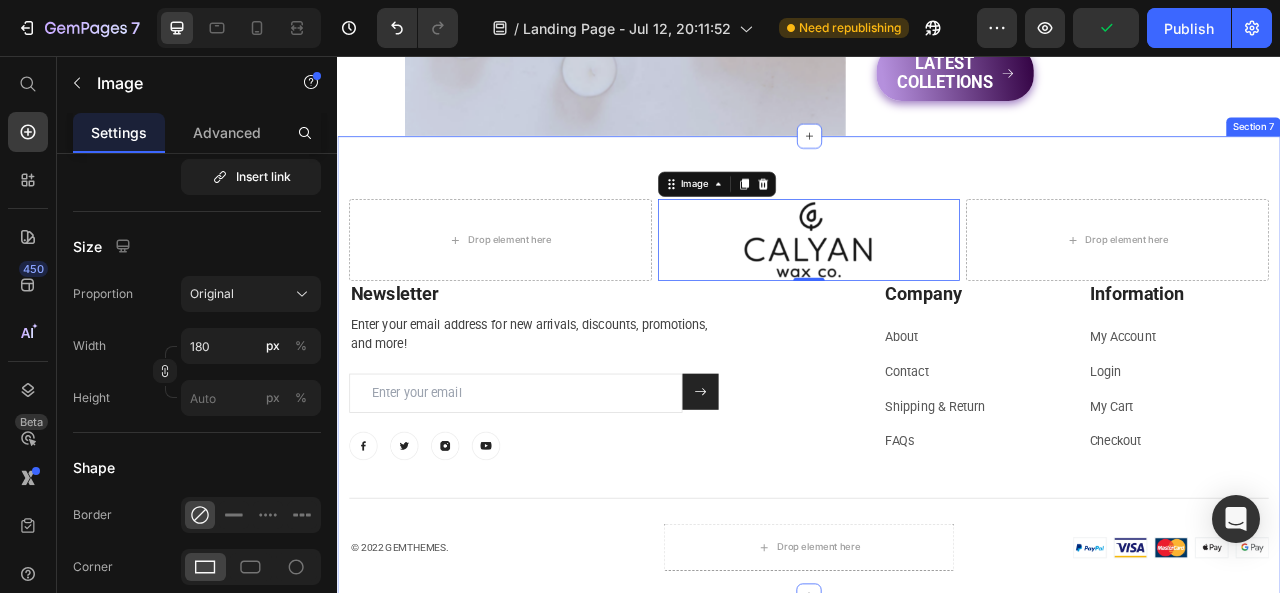 click on "Drop element here Image   0
Drop element here Row Newsletter Heading Enter your email address for new arrivals, discounts, promotions, and more! Text block Email Field
Submit Button Row Newsletter Row Image Image Image Image Row Company Heading About Text block Contact Text block Shipping & Return Text block FAQs Text block Information Heading My Account Text block Login Text block My Cart Text block Checkout Text block Row Row                Title Line © 2022 GEMTHEMES. Text block
Drop element here Image Row Row Section 7" at bounding box center (937, 450) 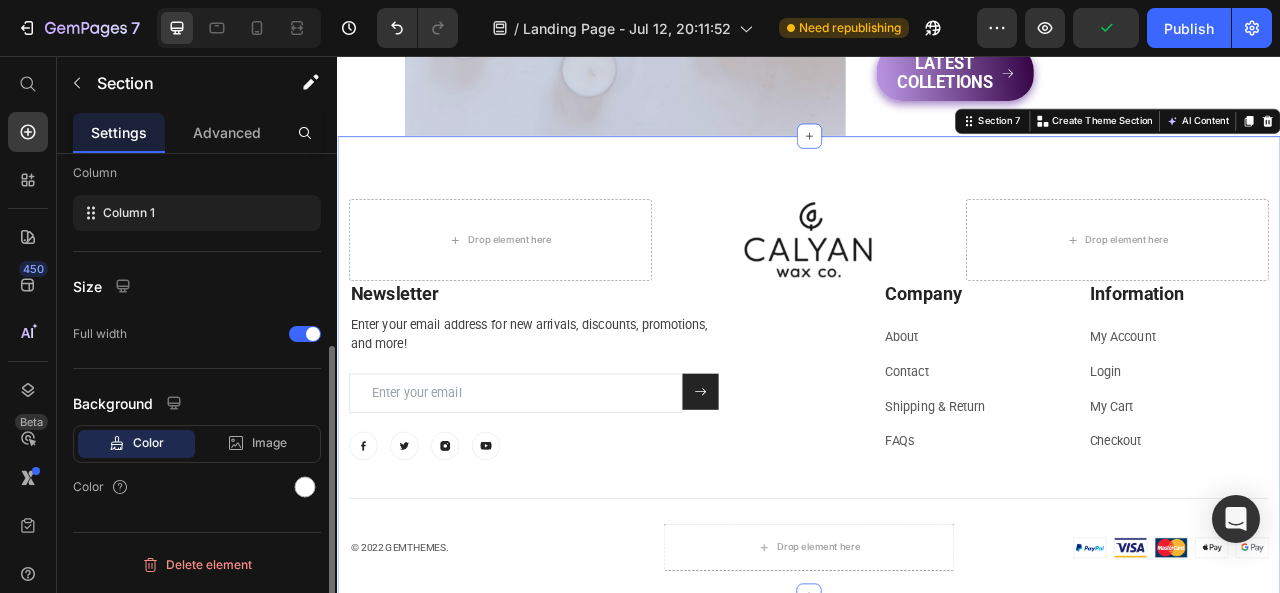scroll, scrollTop: 0, scrollLeft: 0, axis: both 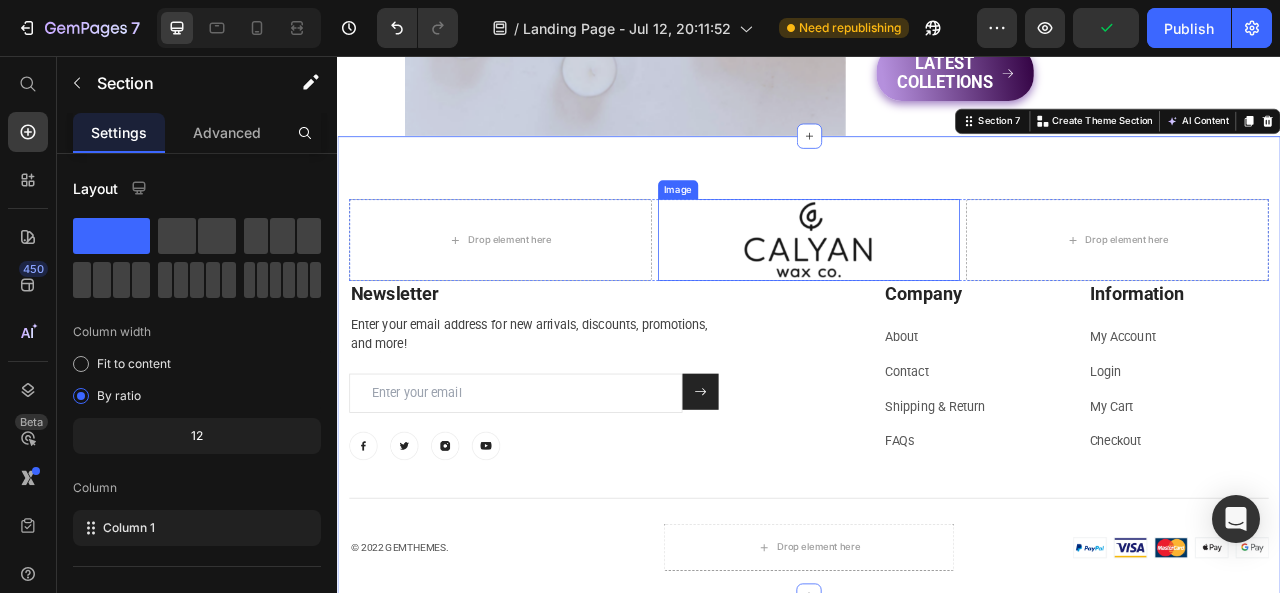 click at bounding box center (937, 289) 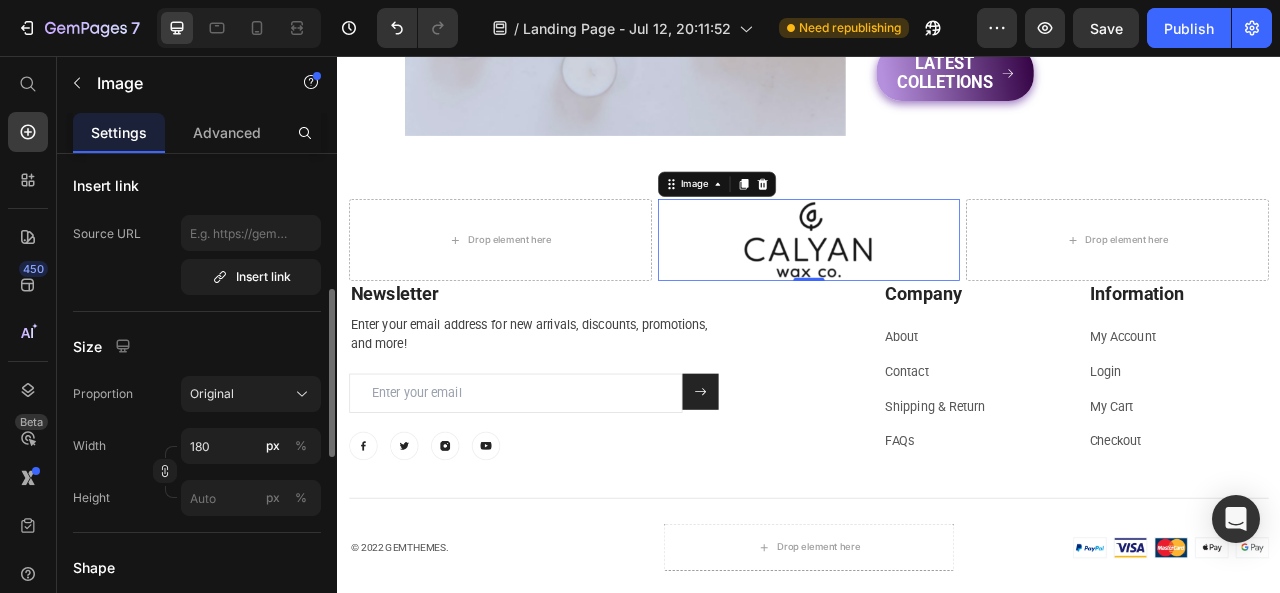 scroll, scrollTop: 500, scrollLeft: 0, axis: vertical 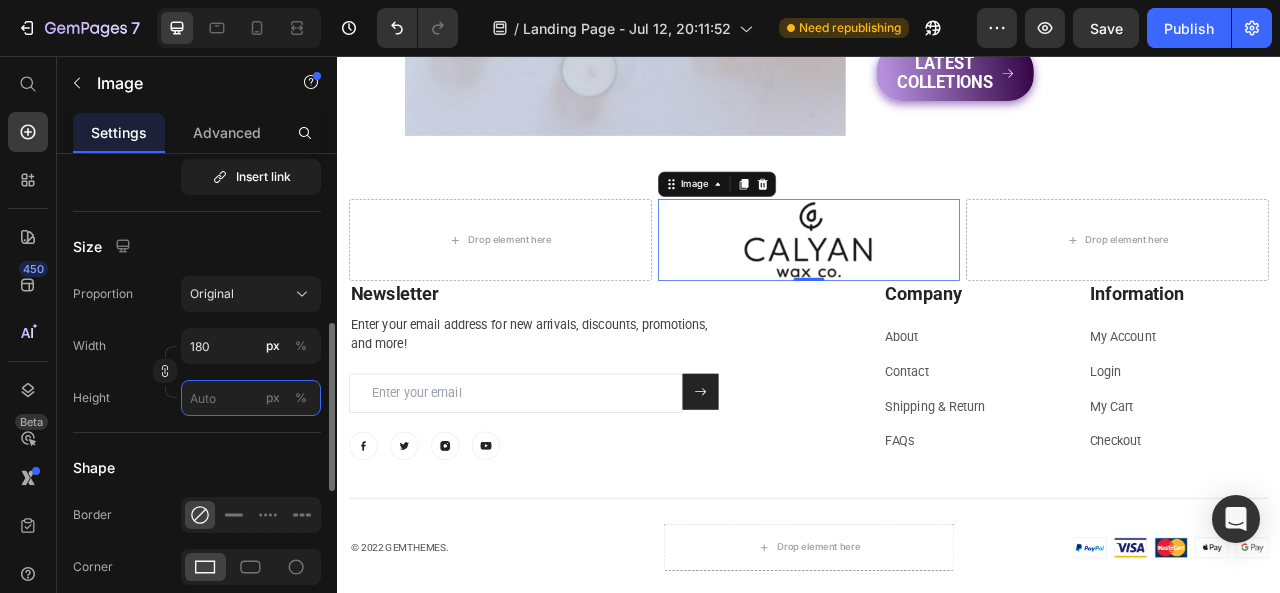 click on "px %" at bounding box center [251, 398] 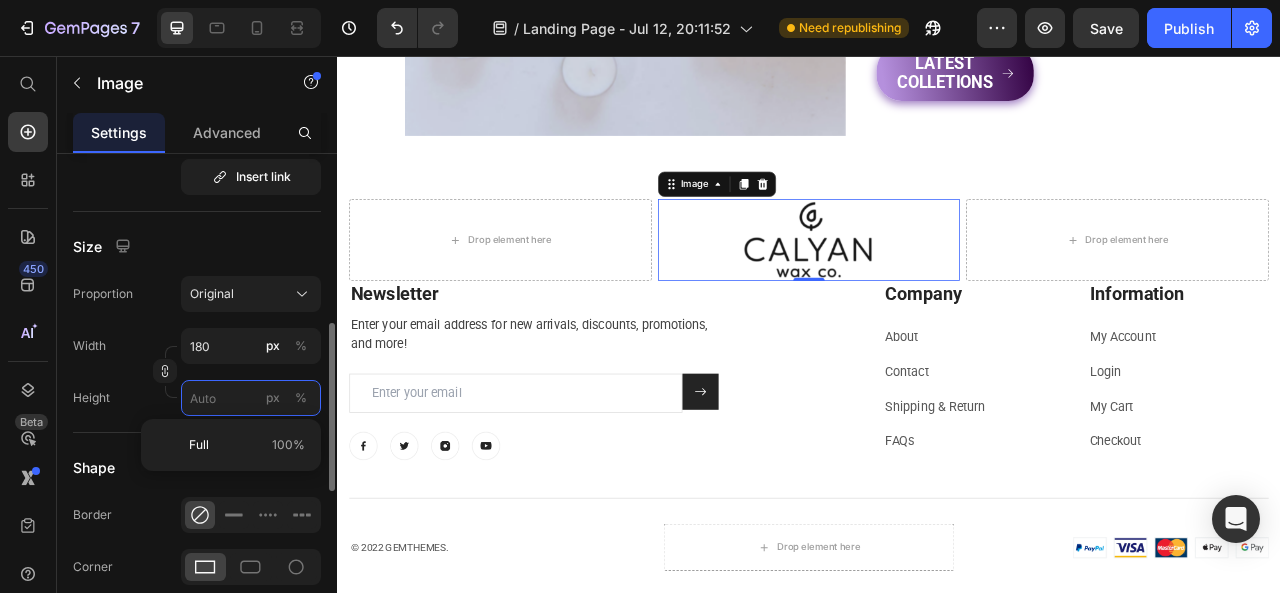 type 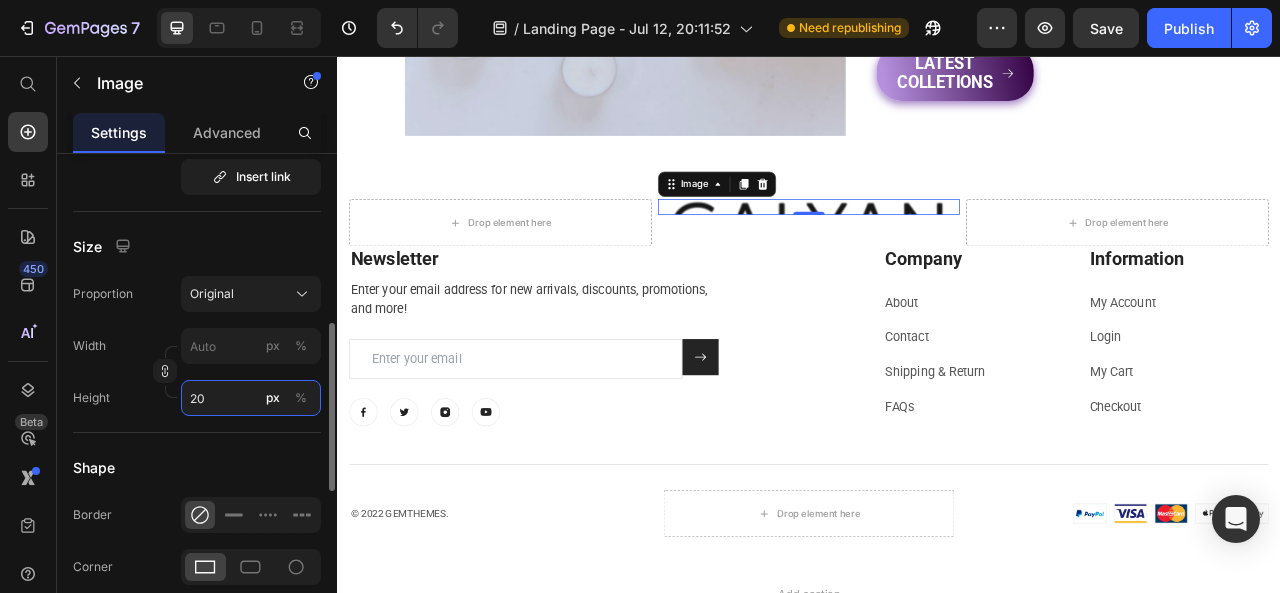 type on "2" 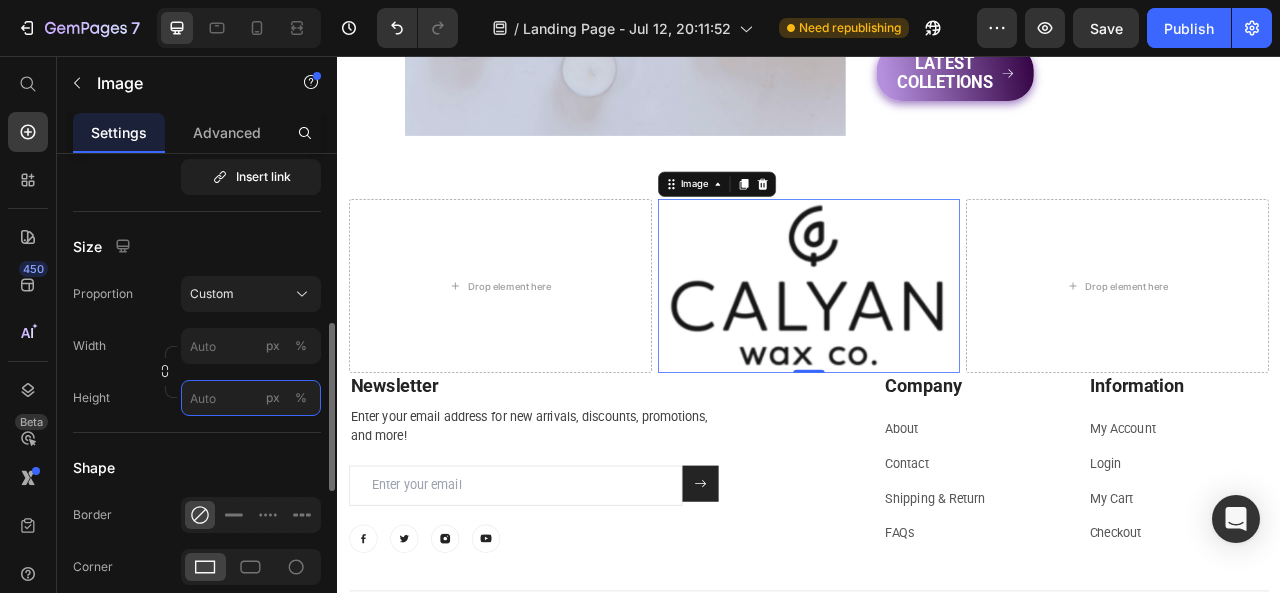 type on "2" 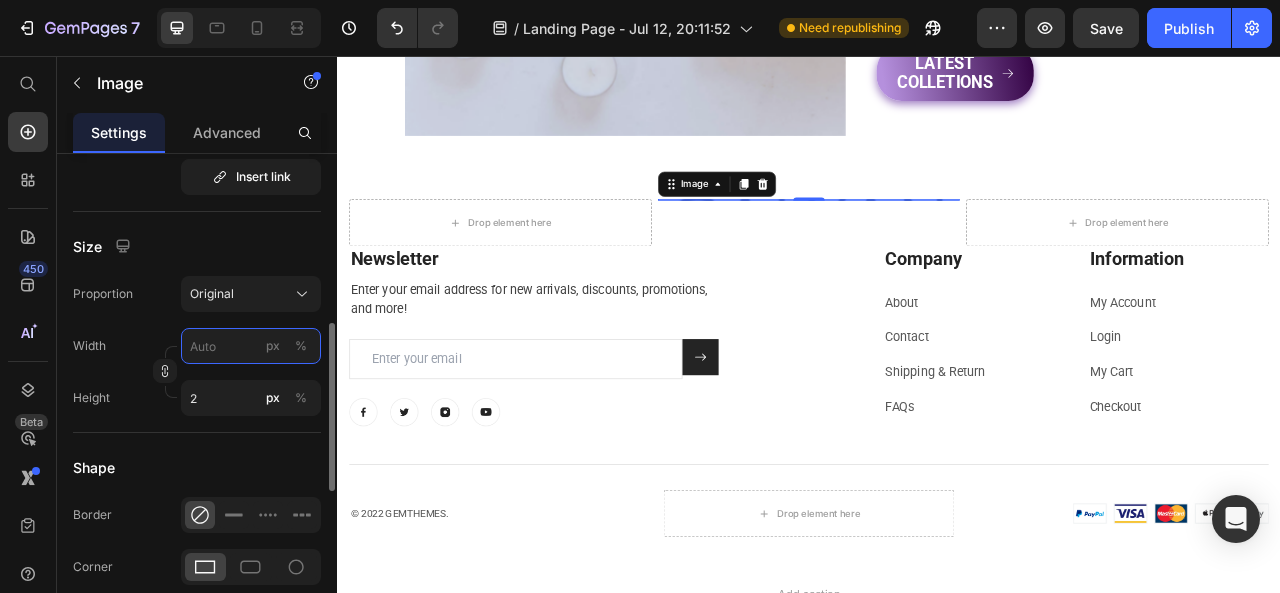 click on "px %" at bounding box center (251, 346) 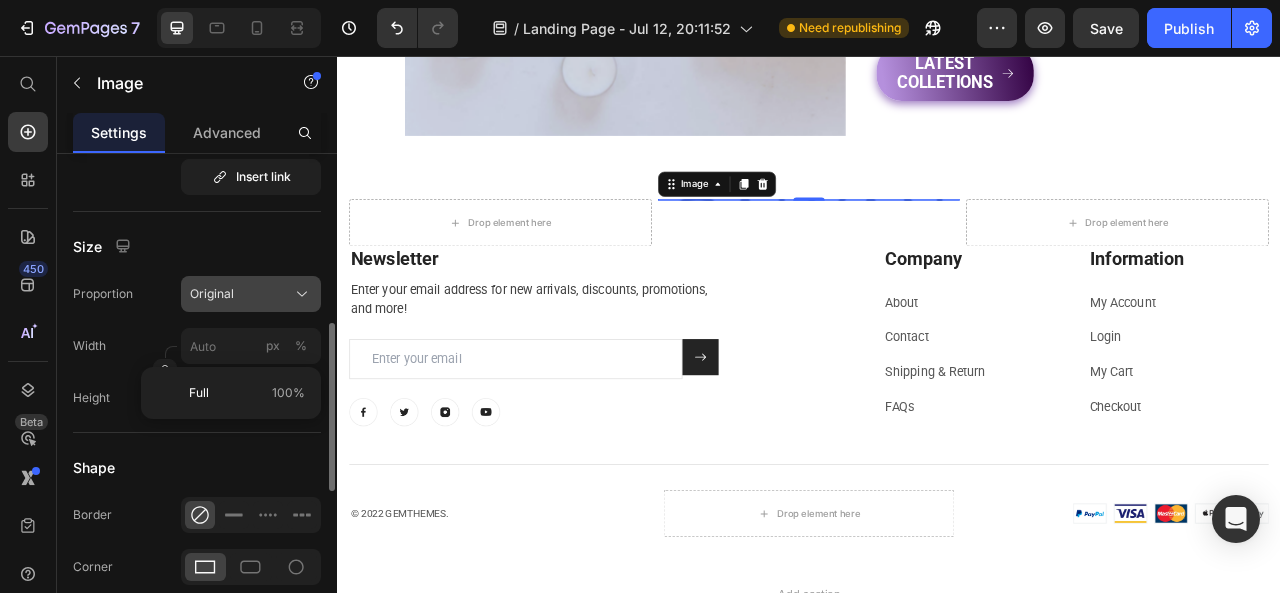 click on "Original" 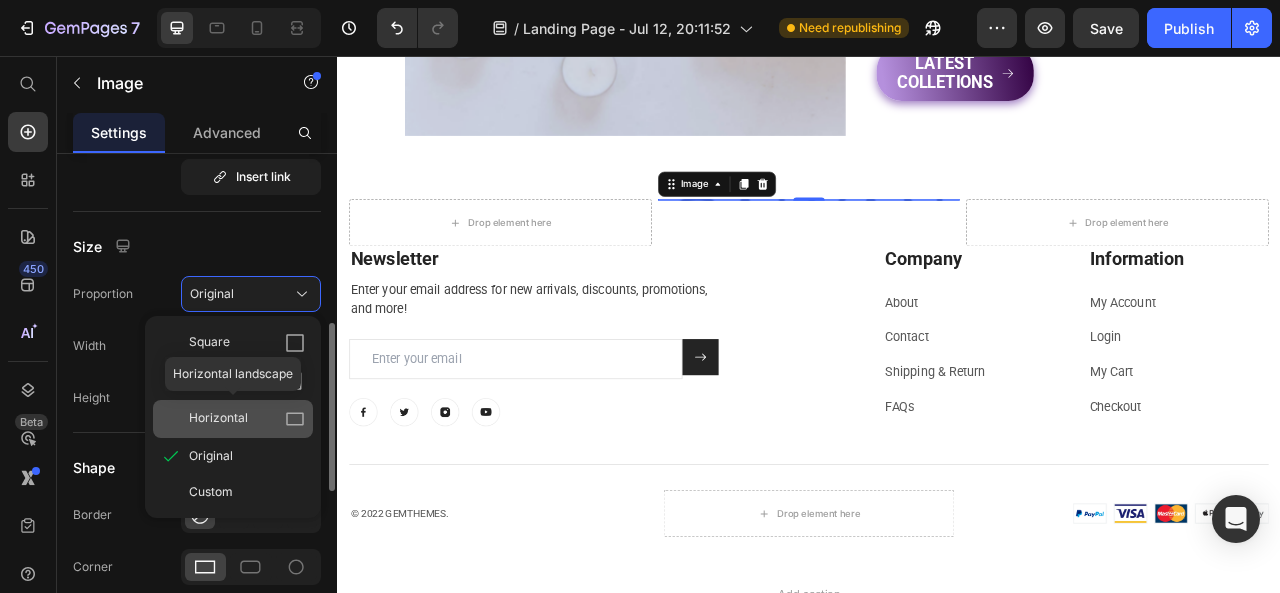 click on "Horizontal" at bounding box center [247, 419] 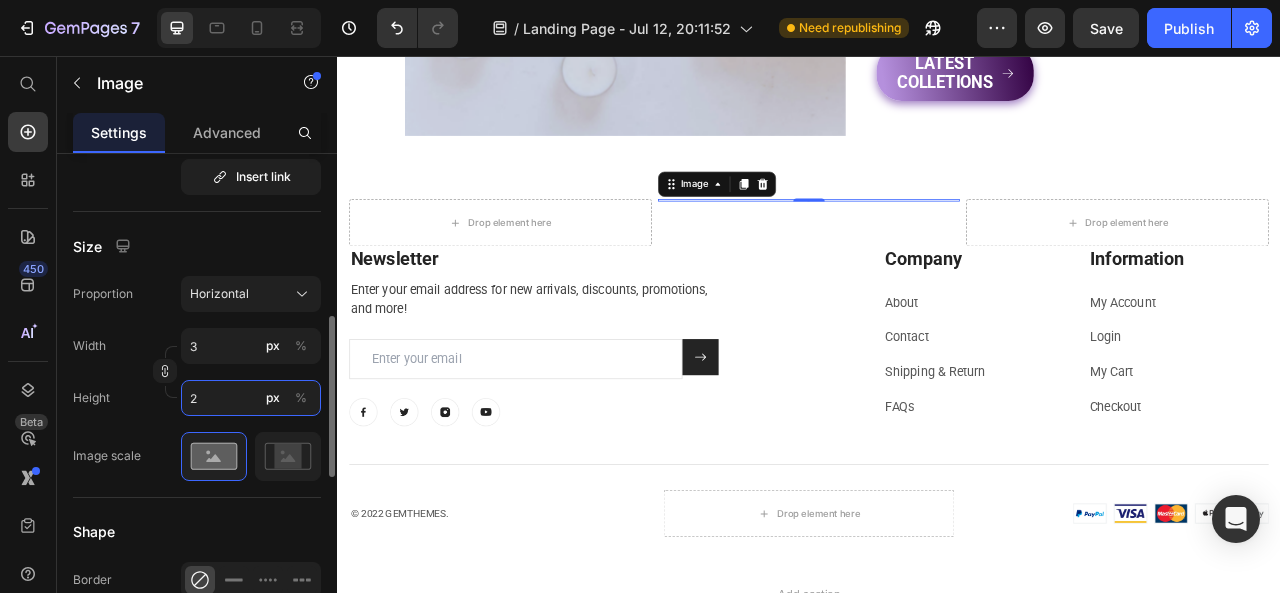 type on "22" 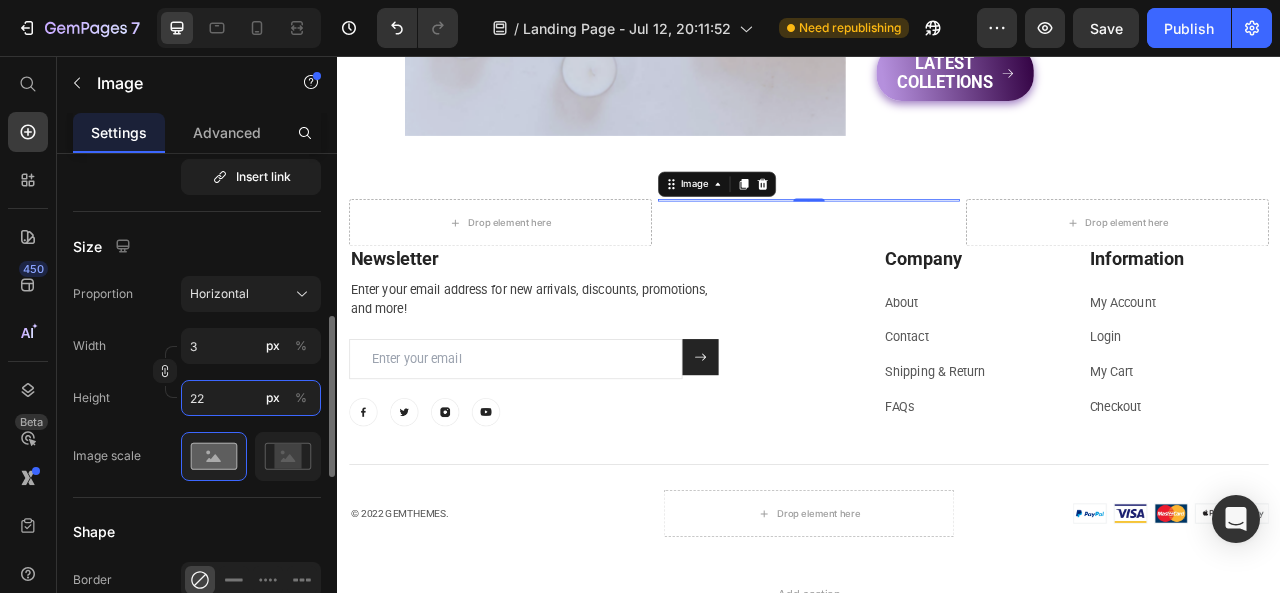 type 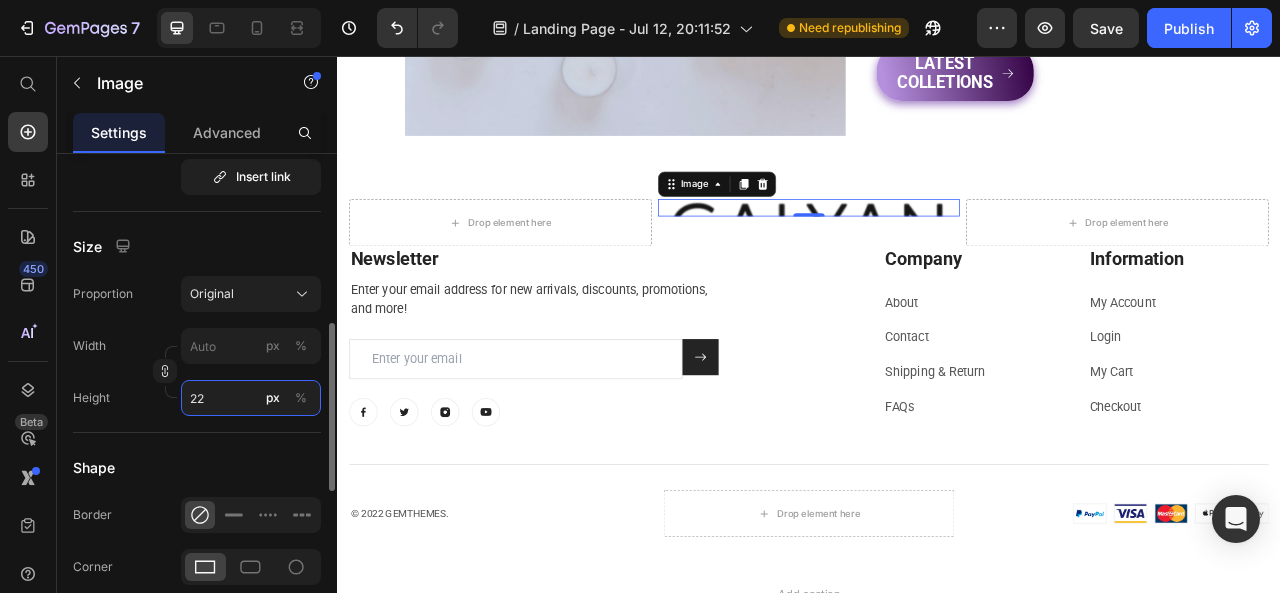 click on "22" at bounding box center (251, 398) 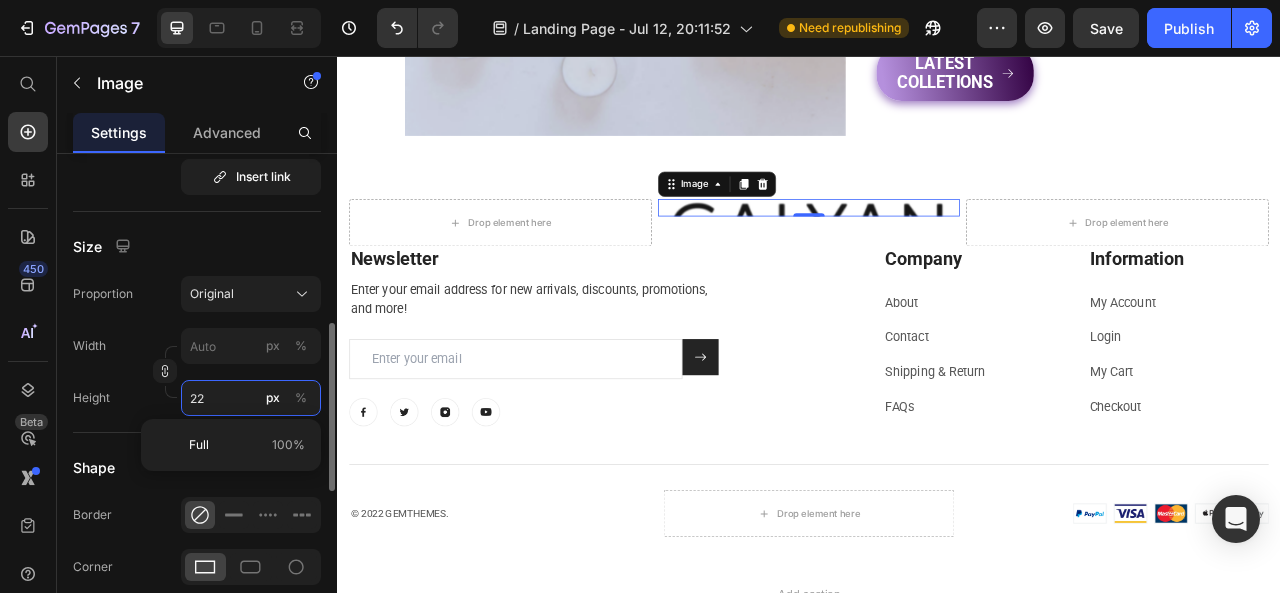 type on "2" 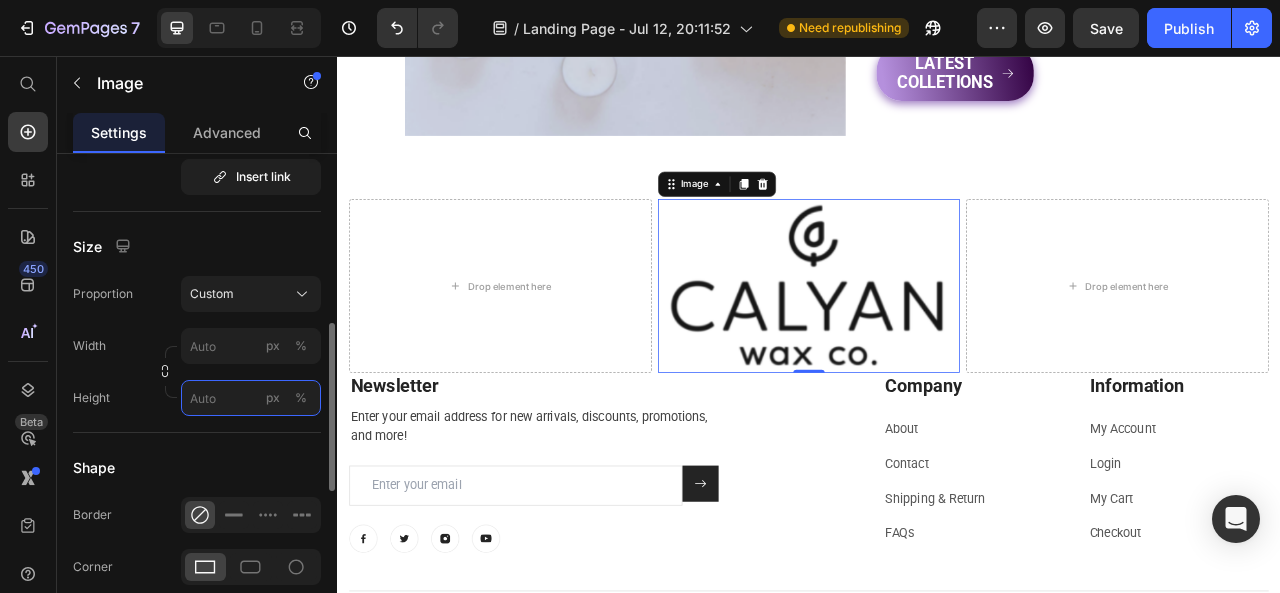 type on "2" 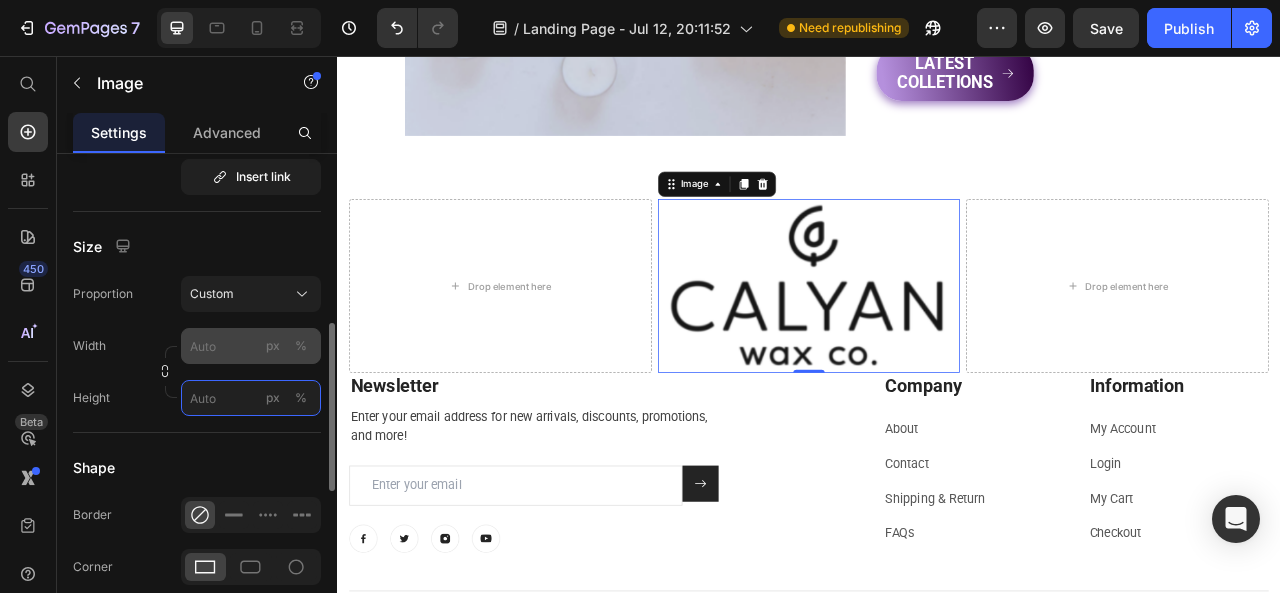 type 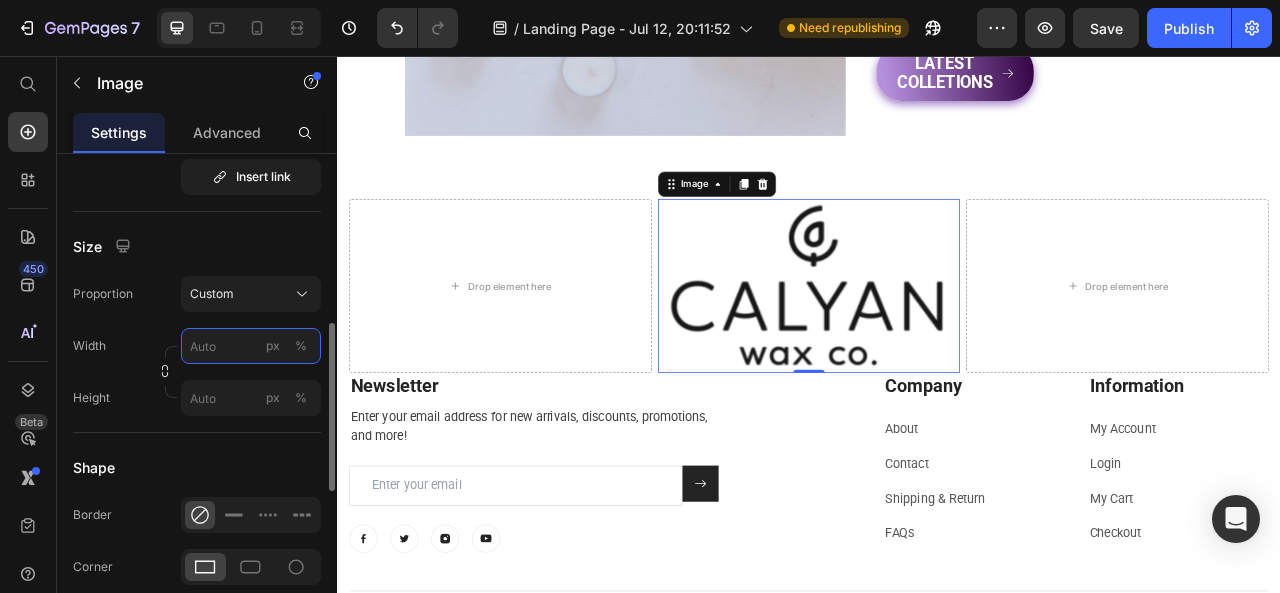 click on "px %" at bounding box center [251, 346] 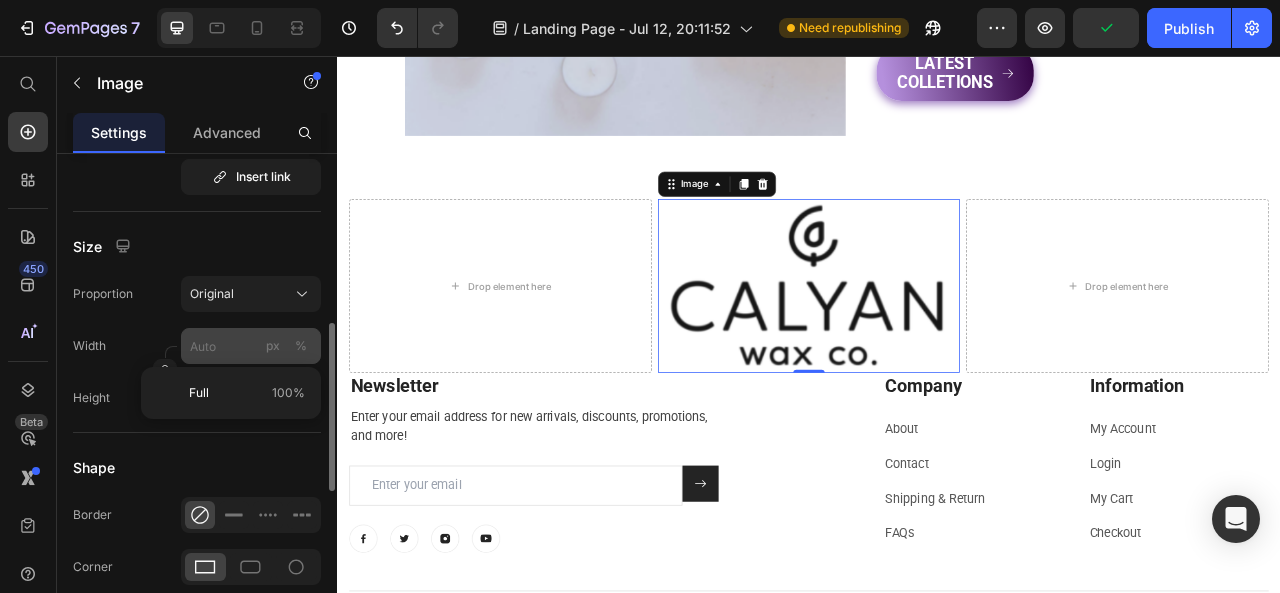 click on "%" at bounding box center (301, 346) 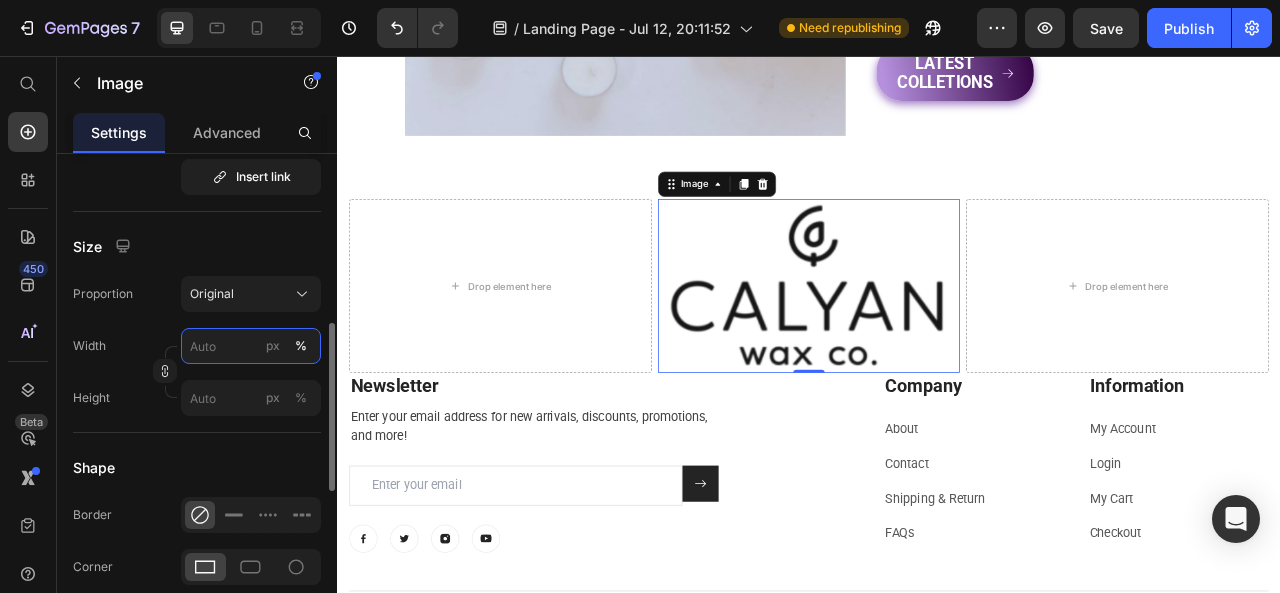 click on "px %" at bounding box center (251, 346) 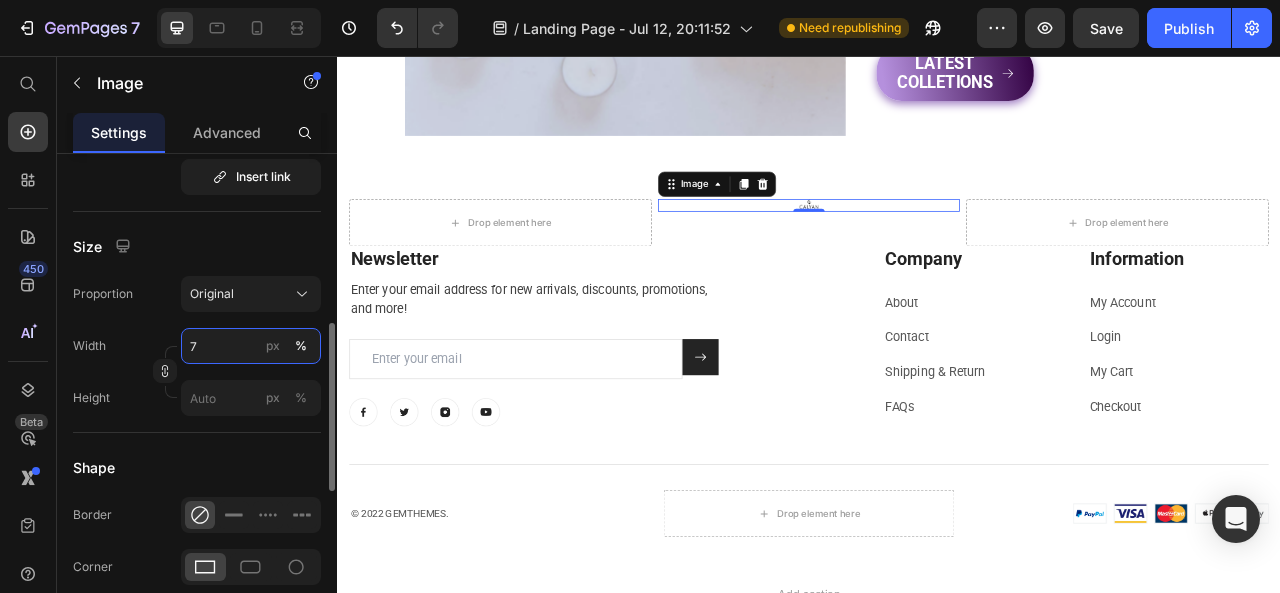 type on "70" 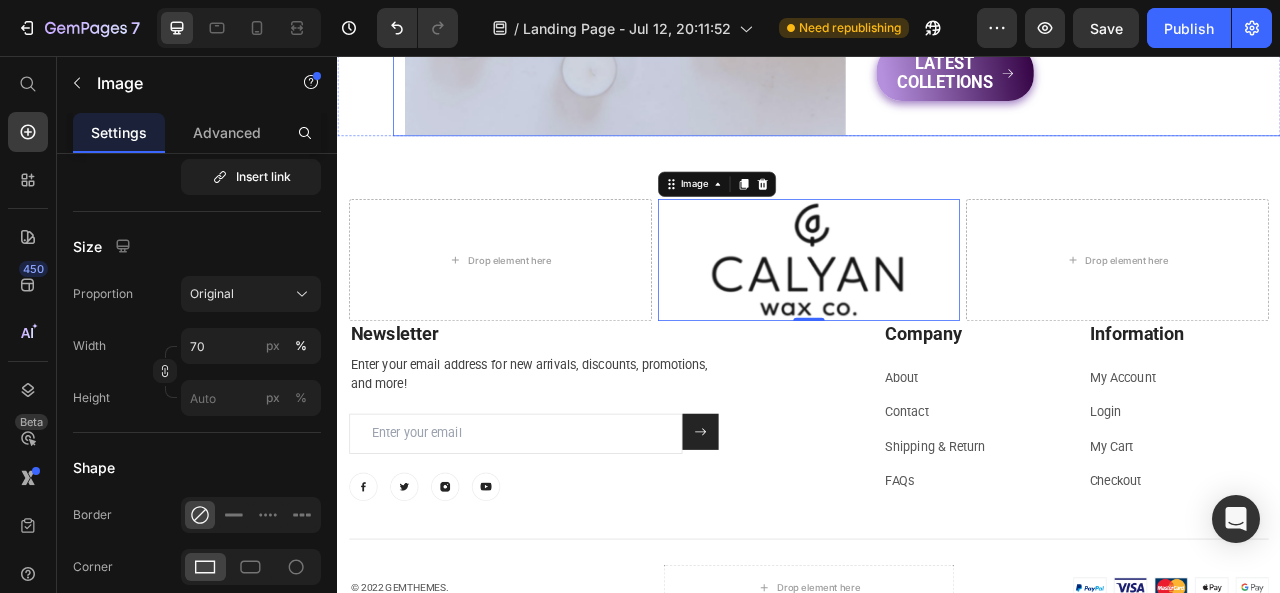 click on "ONLINE CANDLE SHOPPING MADE EASY Heading We understand that online candle shopping can be challenging.  You want to smell before you buy. Order a Tealight Flight Sample Kit and smell test all of our unique fragrances from the comfort of your own home.  Text Block Row
LATEST COLLETIONS Button Row" at bounding box center (1307, -123) 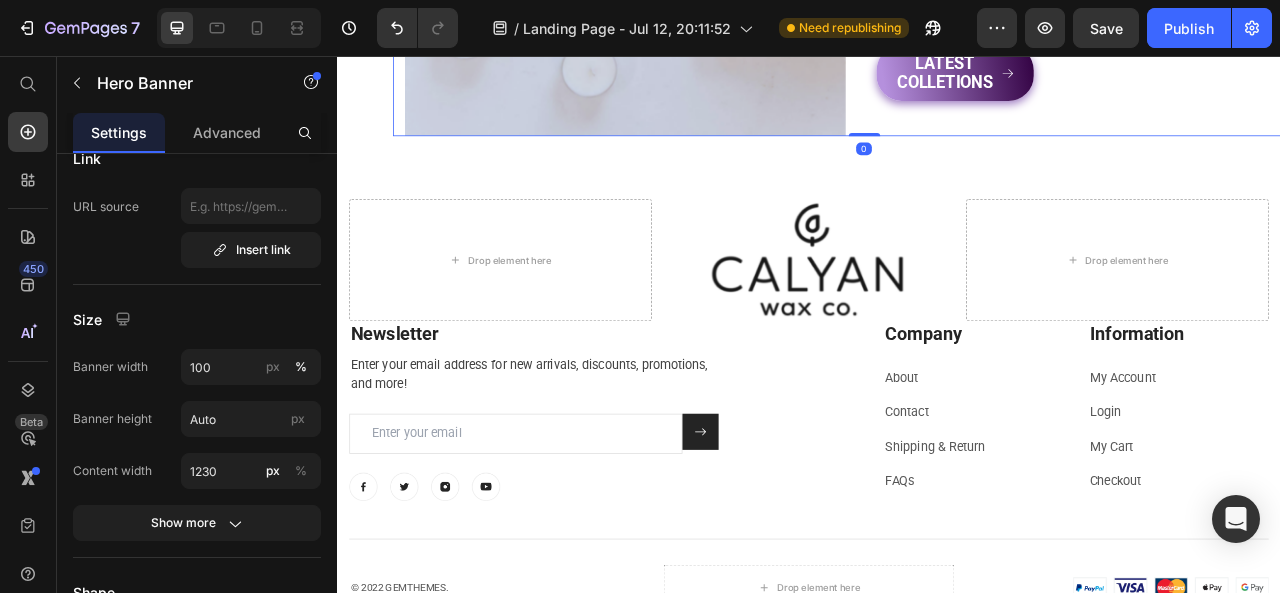scroll, scrollTop: 0, scrollLeft: 0, axis: both 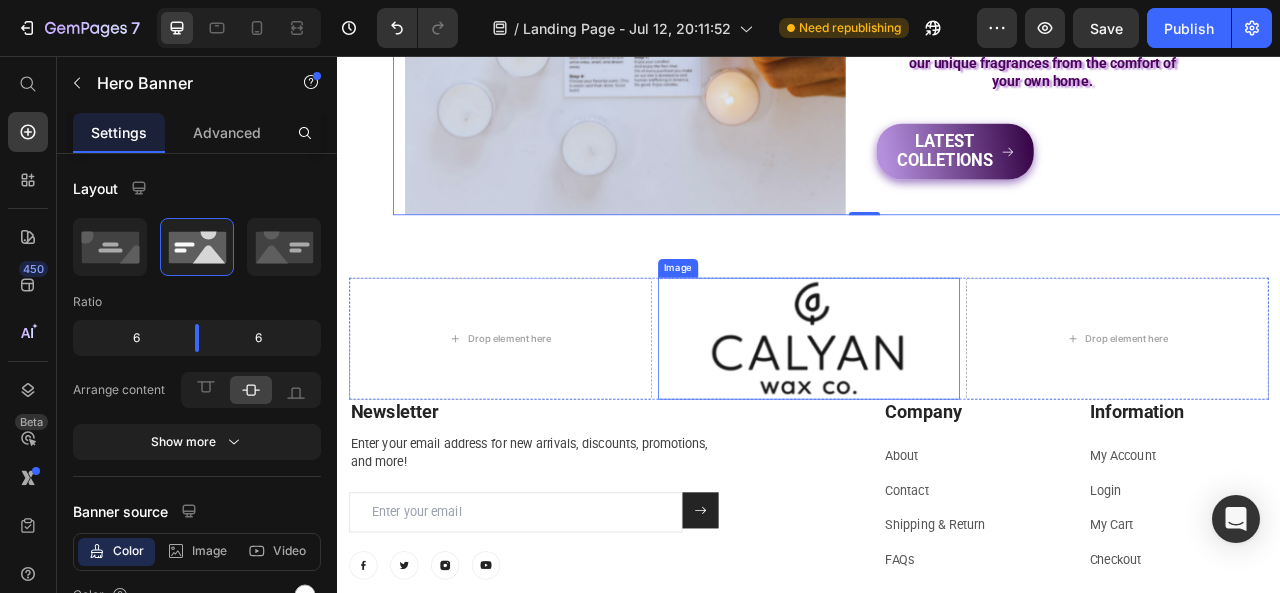 click at bounding box center [937, 415] 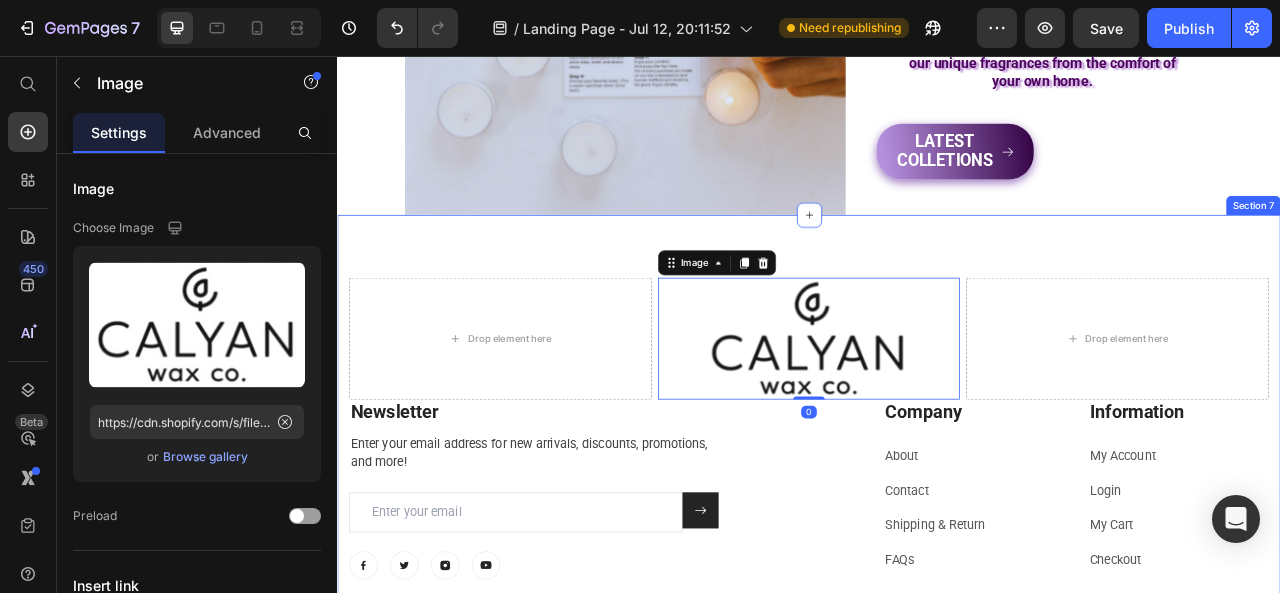 click on "Drop element here Image   0
Drop element here Row Newsletter Heading Enter your email address for new arrivals, discounts, promotions, and more! Text block Email Field
Submit Button Row Newsletter Row Image Image Image Image Row Company Heading About Text block Contact Text block Shipping & Return Text block FAQs Text block Information Heading My Account Text block Login Text block My Cart Text block Checkout Text block Row Row                Title Line © 2022 GEMTHEMES. Text block
Drop element here Image Row Row Section 7" at bounding box center (937, 576) 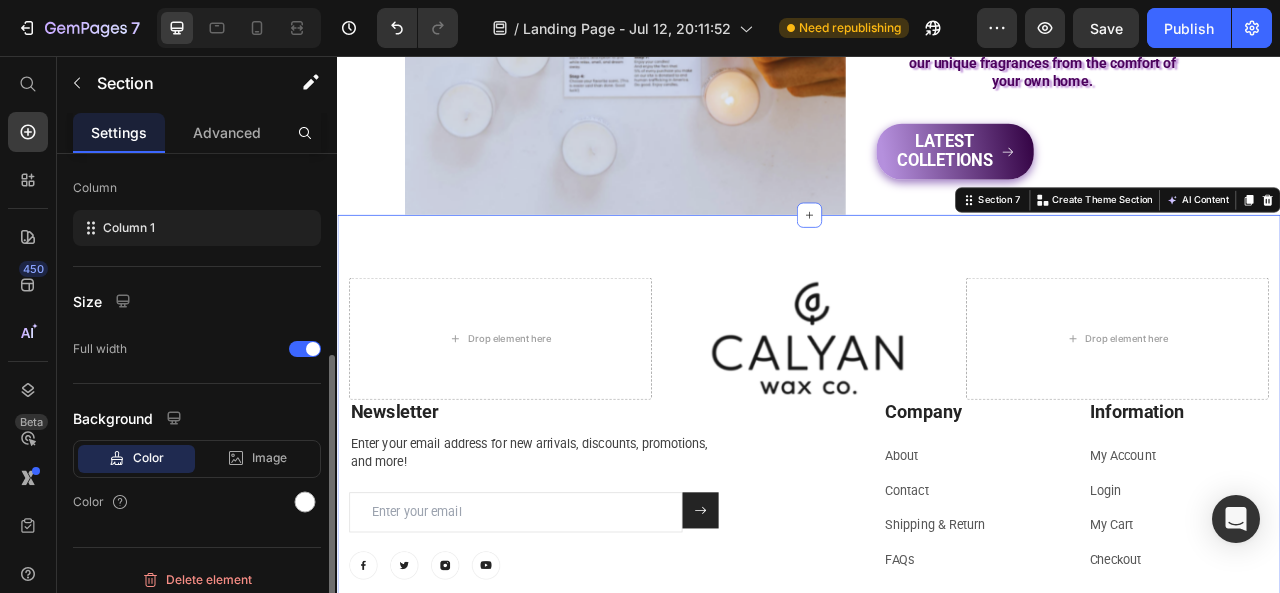 scroll, scrollTop: 310, scrollLeft: 0, axis: vertical 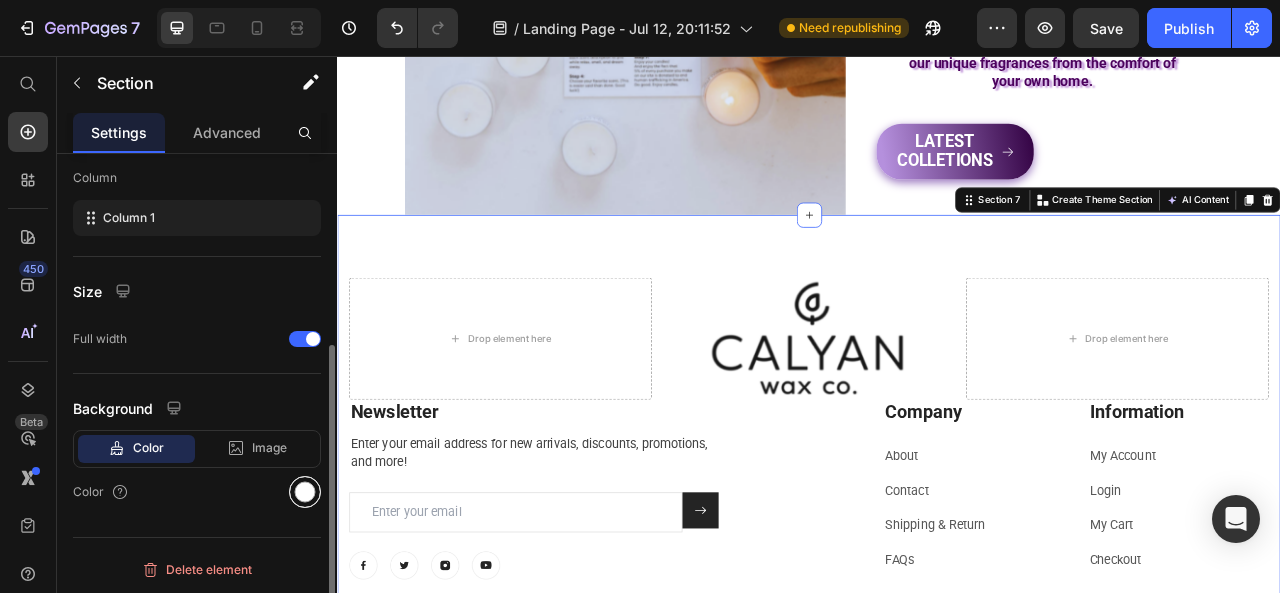 click at bounding box center (305, 492) 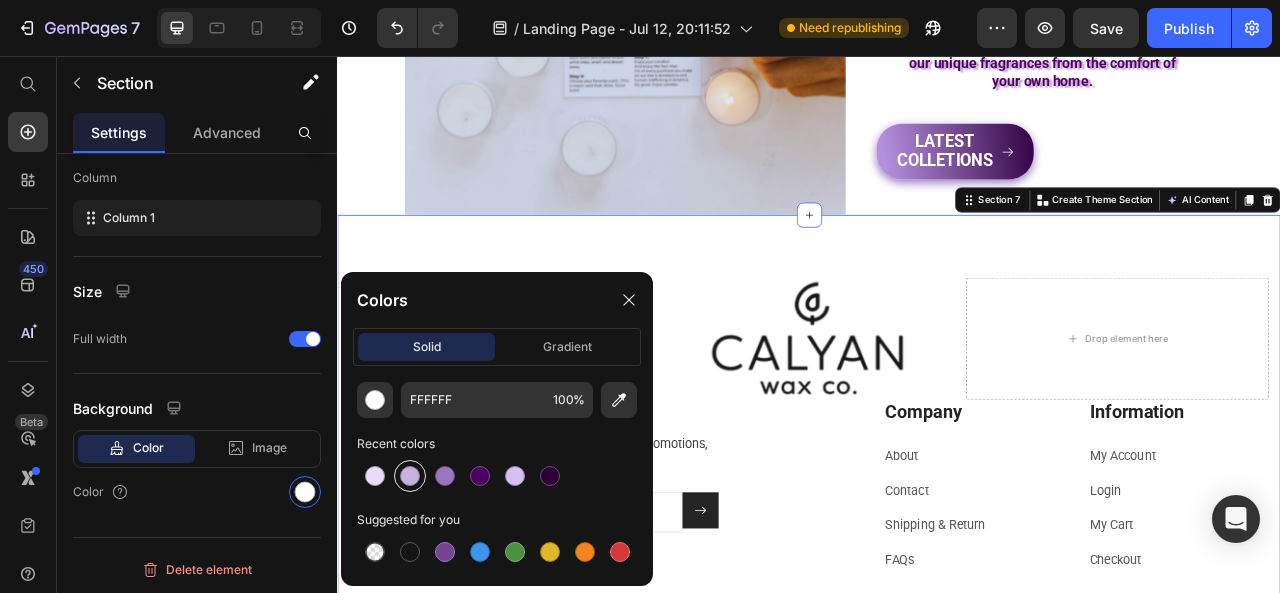 click at bounding box center (410, 476) 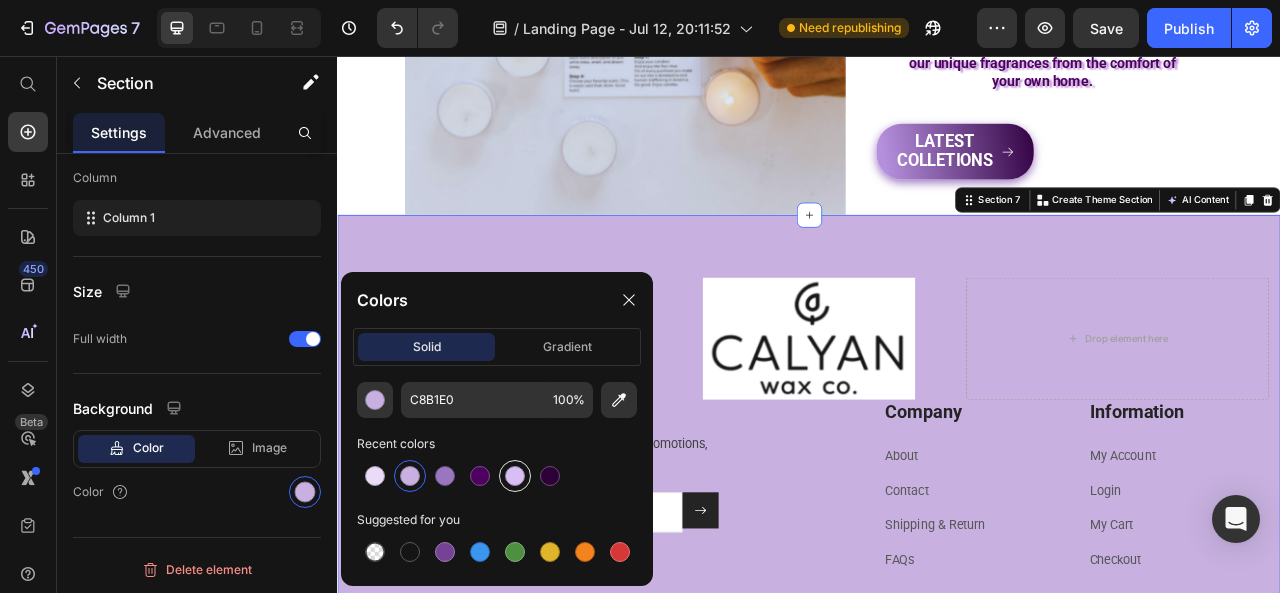 click at bounding box center [515, 476] 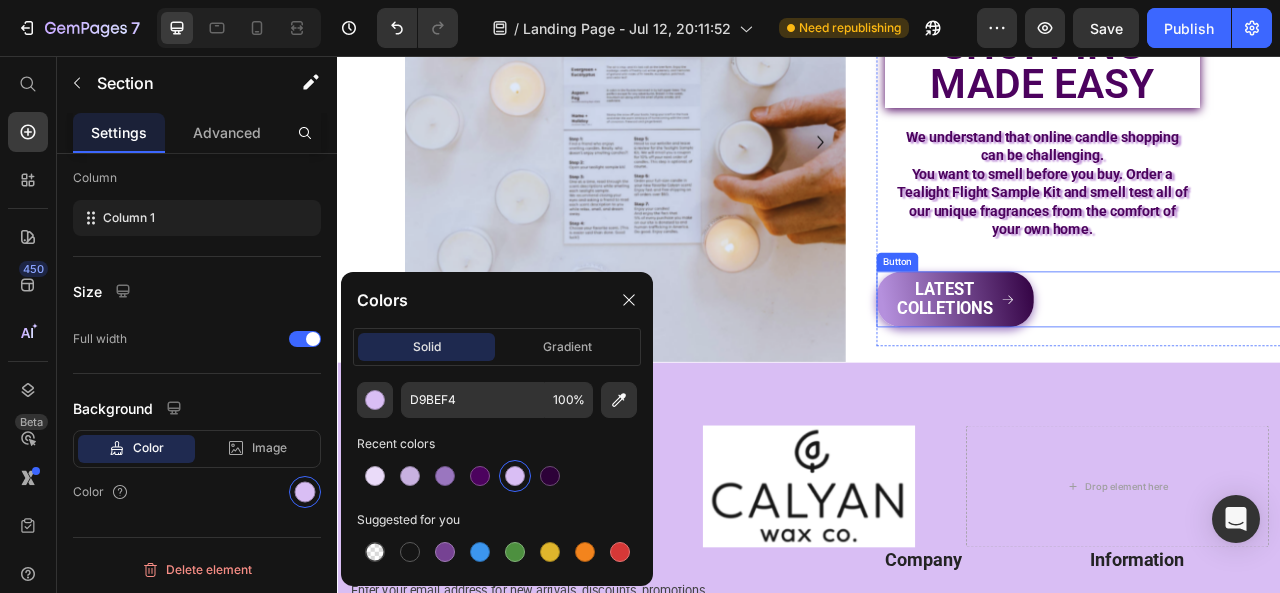 scroll, scrollTop: 3040, scrollLeft: 0, axis: vertical 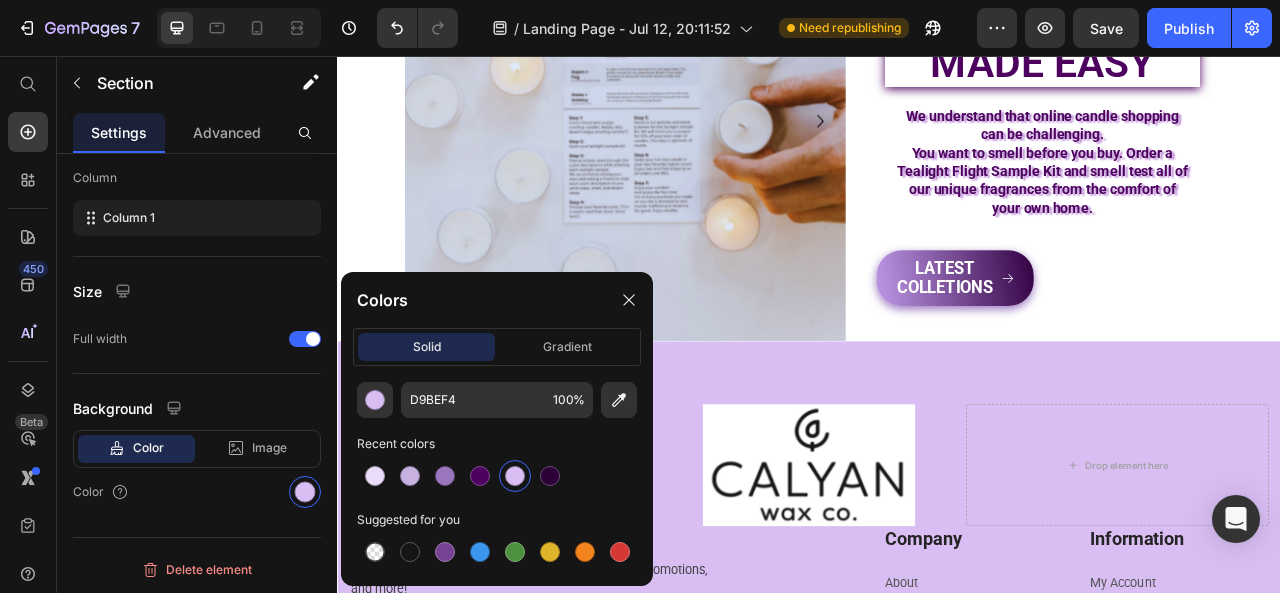 click on "Drop element here Image
Drop element here Row Newsletter Heading Enter your email address for new arrivals, discounts, promotions, and more! Text block Email Field
Submit Button Row Newsletter Row Image Image Image Image Row Company Heading About Text block Contact Text block Shipping & Return Text block FAQs Text block Information Heading My Account Text block Login Text block My Cart Text block Checkout Text block Row Row                Title Line © 2022 GEMTHEMES. Text block
Drop element here Image Row Row Section 7" at bounding box center (937, 737) 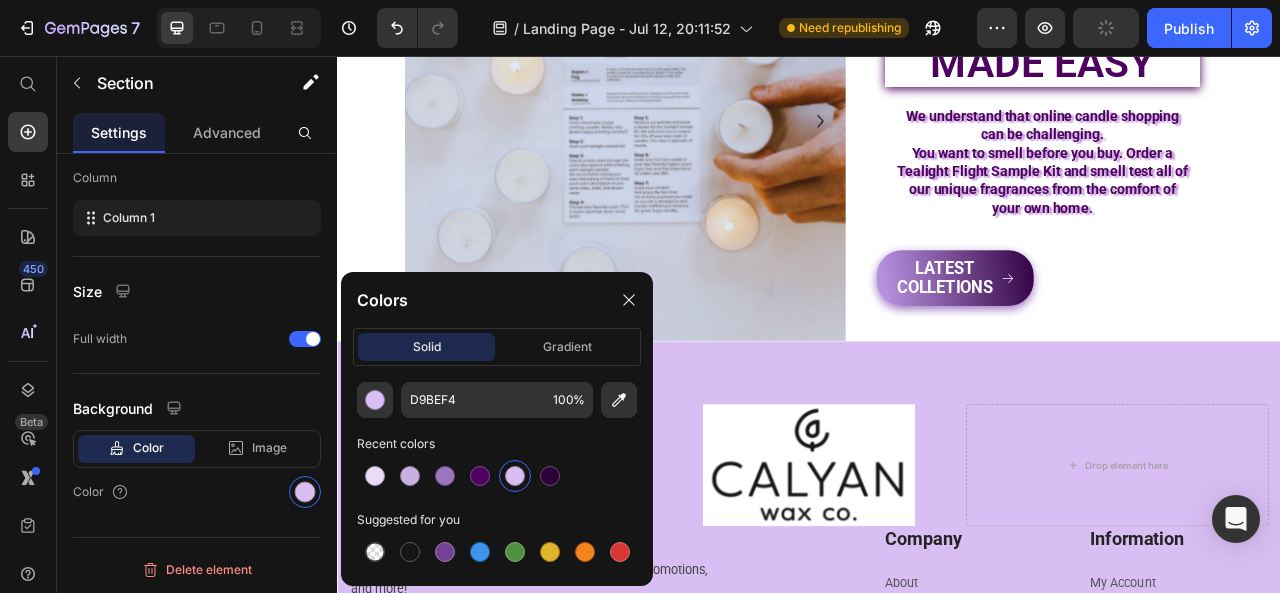click on "Drop element here Image
Drop element here Row Newsletter Heading Enter your email address for new arrivals, discounts, promotions, and more! Text block Email Field
Submit Button Row Newsletter Row Image Image Image Image Row Company Heading About Text block Contact Text block Shipping & Return Text block FAQs Text block Information Heading My Account Text block Login Text block My Cart Text block Checkout Text block Row Row                Title Line © 2022 GEMTHEMES. Text block
Drop element here Image Row Row Section 7" at bounding box center (937, 737) 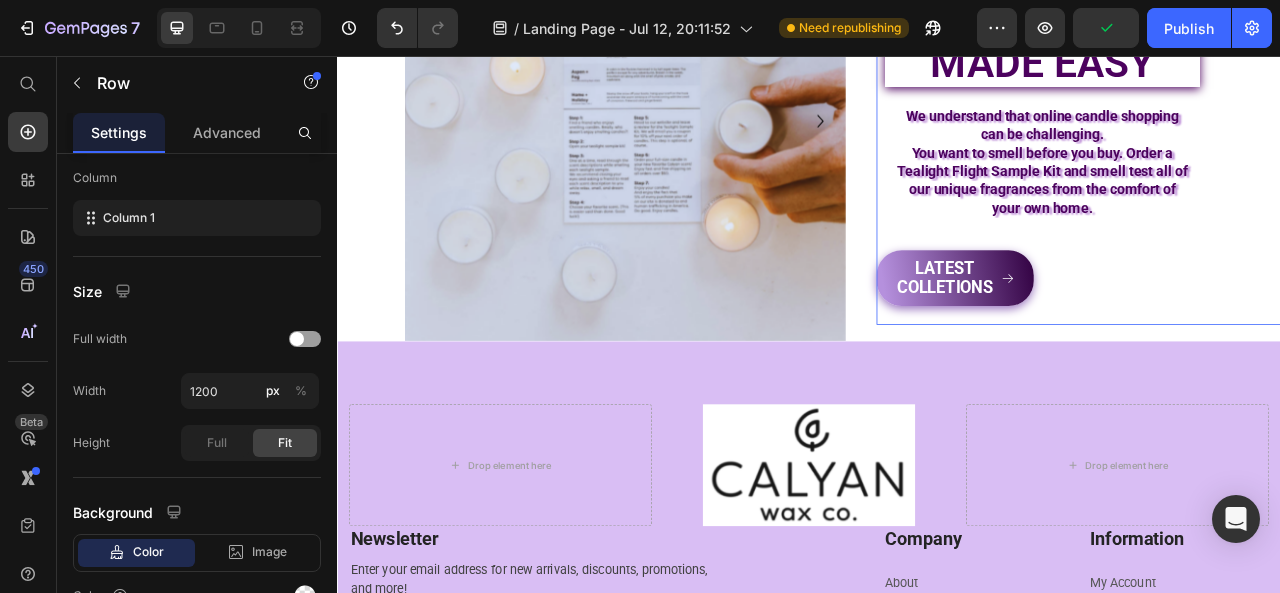 scroll, scrollTop: 0, scrollLeft: 0, axis: both 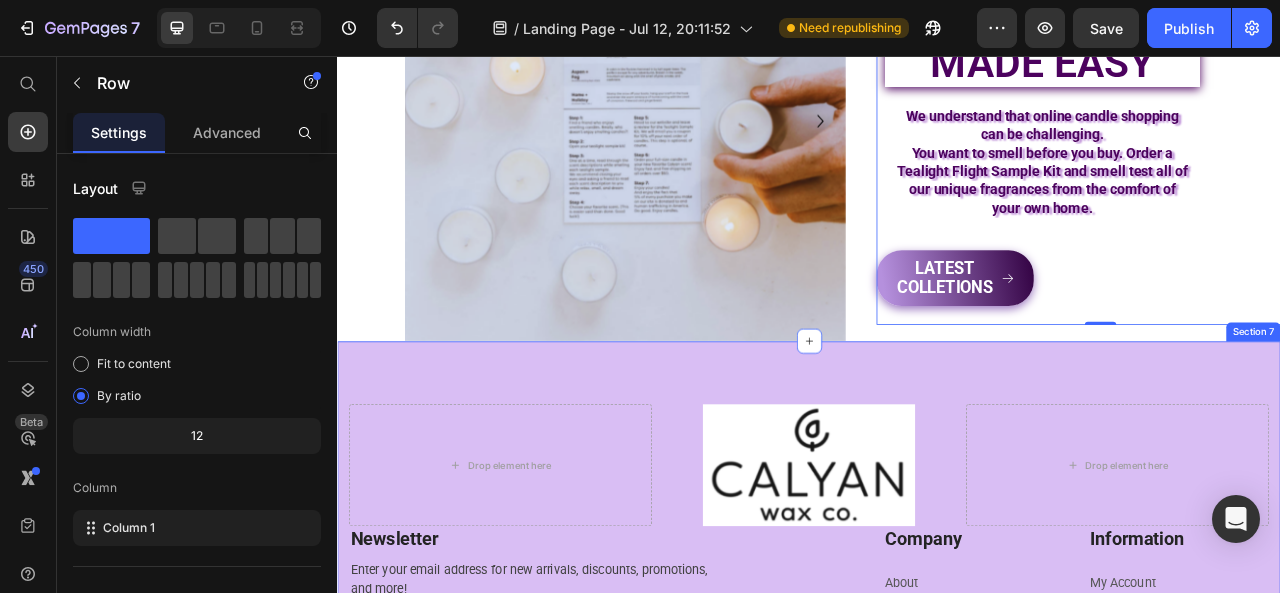 click on "Drop element here Image
Drop element here Row Newsletter Heading Enter your email address for new arrivals, discounts, promotions, and more! Text block Email Field
Submit Button Row Newsletter Row Image Image Image Image Row Company Heading About Text block Contact Text block Shipping & Return Text block FAQs Text block Information Heading My Account Text block Login Text block My Cart Text block Checkout Text block Row Row                Title Line © 2022 GEMTHEMES. Text block
Drop element here Image Row Row Section 7" at bounding box center (937, 737) 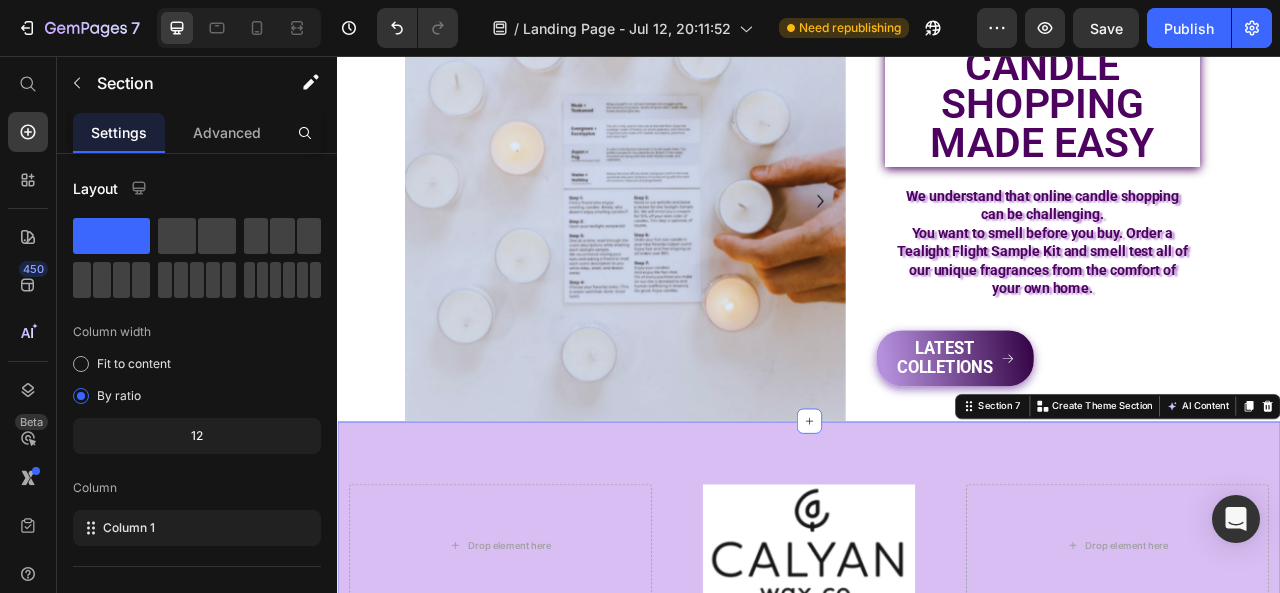 scroll, scrollTop: 3138, scrollLeft: 0, axis: vertical 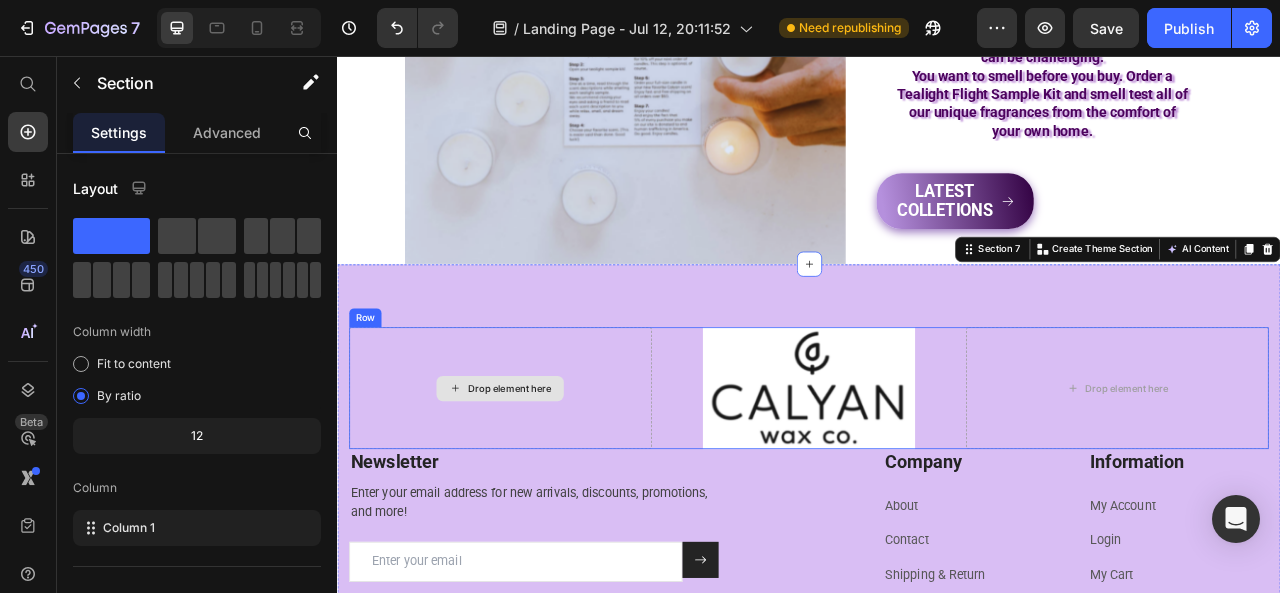 click on "Drop element here" at bounding box center [544, 478] 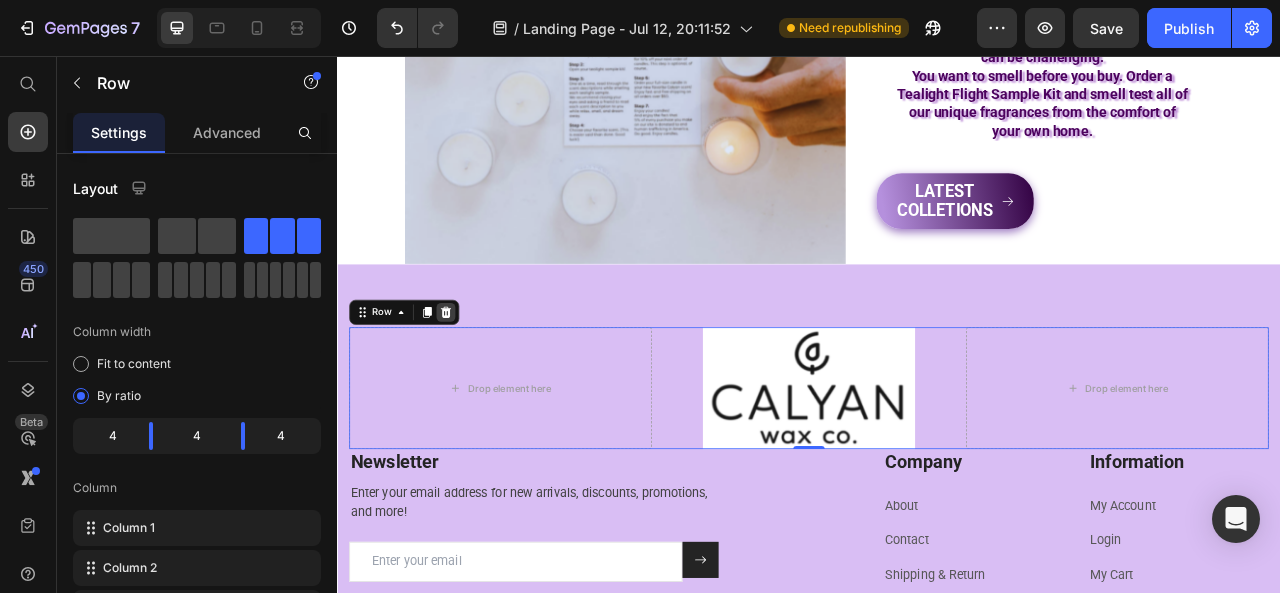 click 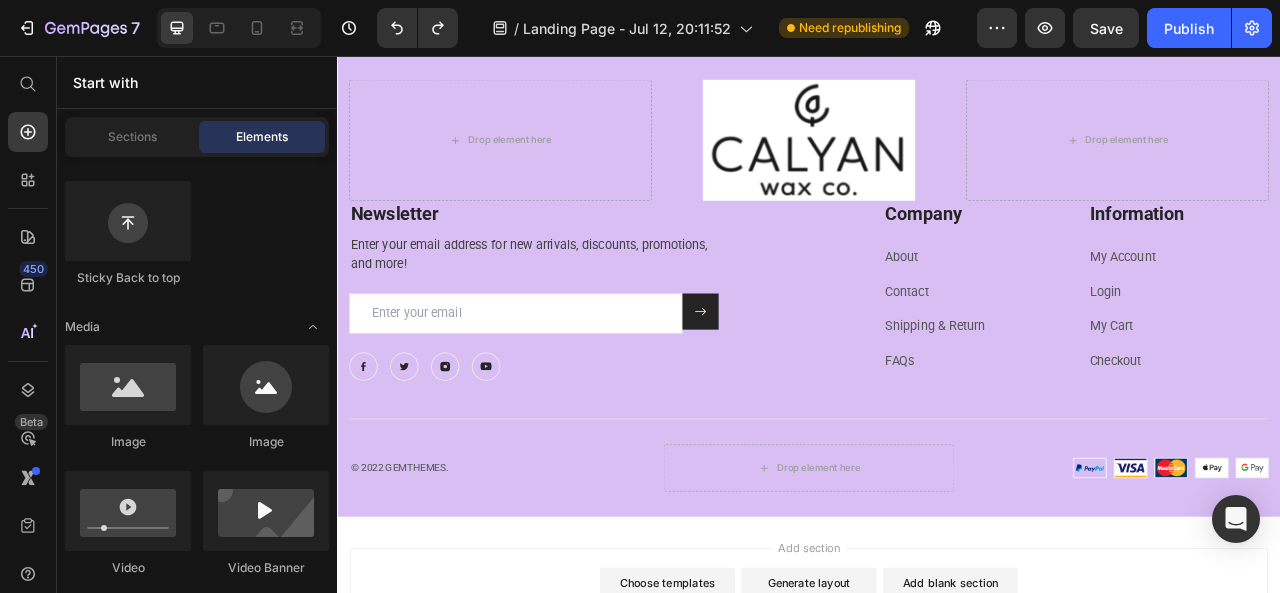 scroll, scrollTop: 3438, scrollLeft: 0, axis: vertical 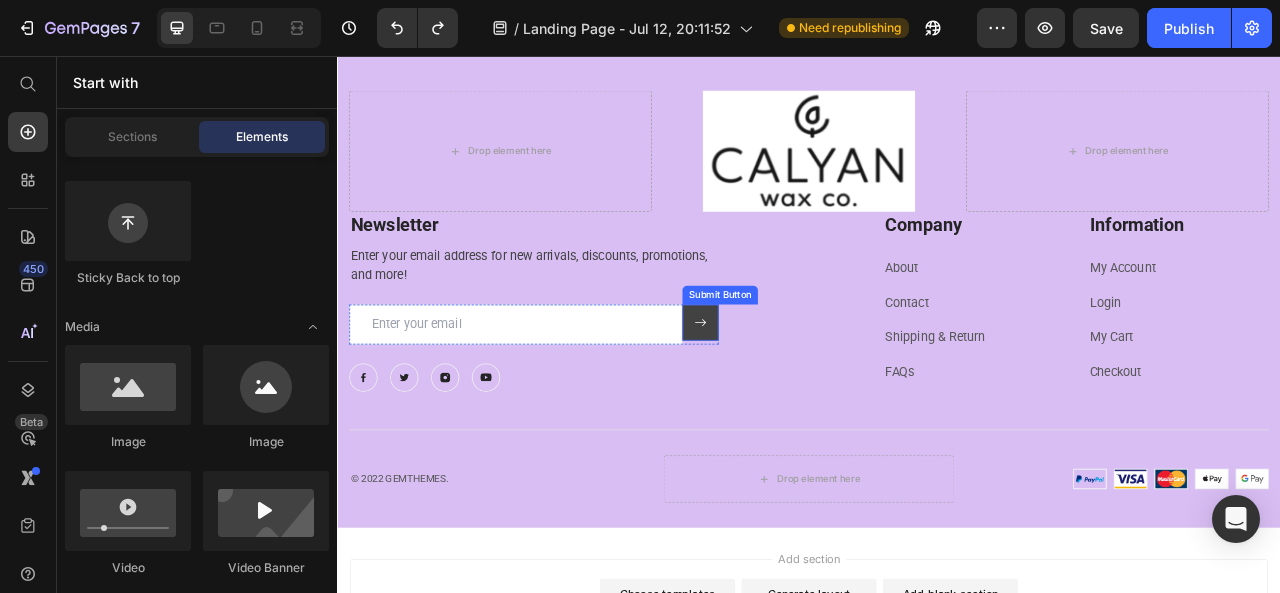 click 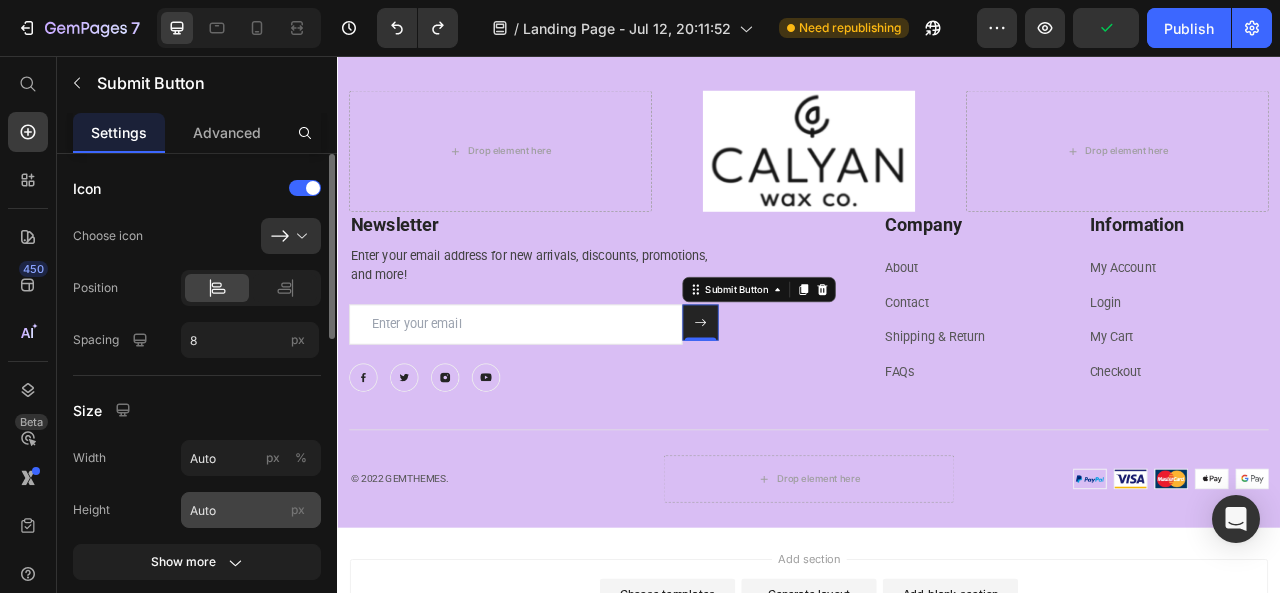scroll, scrollTop: 300, scrollLeft: 0, axis: vertical 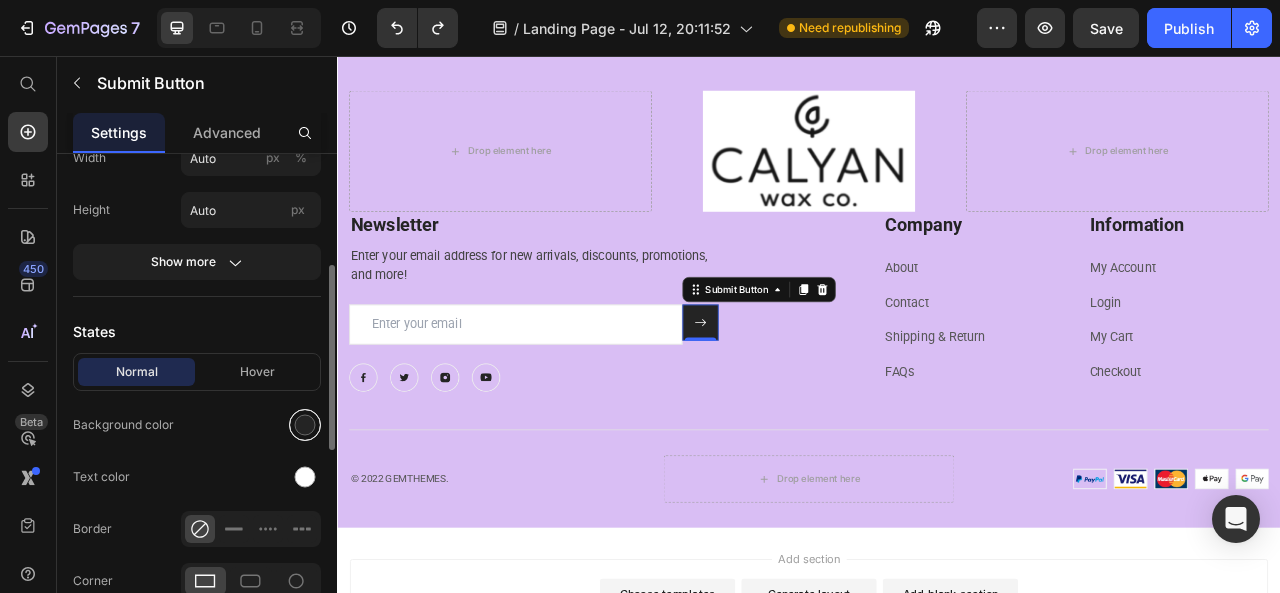 click at bounding box center (305, 425) 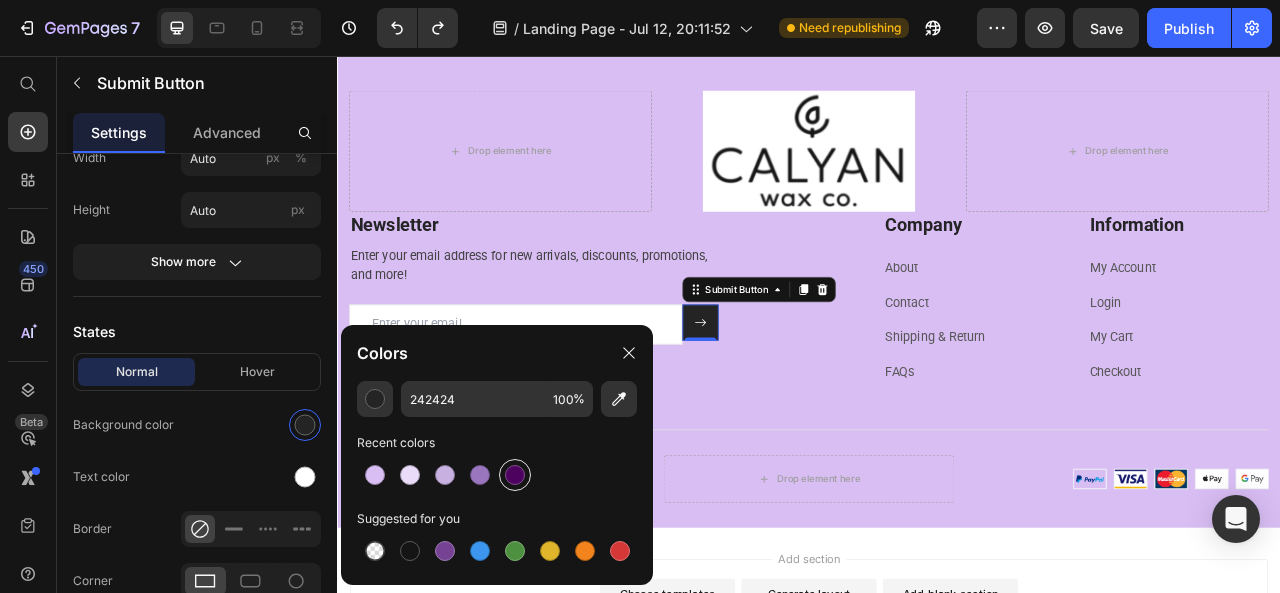 click at bounding box center [515, 475] 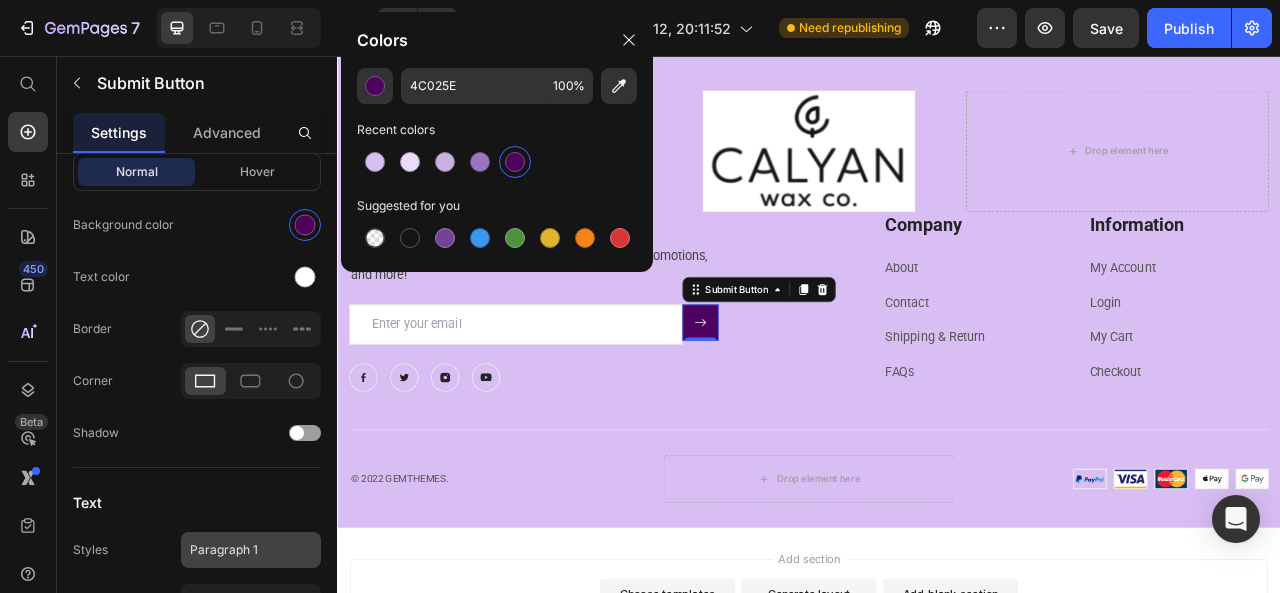 scroll, scrollTop: 700, scrollLeft: 0, axis: vertical 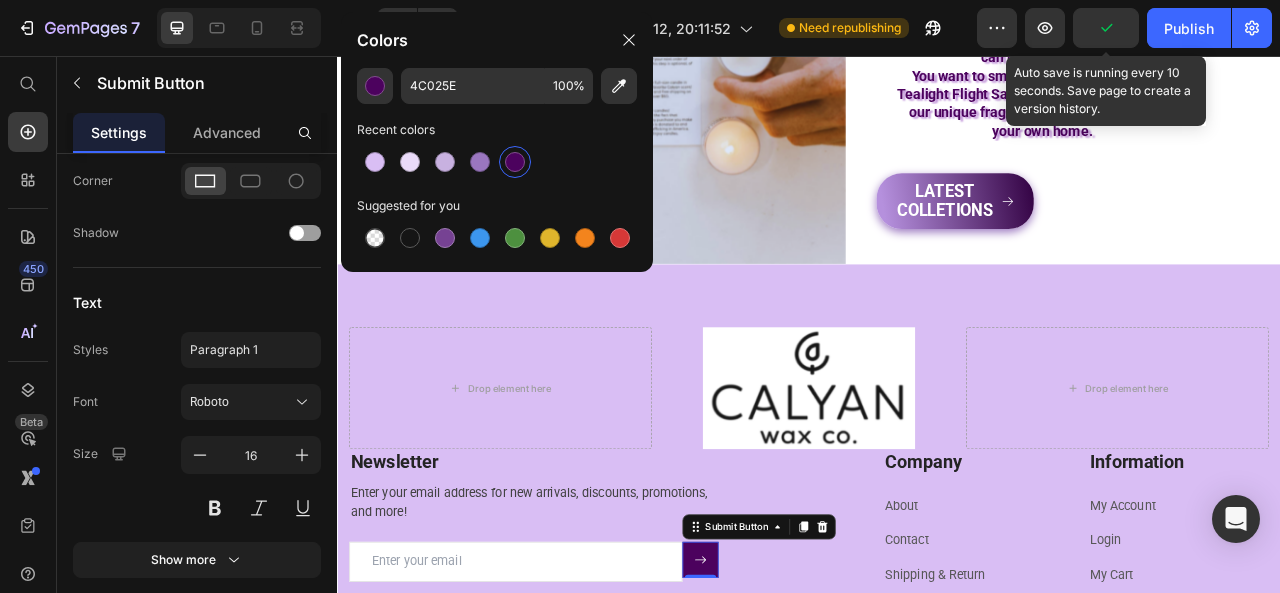 click 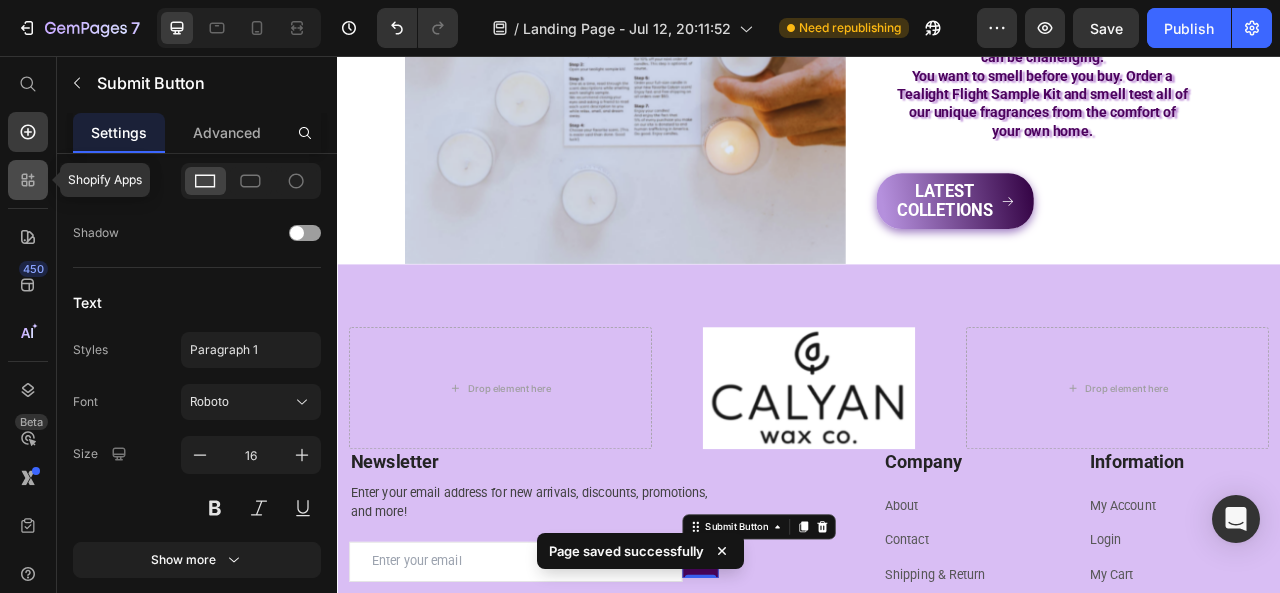 click 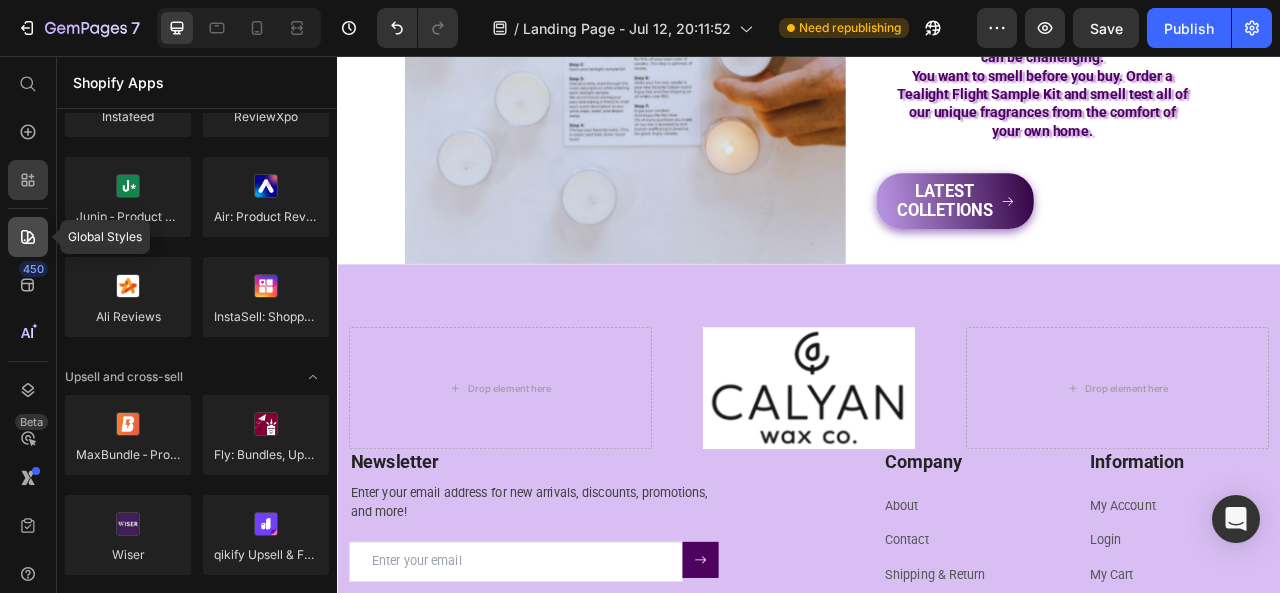 click 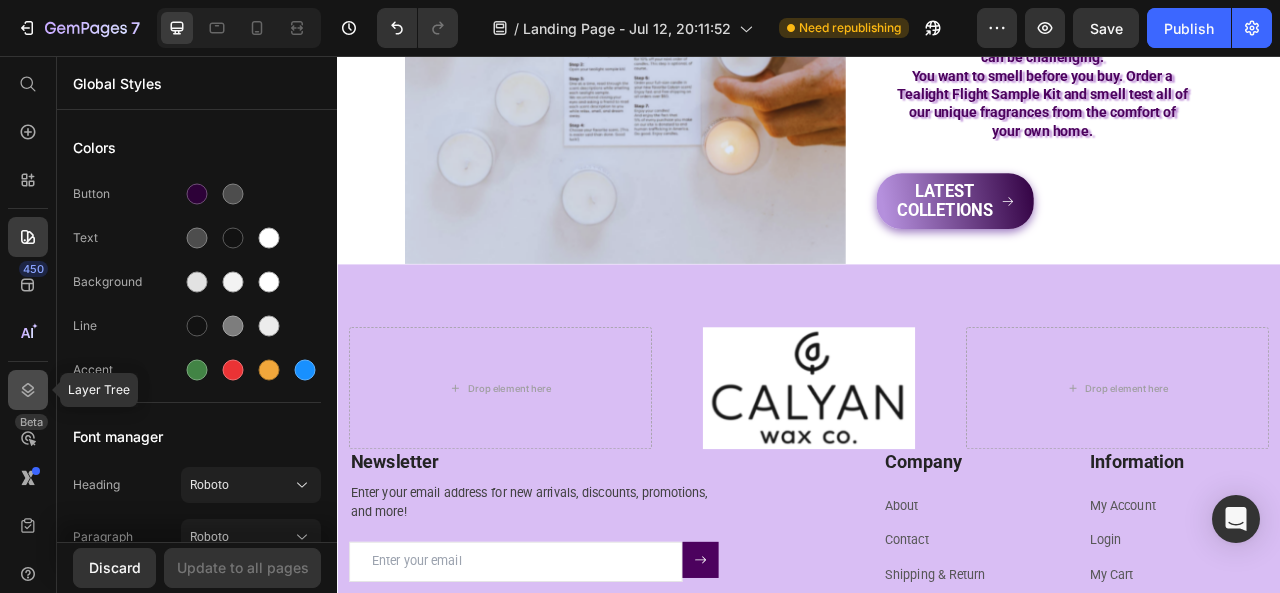 click 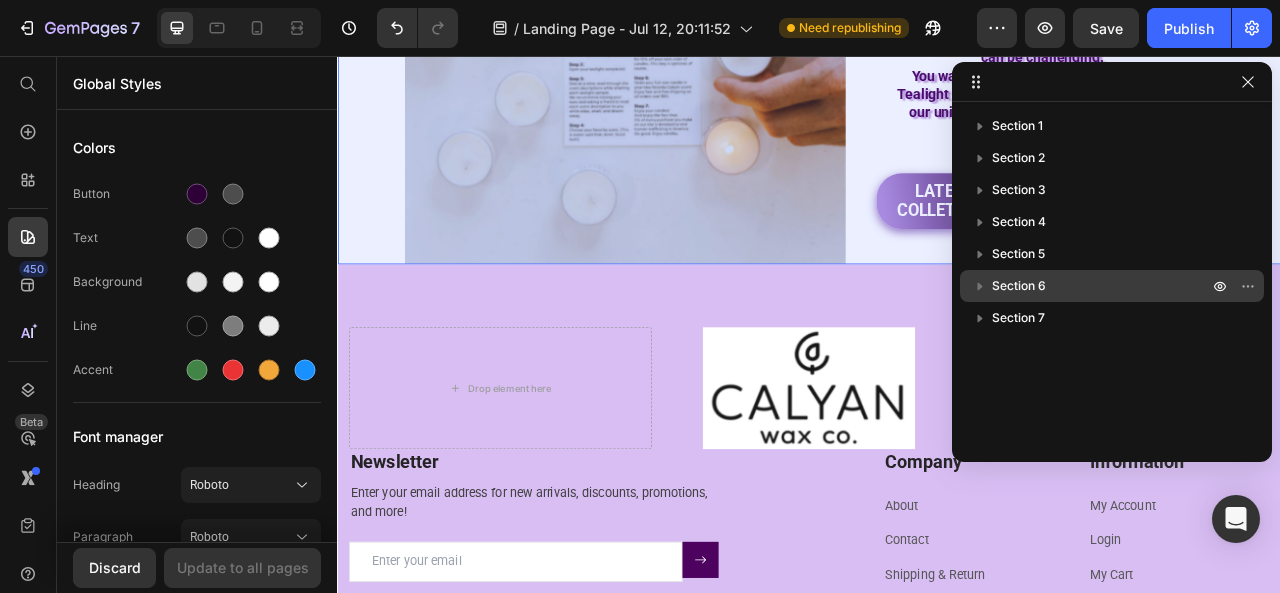 click 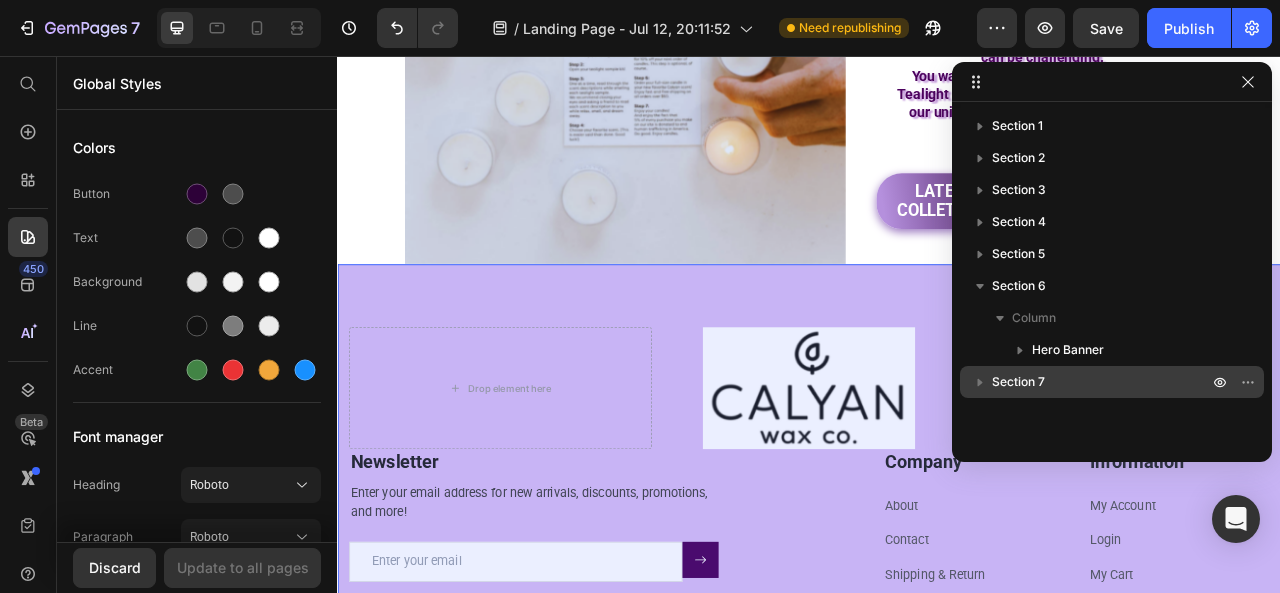 click at bounding box center [980, 382] 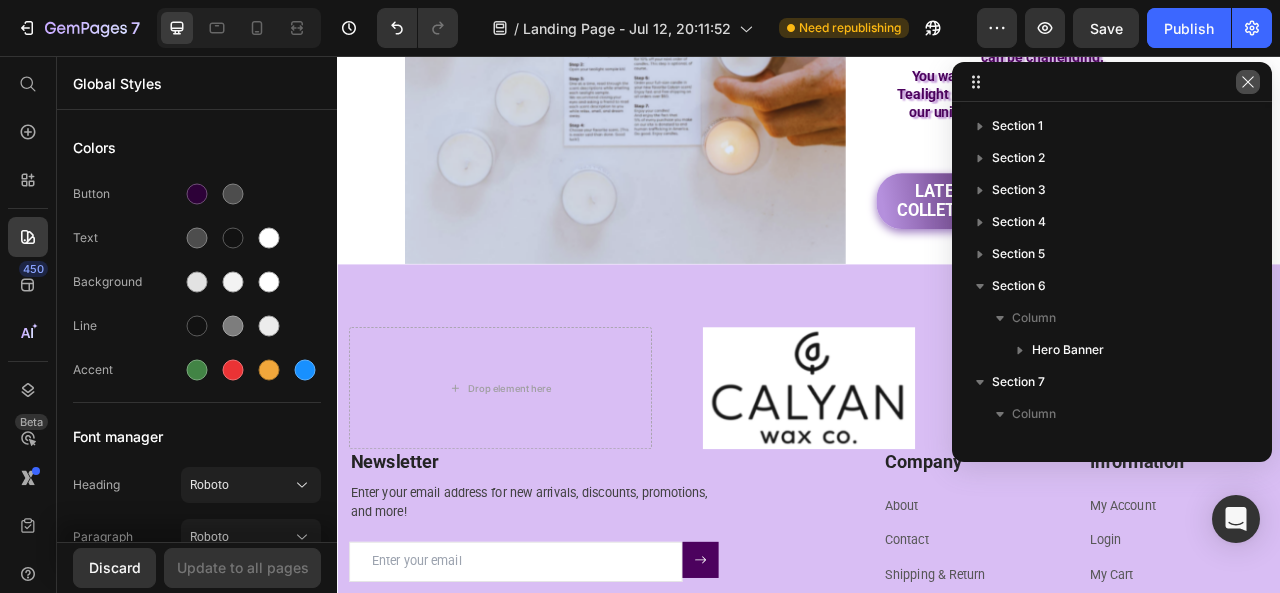 click 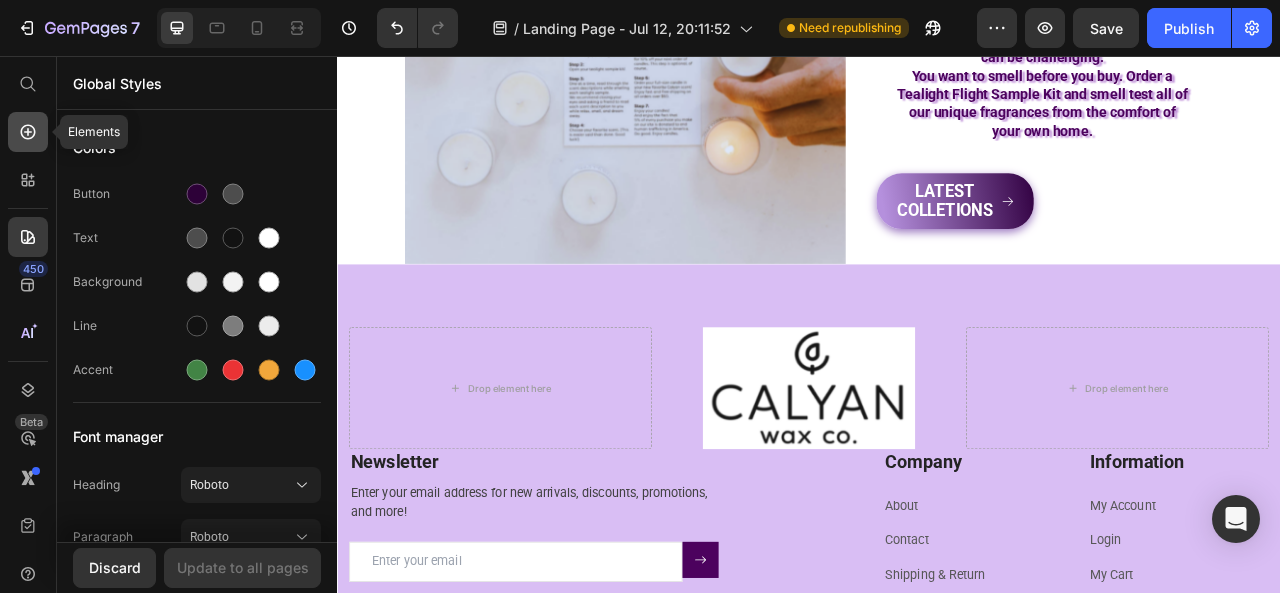 click 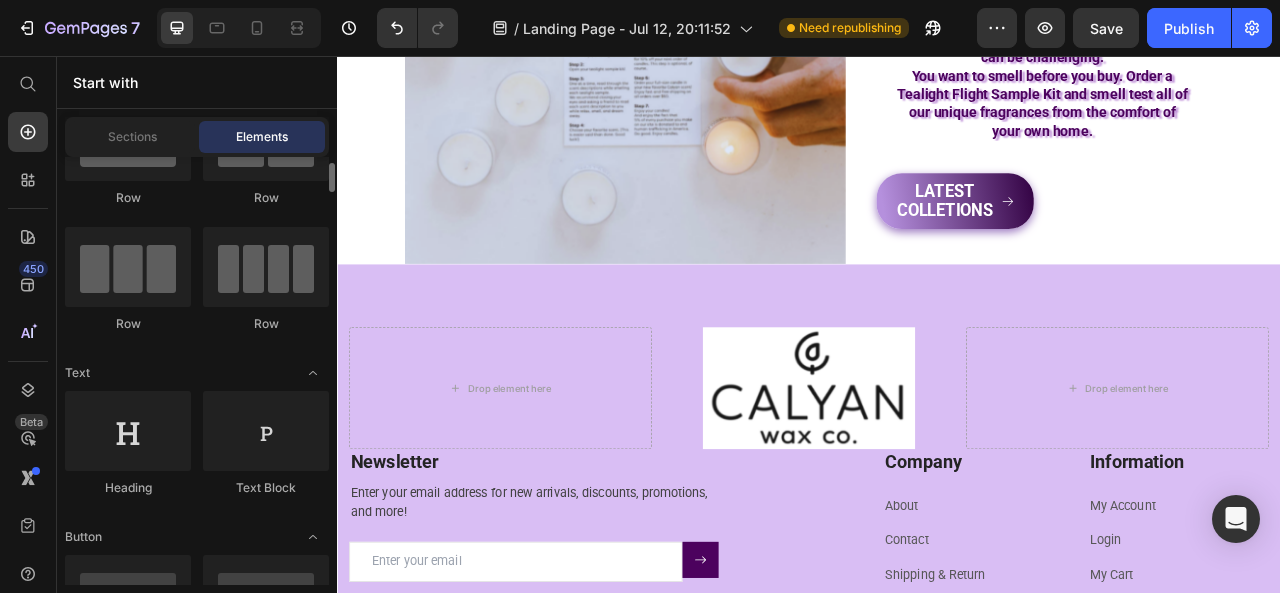 scroll, scrollTop: 0, scrollLeft: 0, axis: both 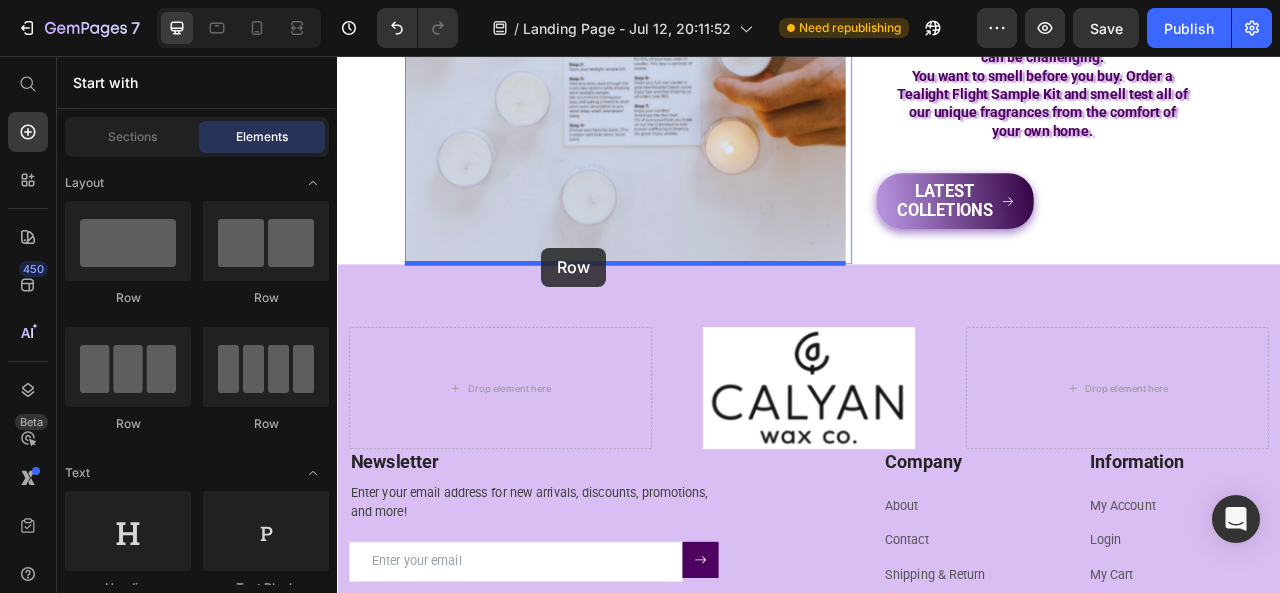 drag, startPoint x: 477, startPoint y: 310, endPoint x: 597, endPoint y: 300, distance: 120.41595 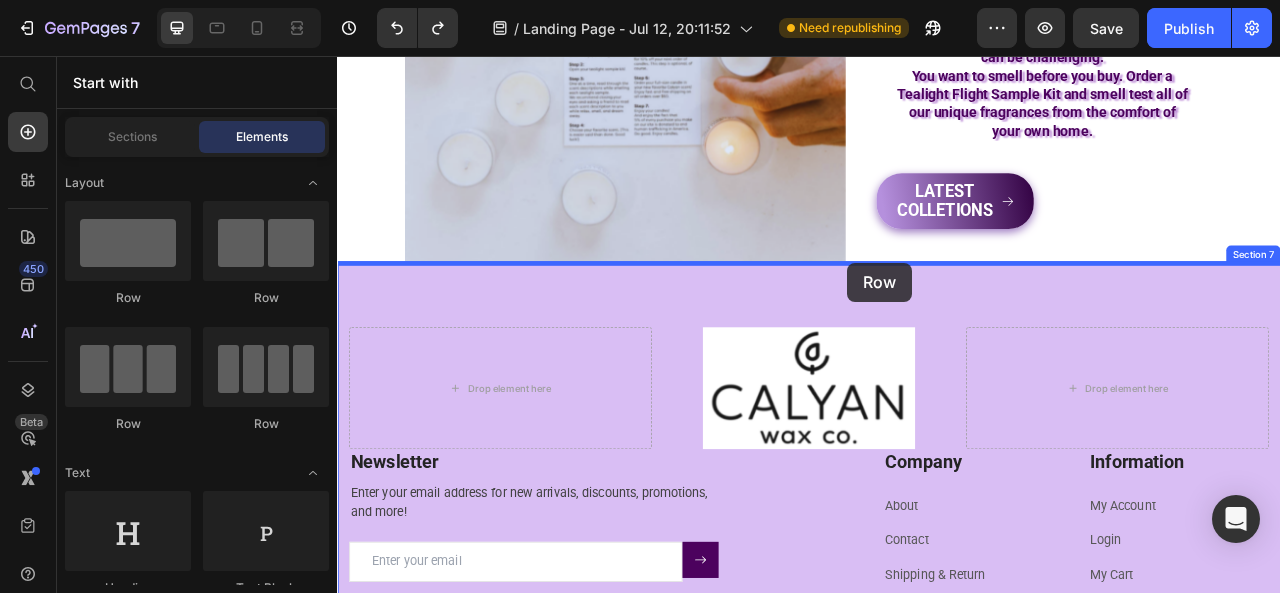 drag, startPoint x: 487, startPoint y: 317, endPoint x: 983, endPoint y: 322, distance: 496.0252 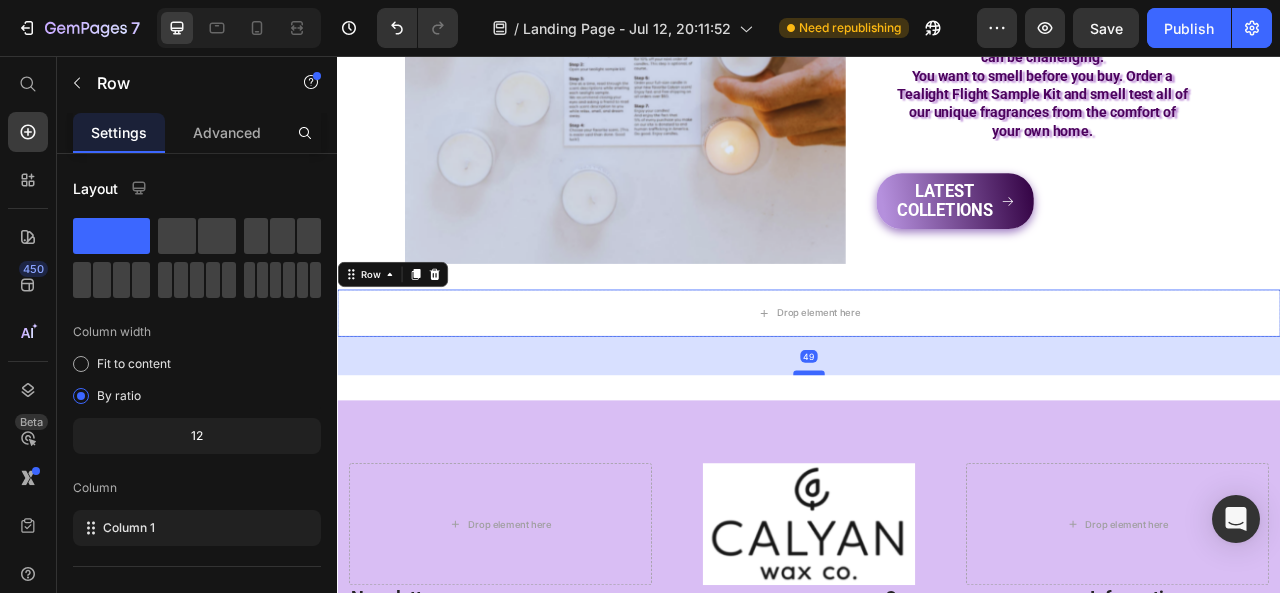 drag, startPoint x: 932, startPoint y: 423, endPoint x: 927, endPoint y: 456, distance: 33.37664 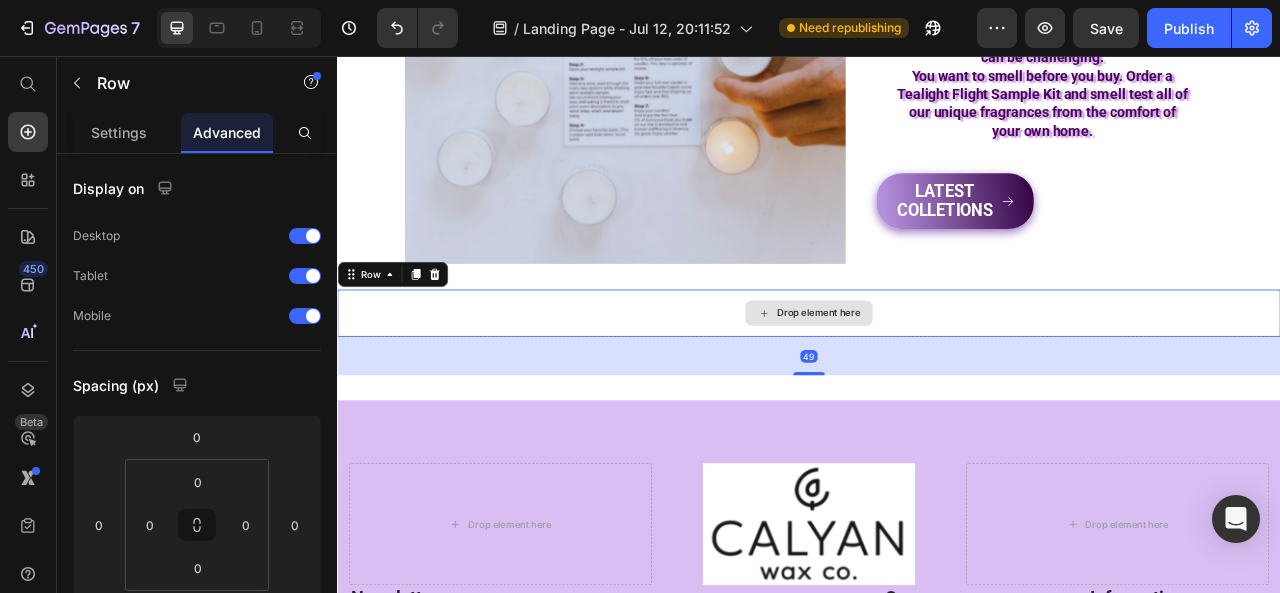 click on "Drop element here" at bounding box center [937, 383] 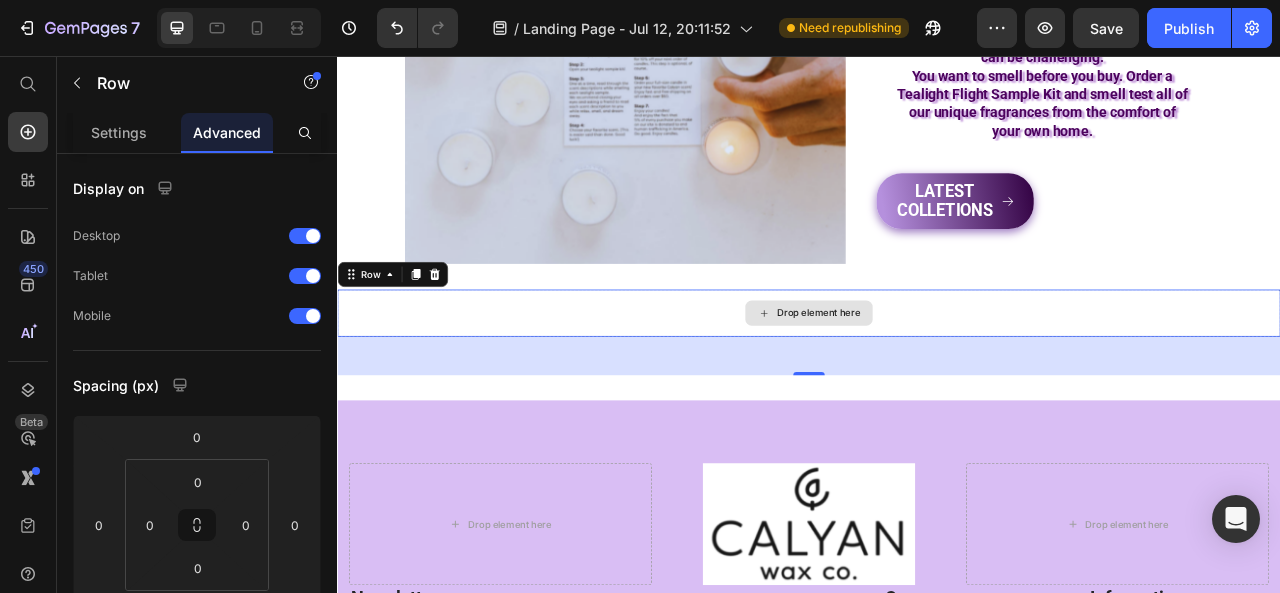 click on "Drop element here" at bounding box center [937, 383] 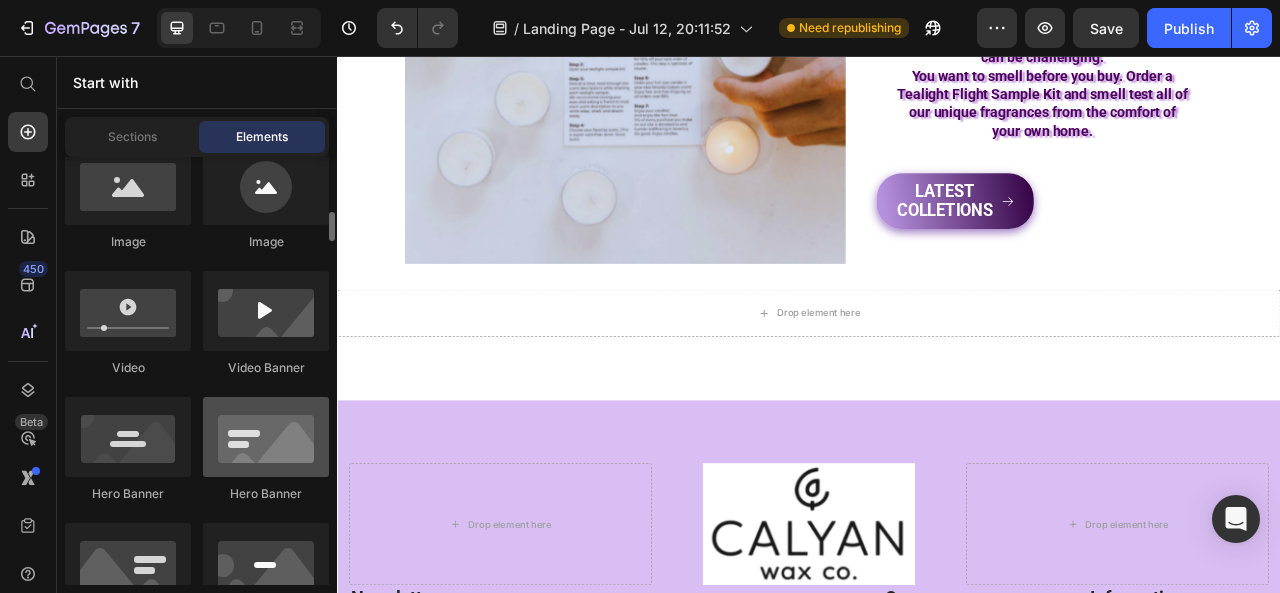 scroll, scrollTop: 600, scrollLeft: 0, axis: vertical 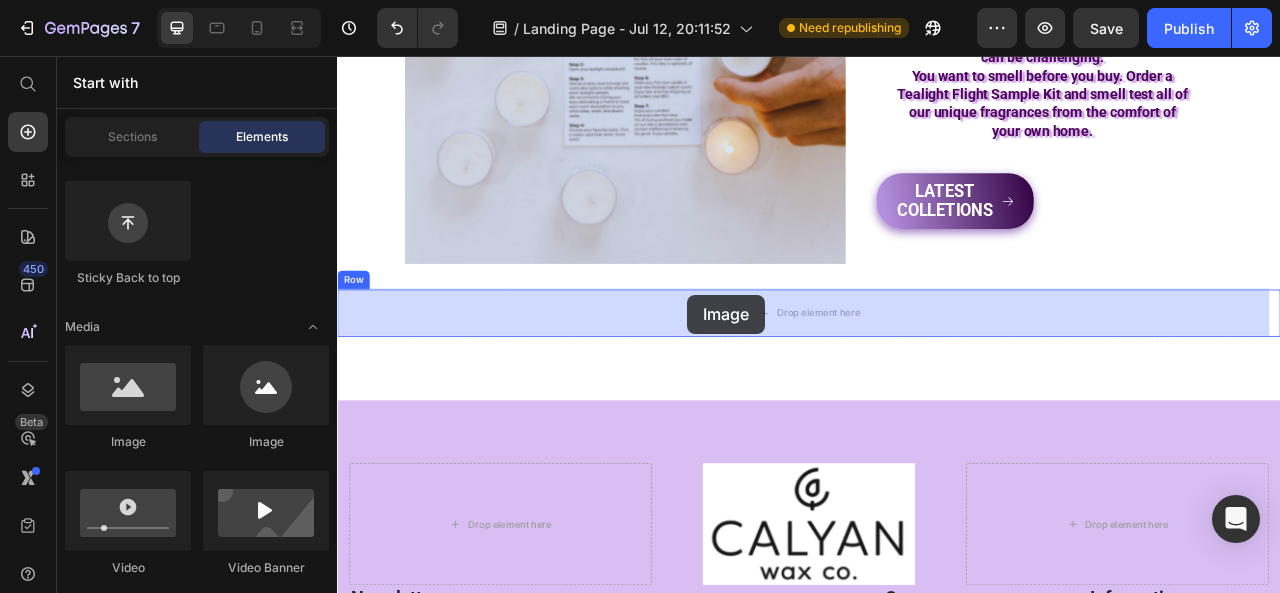 drag, startPoint x: 478, startPoint y: 456, endPoint x: 782, endPoint y: 360, distance: 318.79773 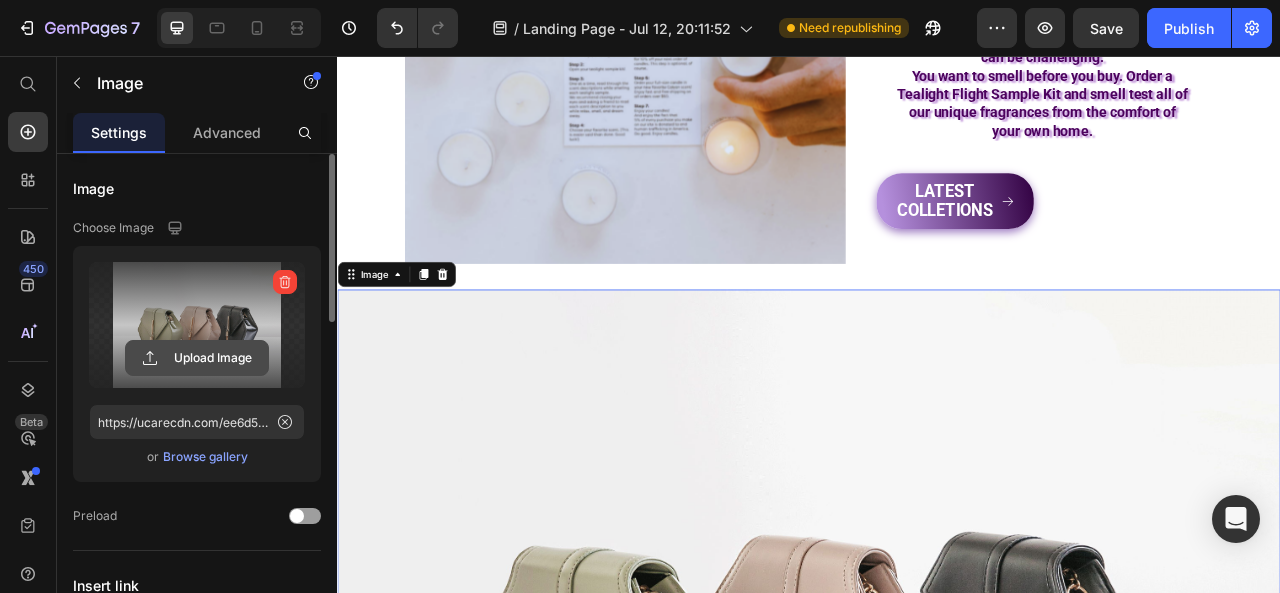 click 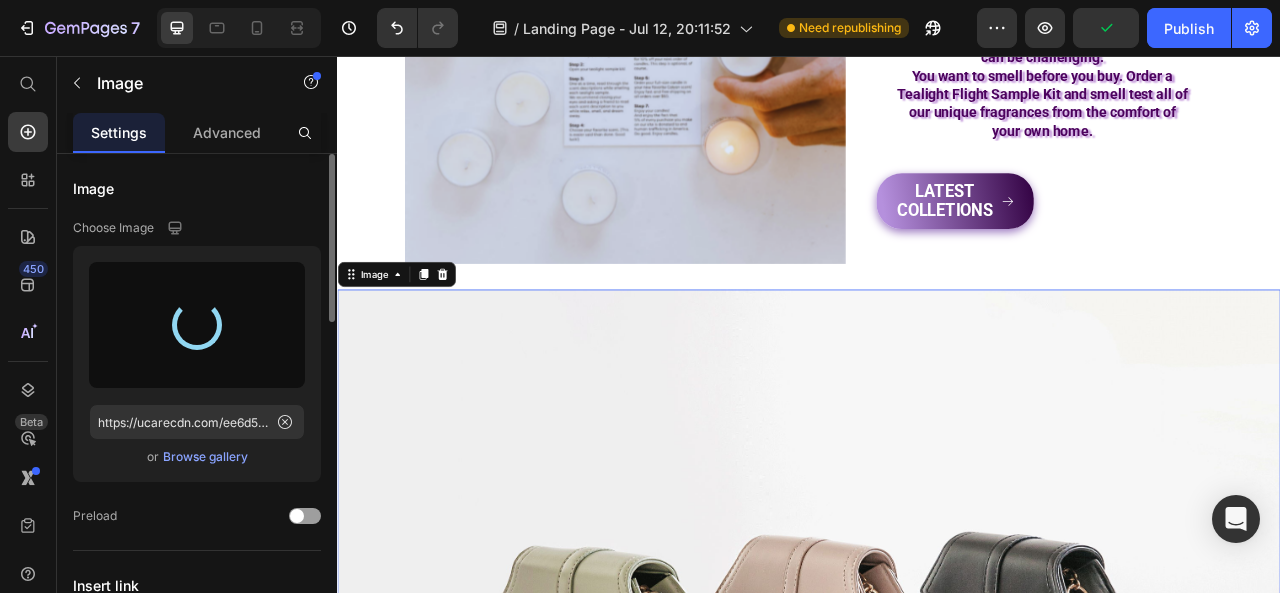 type on "https://cdn.shopify.com/s/files/1/0640/9892/6701/files/gempages_575122051967222628-c15b1b6d-6d2a-473a-8120-25101c59629c.png" 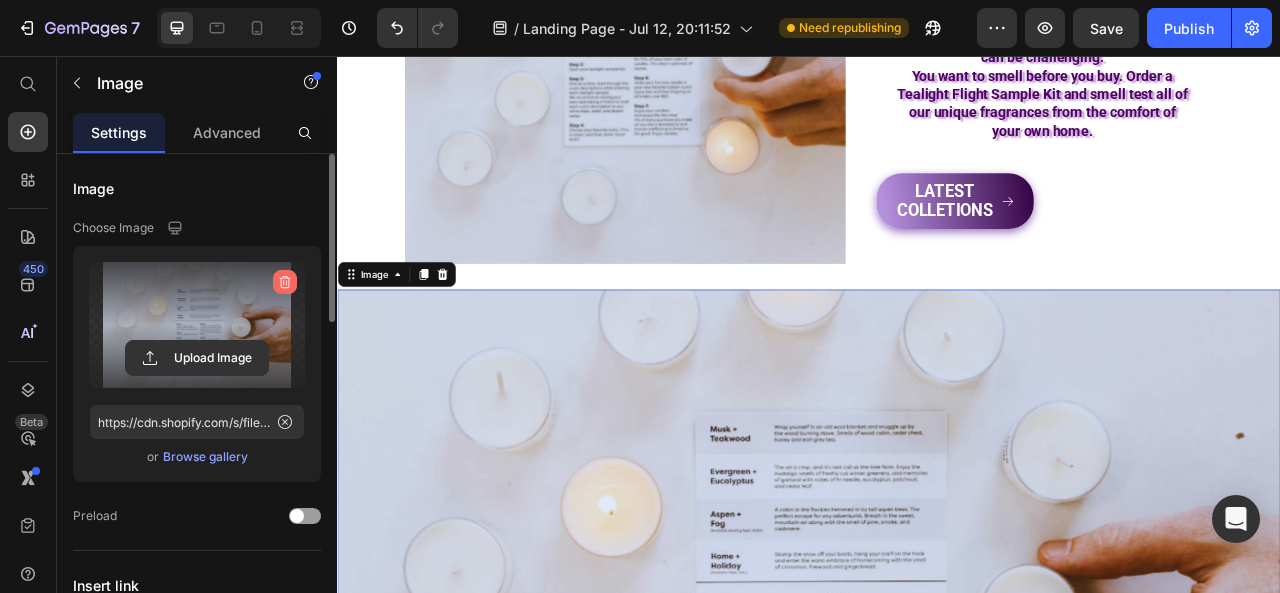 click 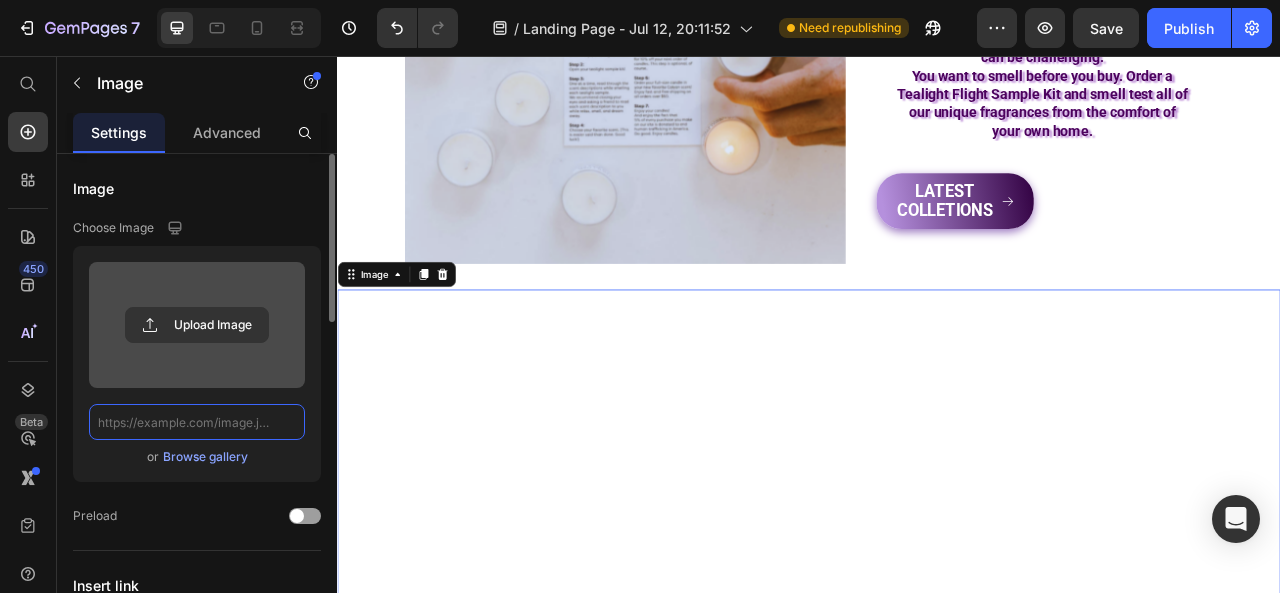 scroll, scrollTop: 0, scrollLeft: 0, axis: both 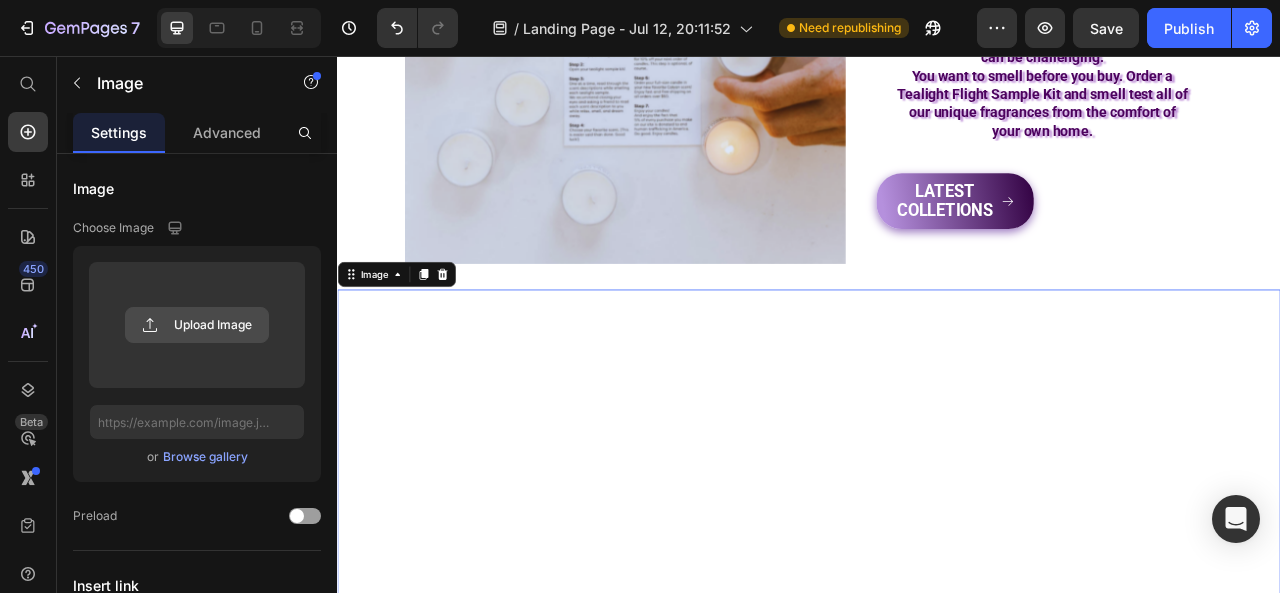 click 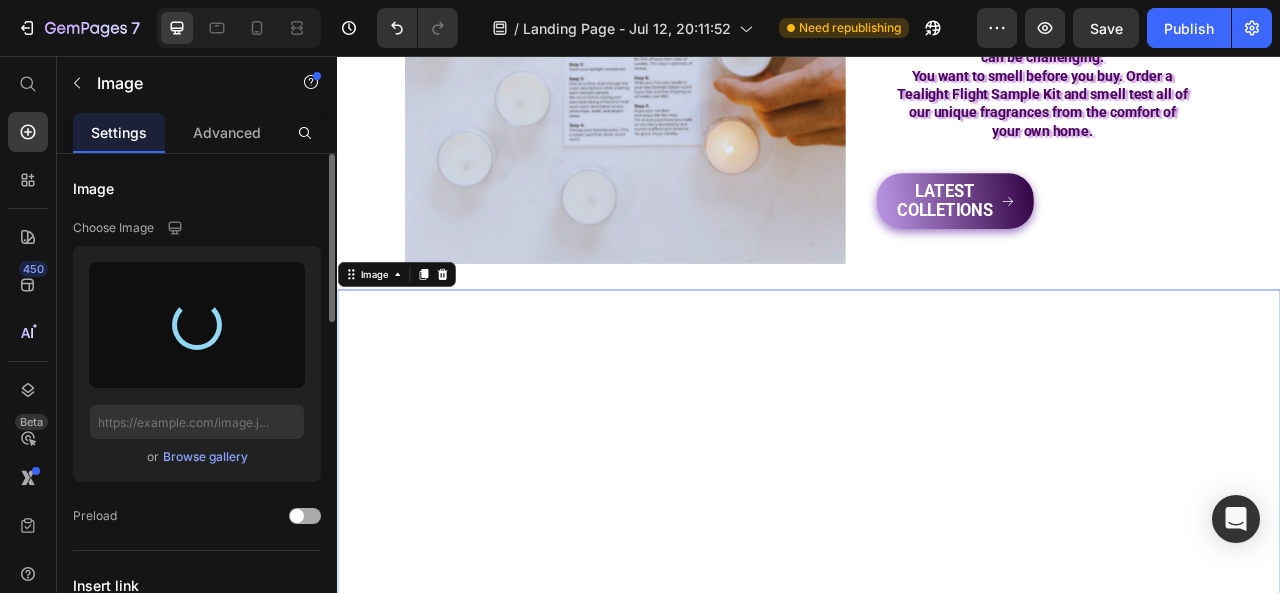 type on "https://cdn.shopify.com/s/files/1/0640/9892/6701/files/gempages_575122051967222628-707f47e7-ff54-4188-b9fe-ee98b0247fdd.png" 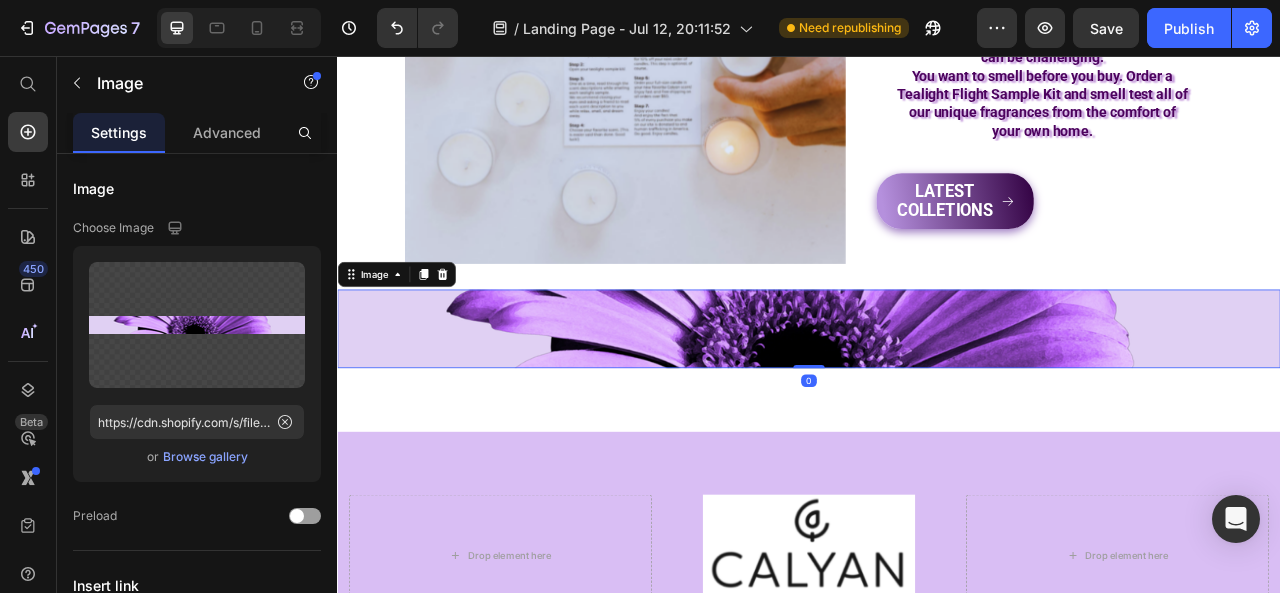 drag, startPoint x: 932, startPoint y: 447, endPoint x: 934, endPoint y: 435, distance: 12.165525 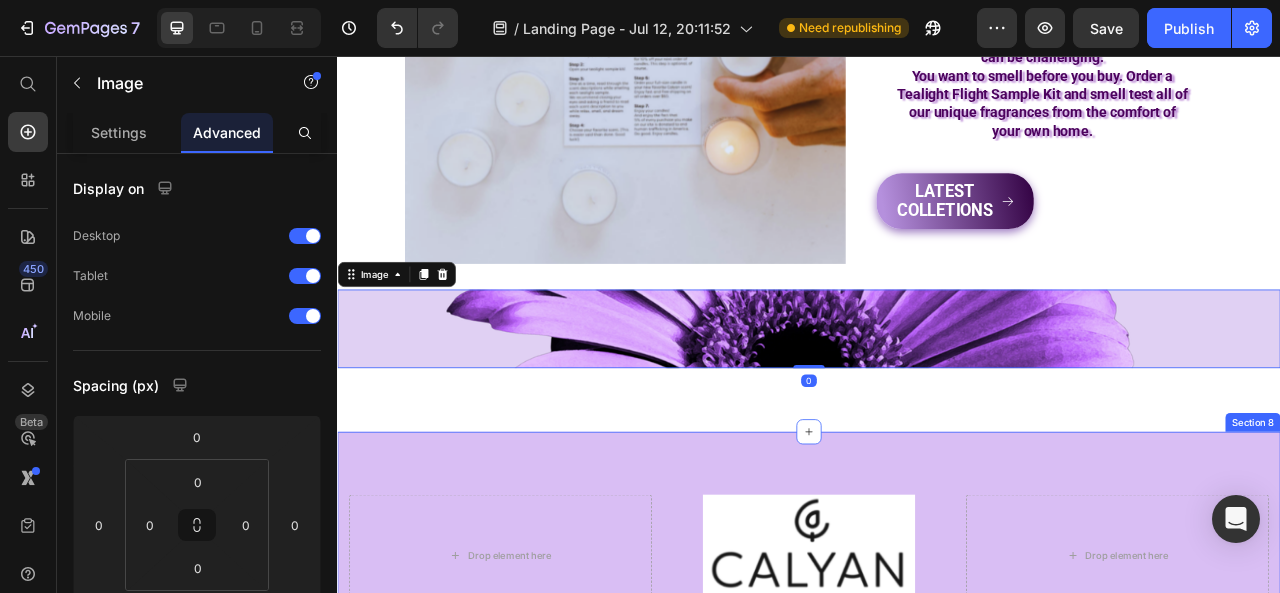 click on "Drop element here Image
Drop element here Row Newsletter Heading Enter your email address for new arrivals, discounts, promotions, and more! Text block Email Field
Submit Button Row Newsletter Row Image Image Image Image Row Company Heading About Text block Contact Text block Shipping & Return Text block FAQs Text block Information Heading My Account Text block Login Text block My Cart Text block Checkout Text block Row Row                Title Line © 2022 GEMTHEMES. Text block
Drop element here Image Row Row Section 8" at bounding box center [937, 852] 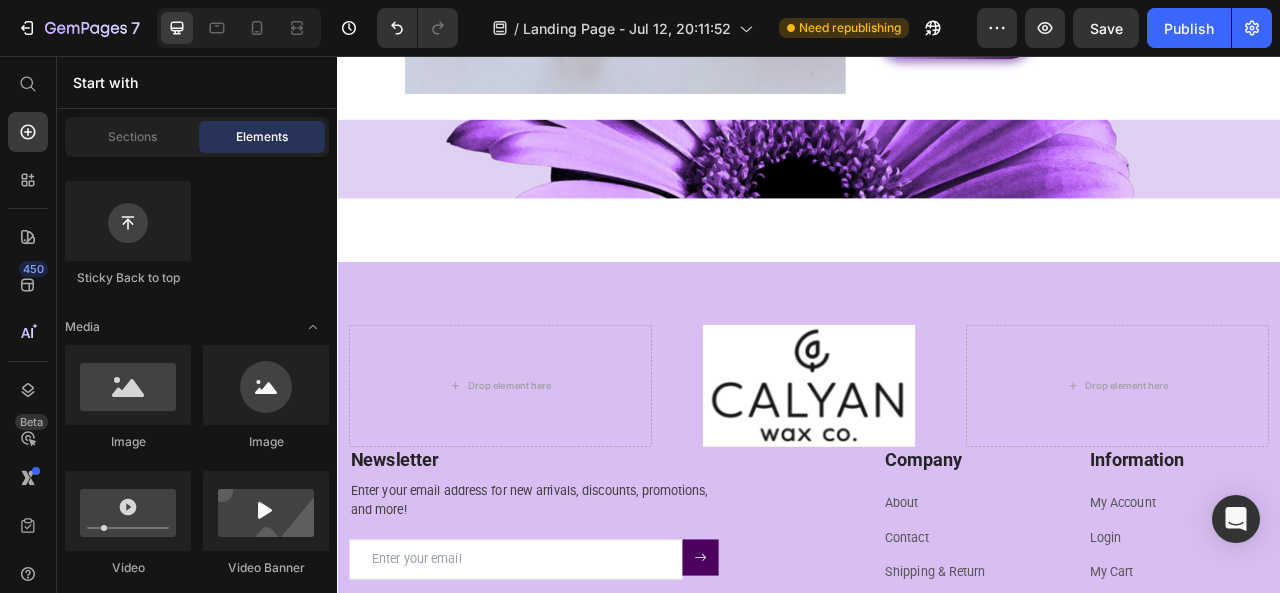 scroll, scrollTop: 3188, scrollLeft: 0, axis: vertical 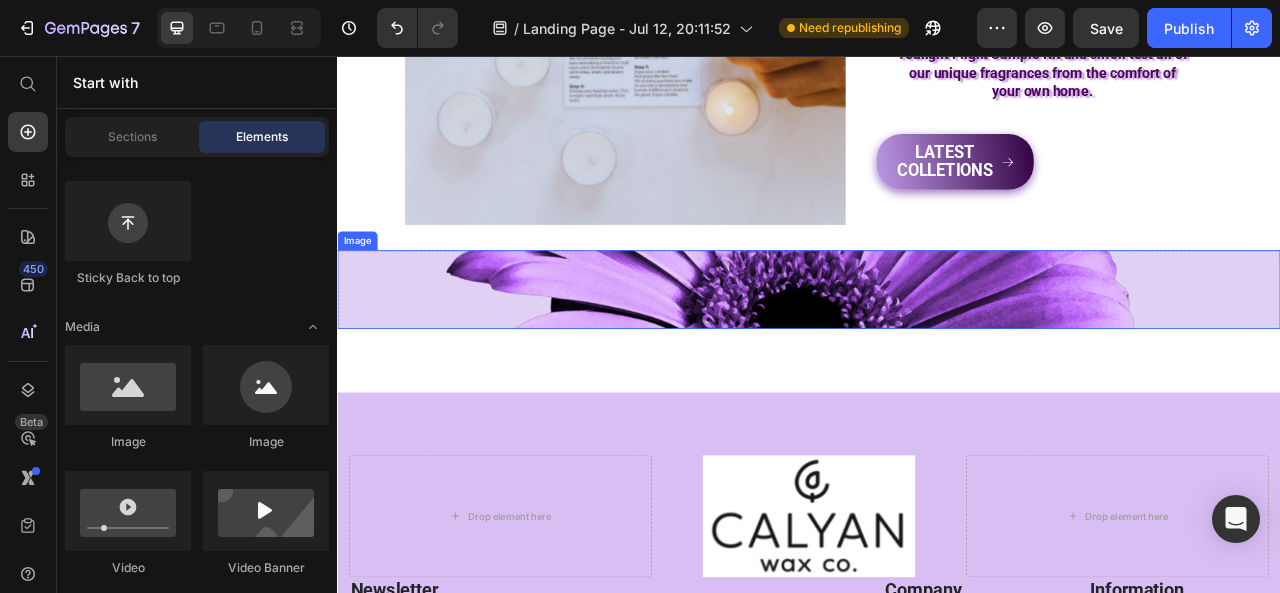 click at bounding box center (937, 353) 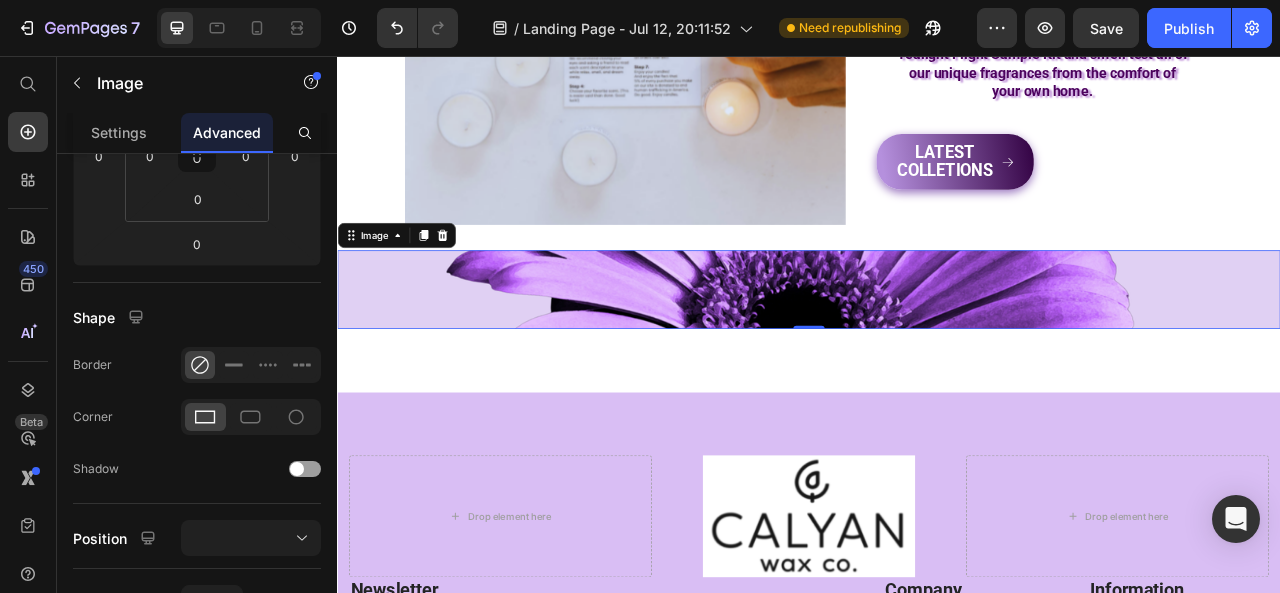 scroll, scrollTop: 0, scrollLeft: 0, axis: both 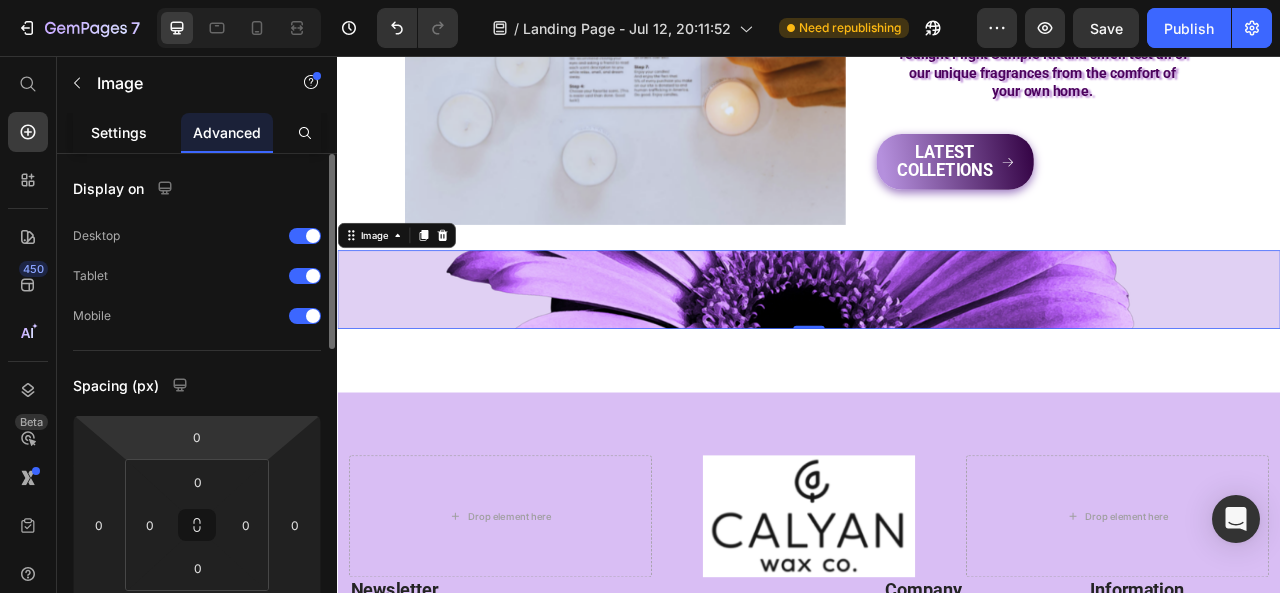 click on "Settings" 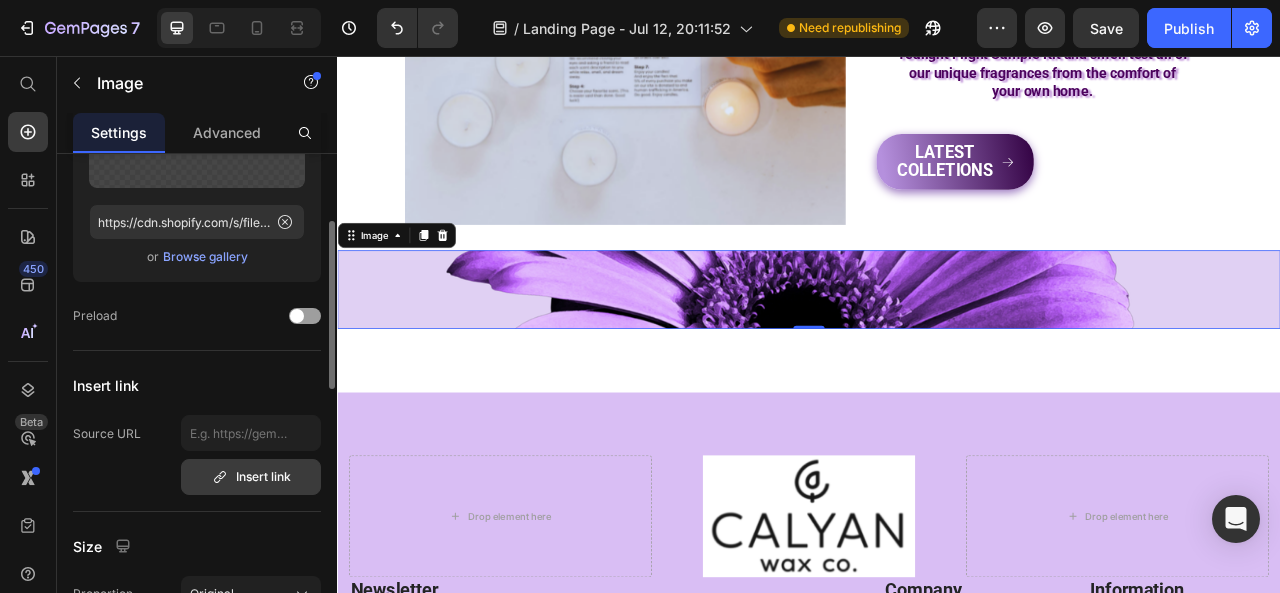 scroll, scrollTop: 400, scrollLeft: 0, axis: vertical 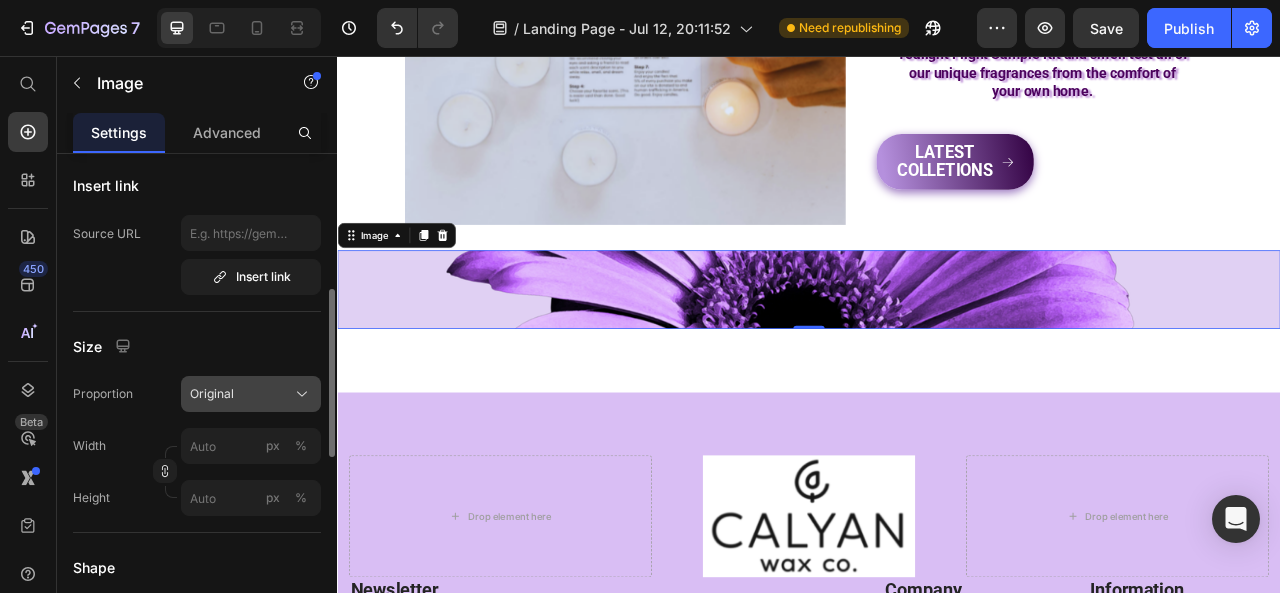 click on "Original" at bounding box center [251, 394] 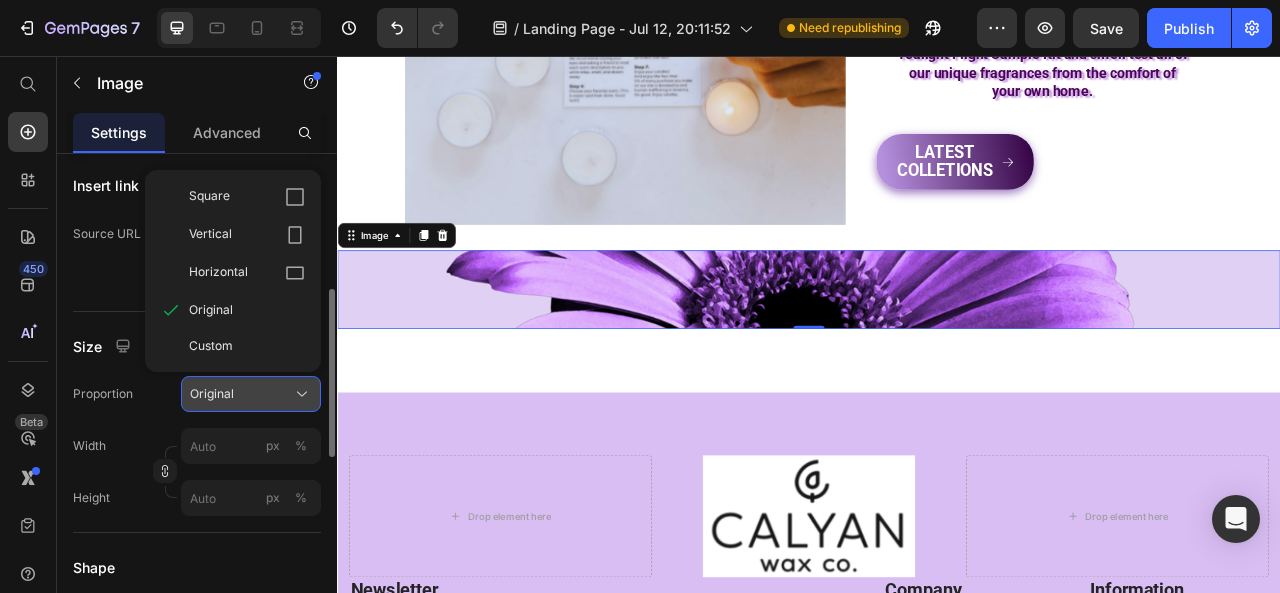 click on "Original" at bounding box center [251, 394] 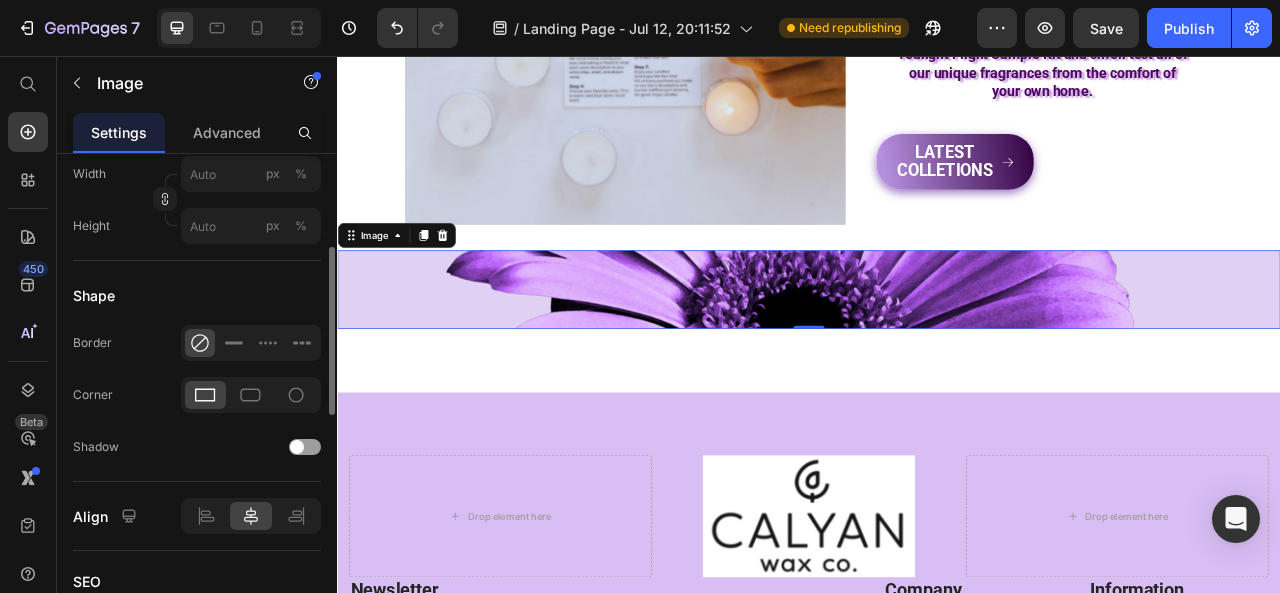 scroll, scrollTop: 572, scrollLeft: 0, axis: vertical 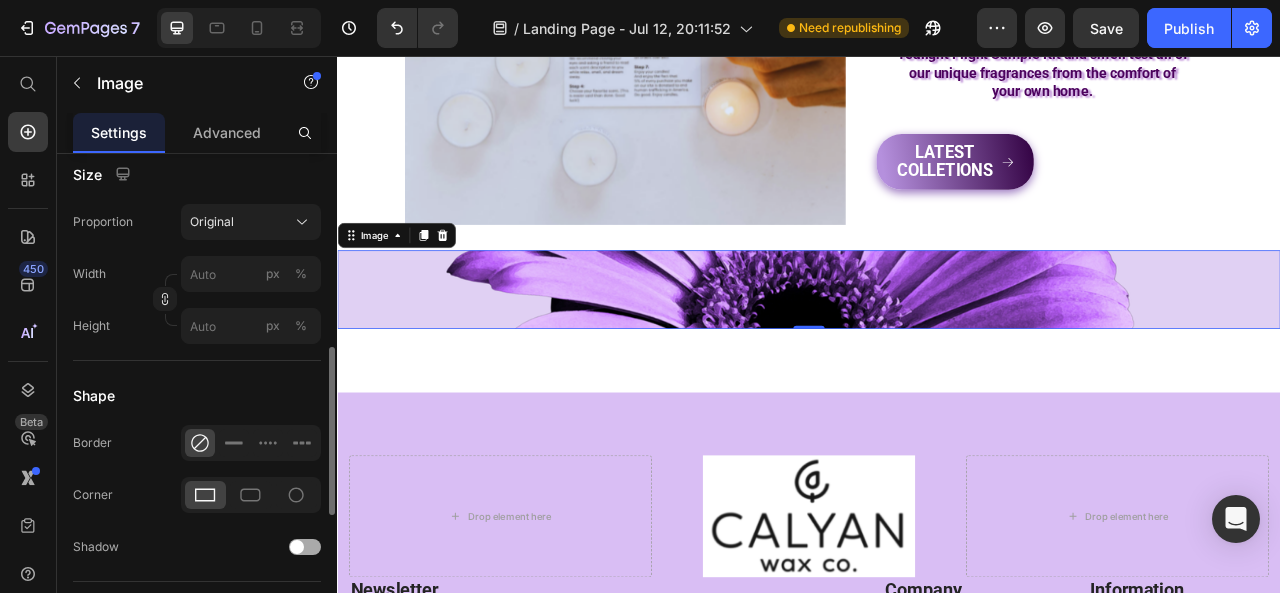 click at bounding box center [305, 547] 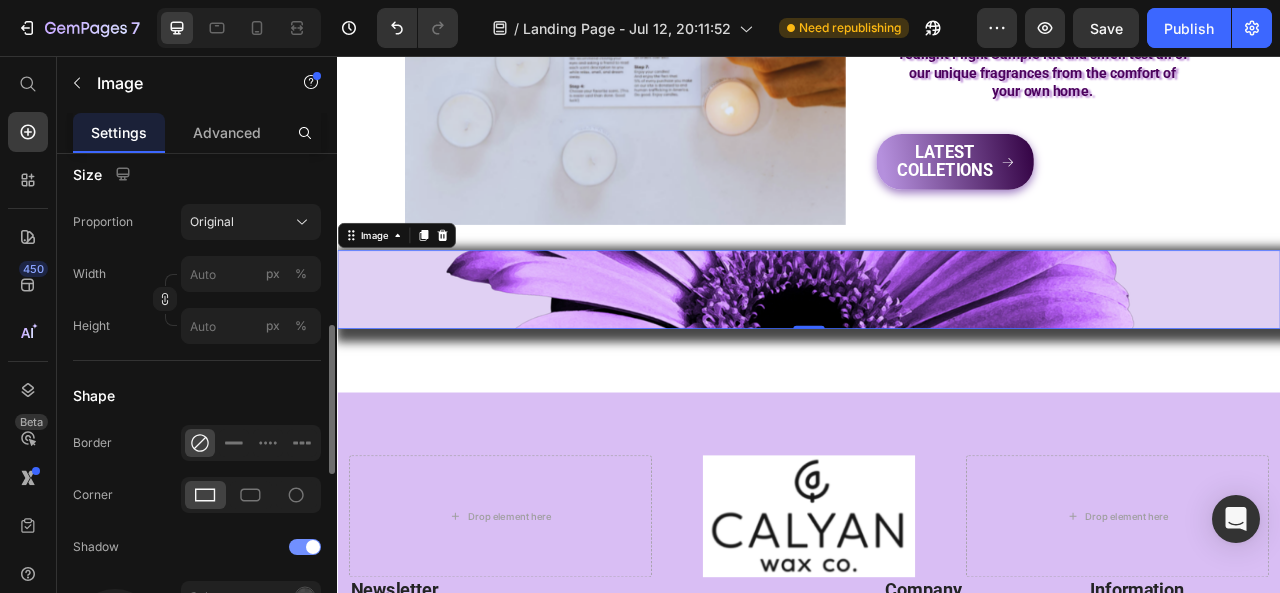 scroll, scrollTop: 772, scrollLeft: 0, axis: vertical 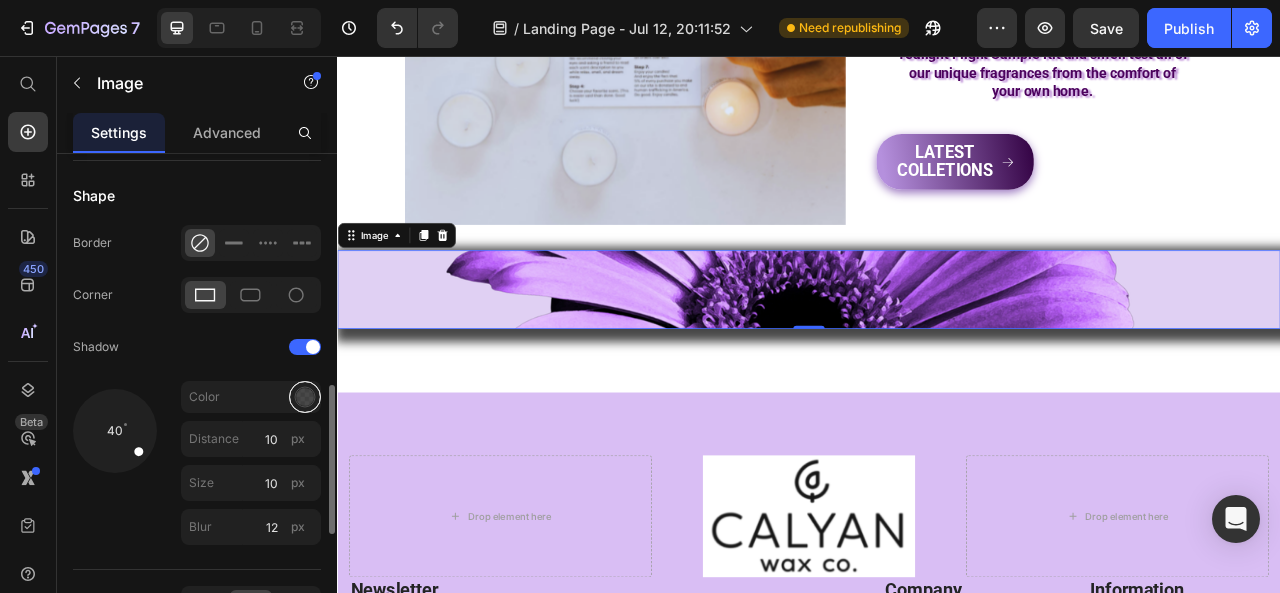 click at bounding box center [305, 397] 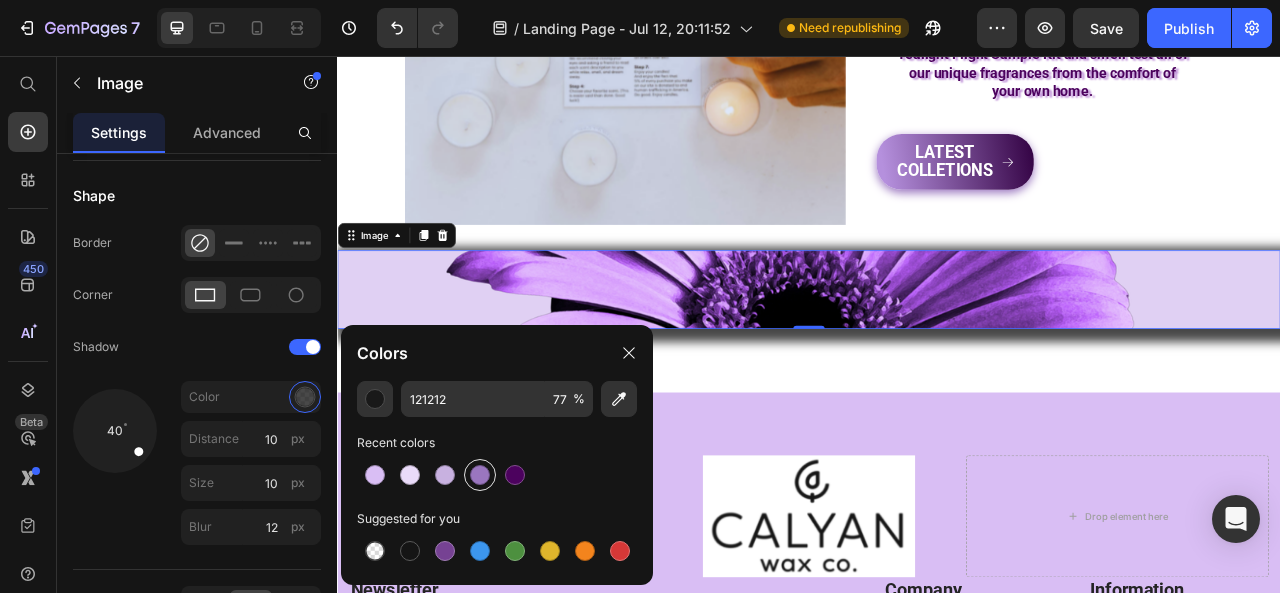 click at bounding box center (480, 475) 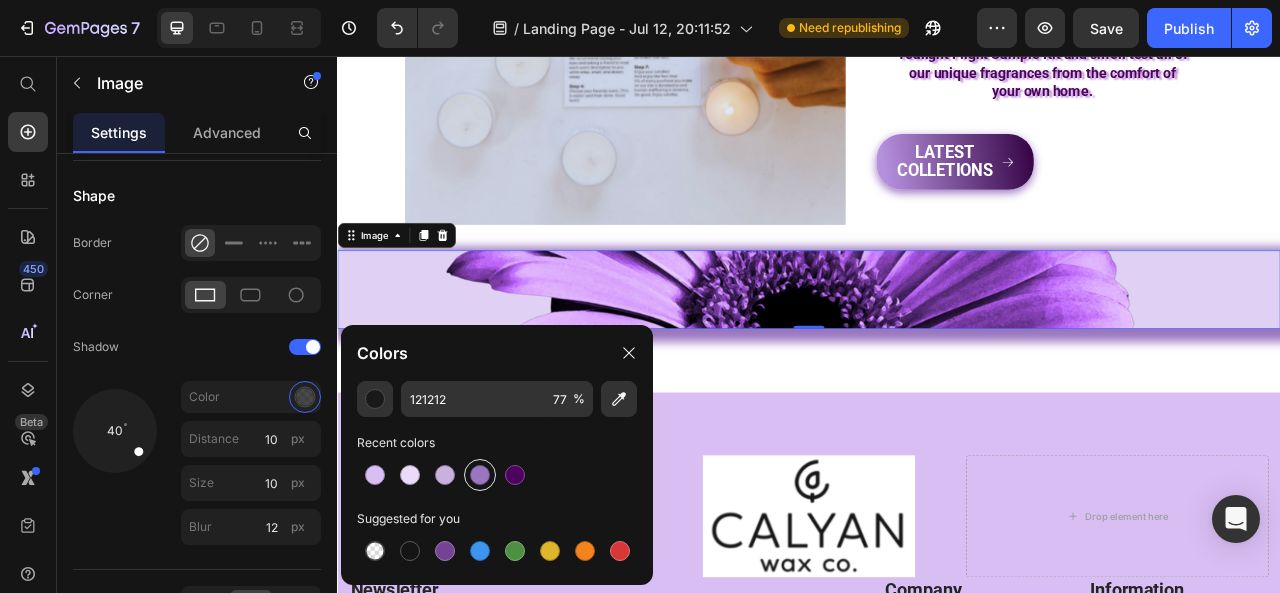 type on "9A76BF" 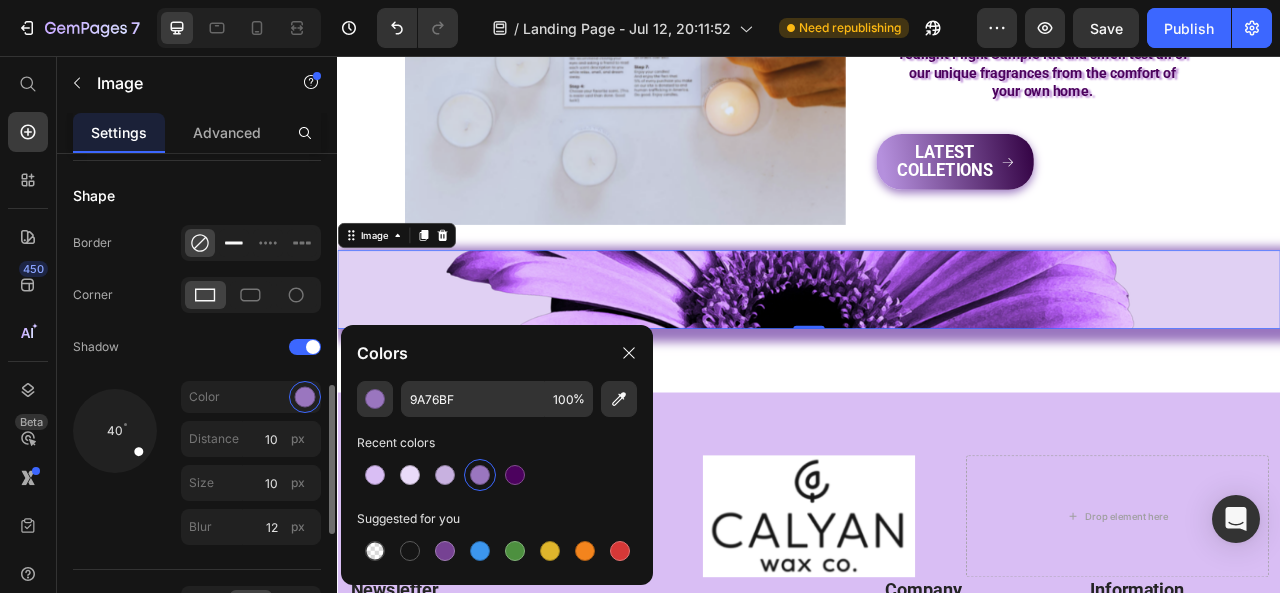 click 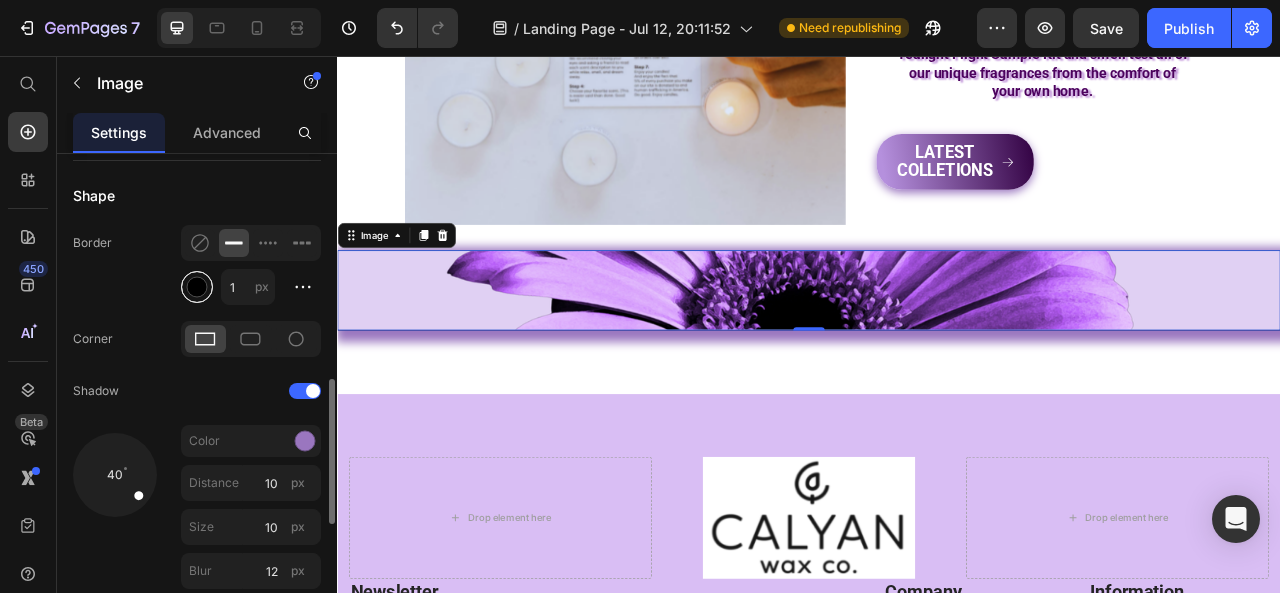 click at bounding box center [197, 287] 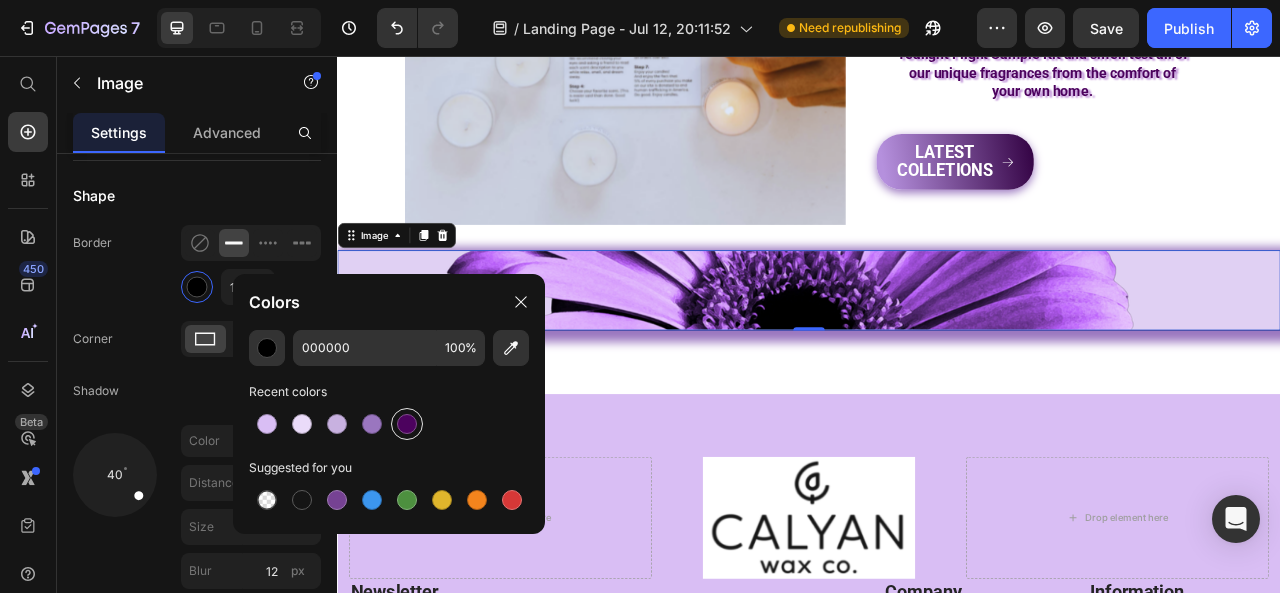 click at bounding box center [407, 424] 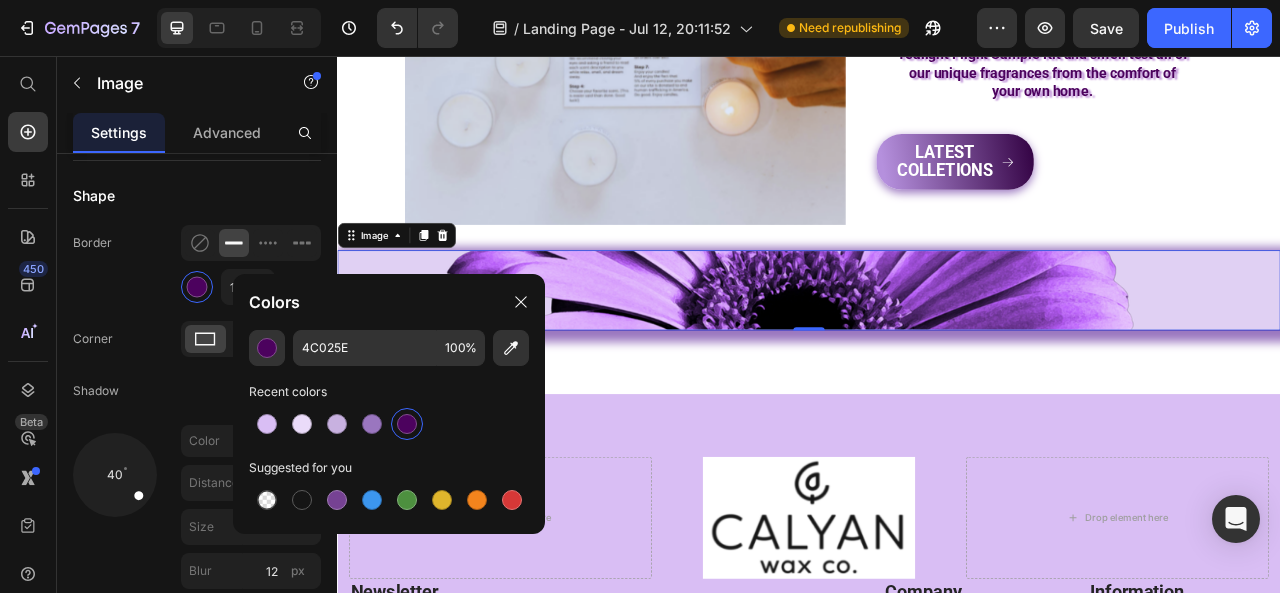 click on "Colors" 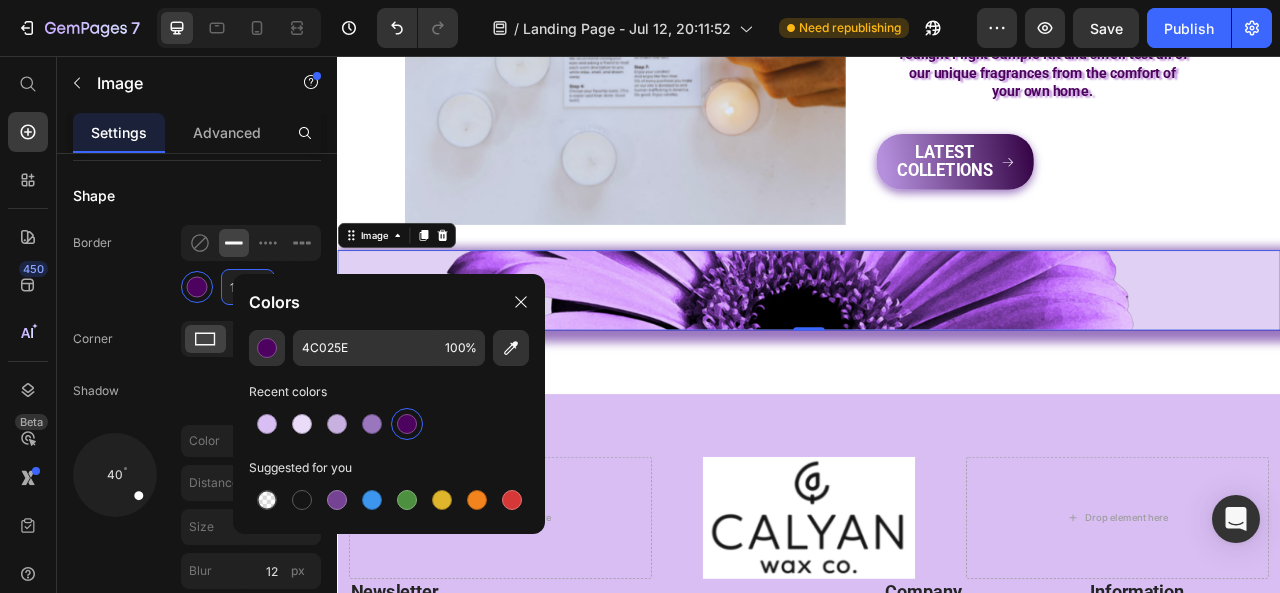 click on "1" at bounding box center (248, 287) 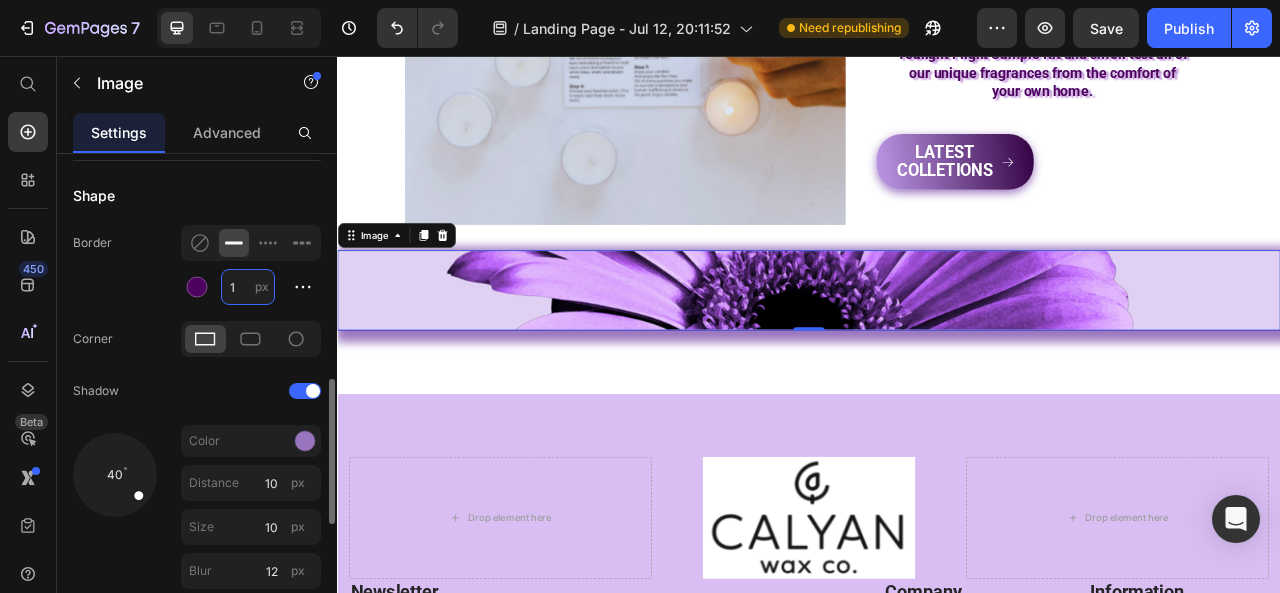 click on "1" at bounding box center [248, 287] 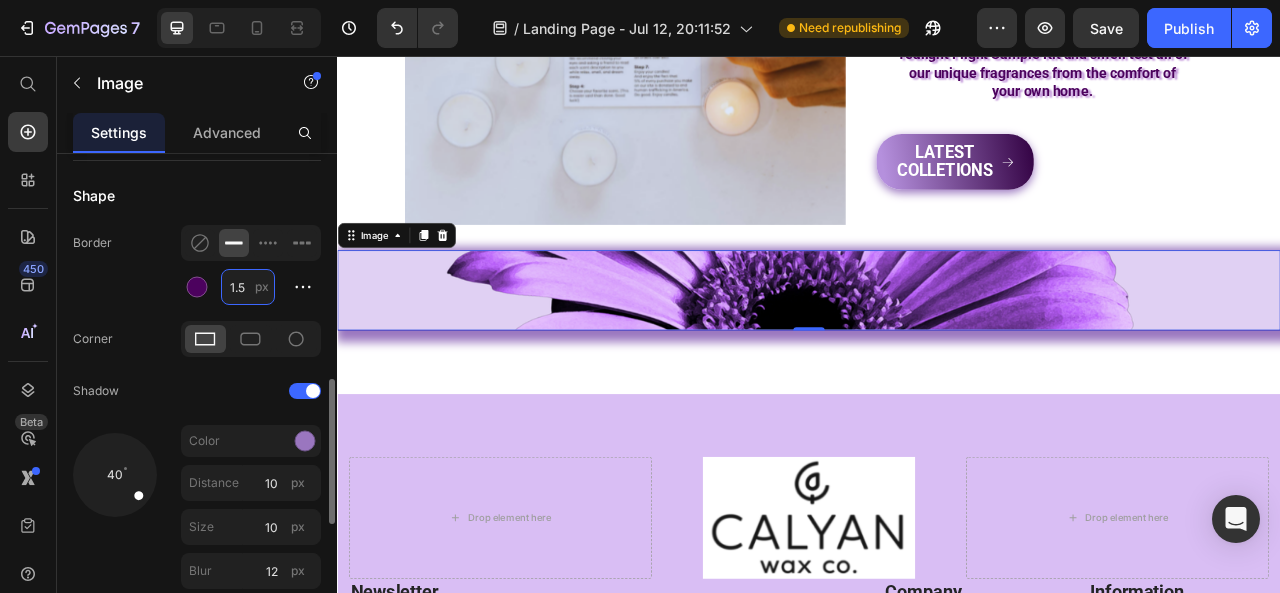 type on "1.5" 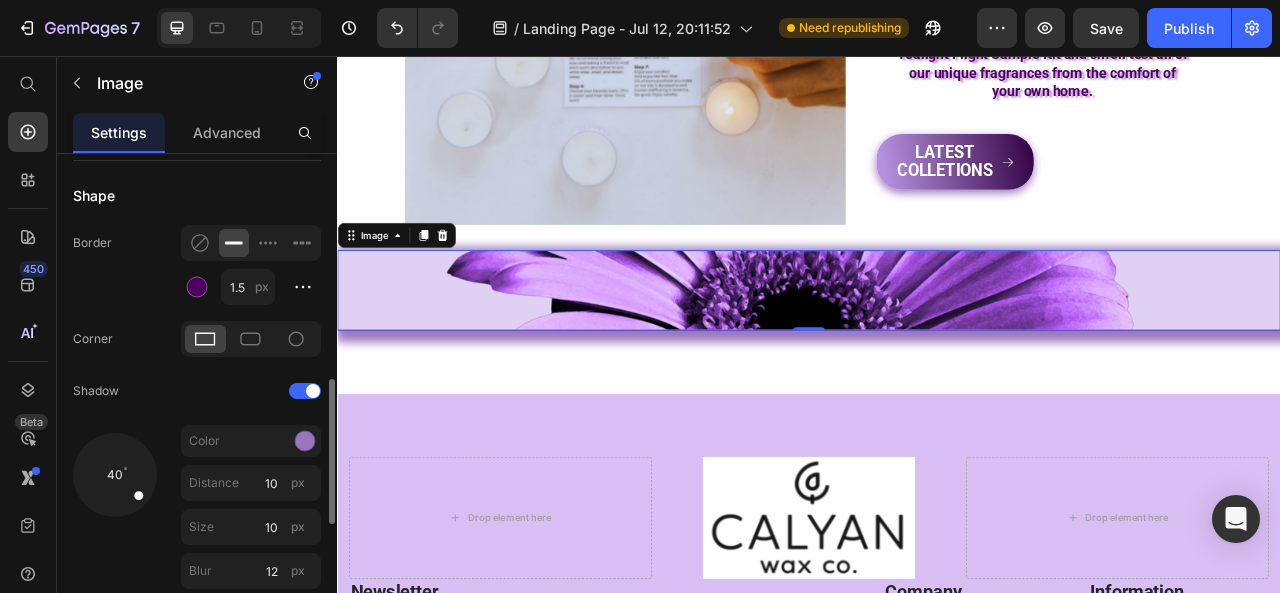click on "Border 1.5 px" 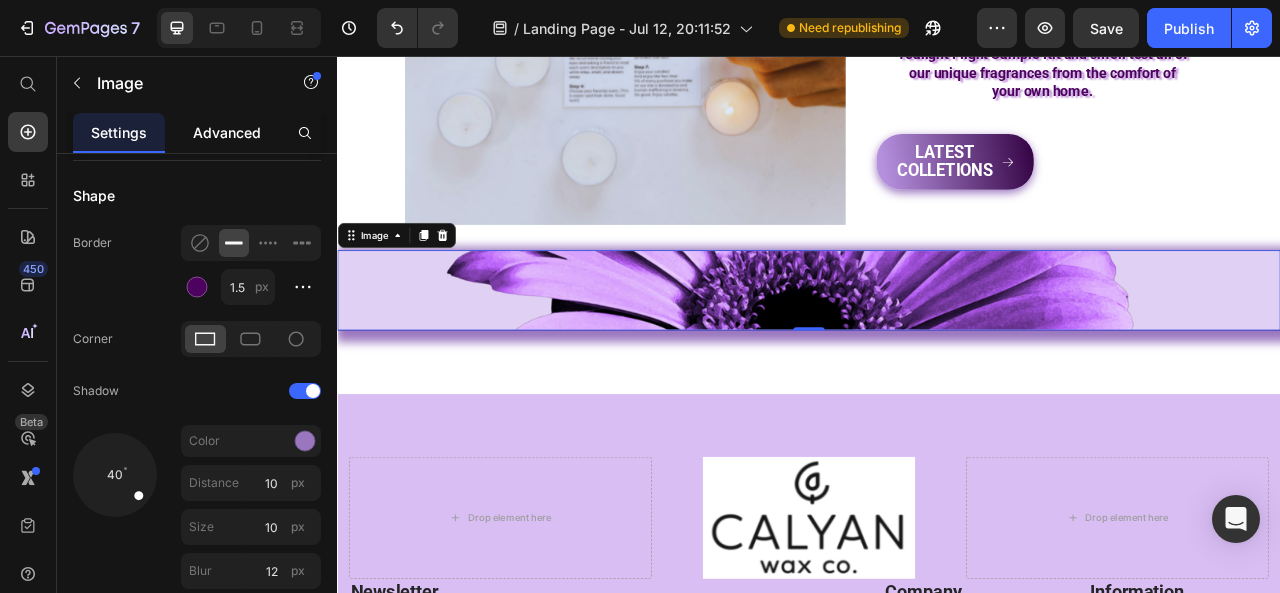 click on "Advanced" at bounding box center (227, 132) 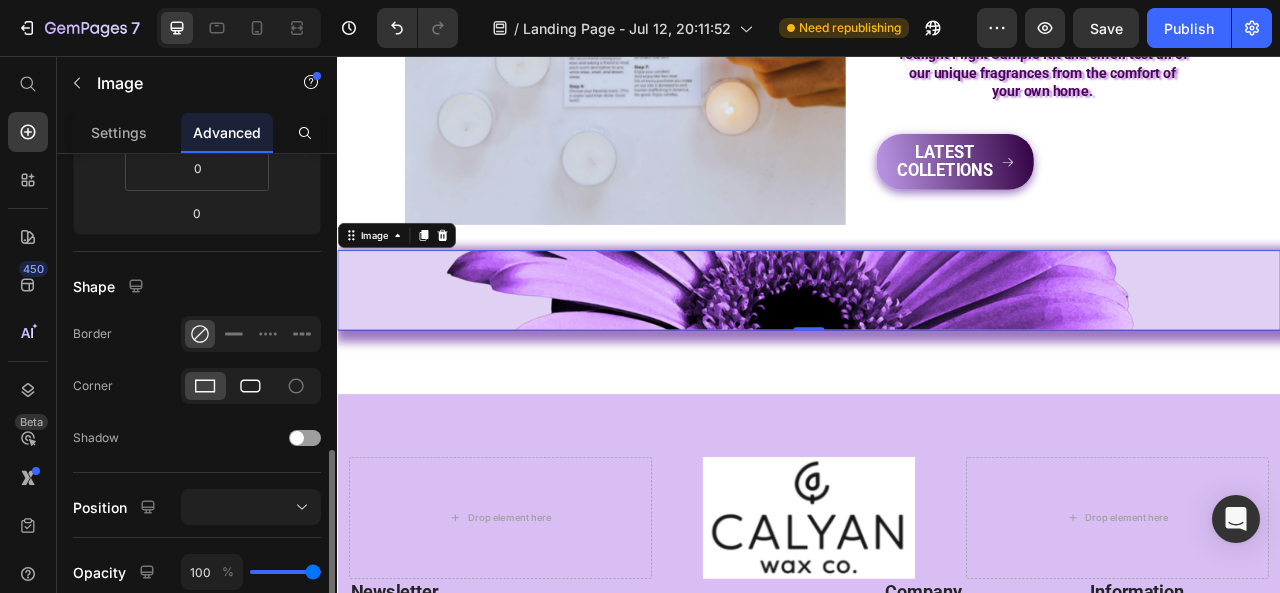 scroll, scrollTop: 600, scrollLeft: 0, axis: vertical 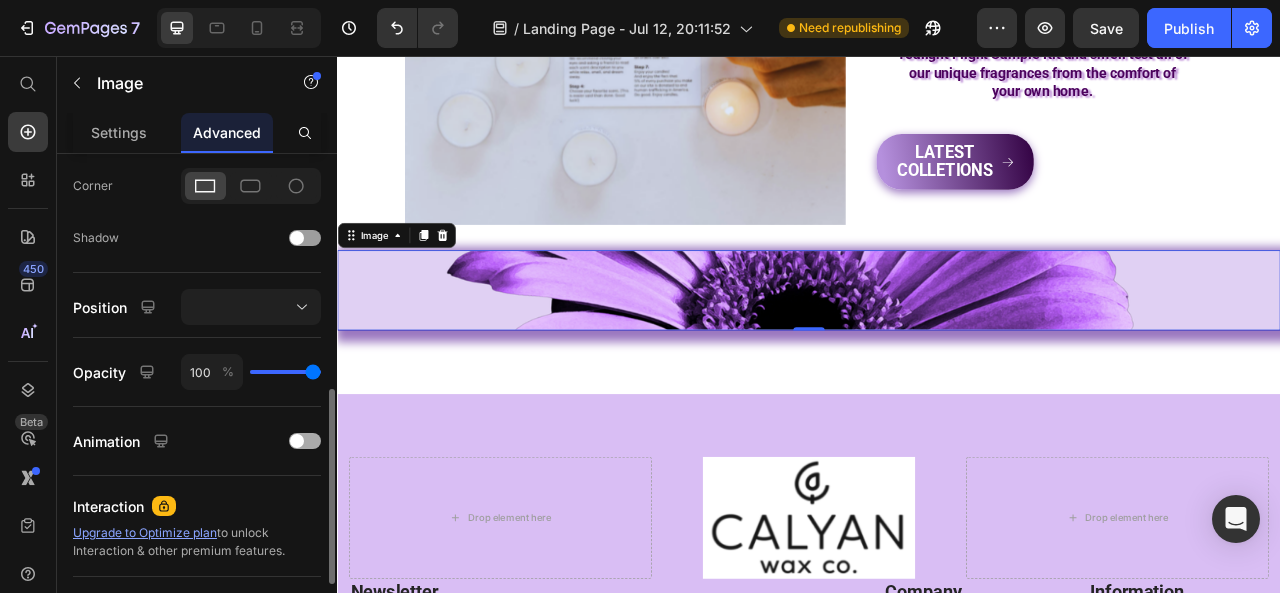 click at bounding box center (305, 441) 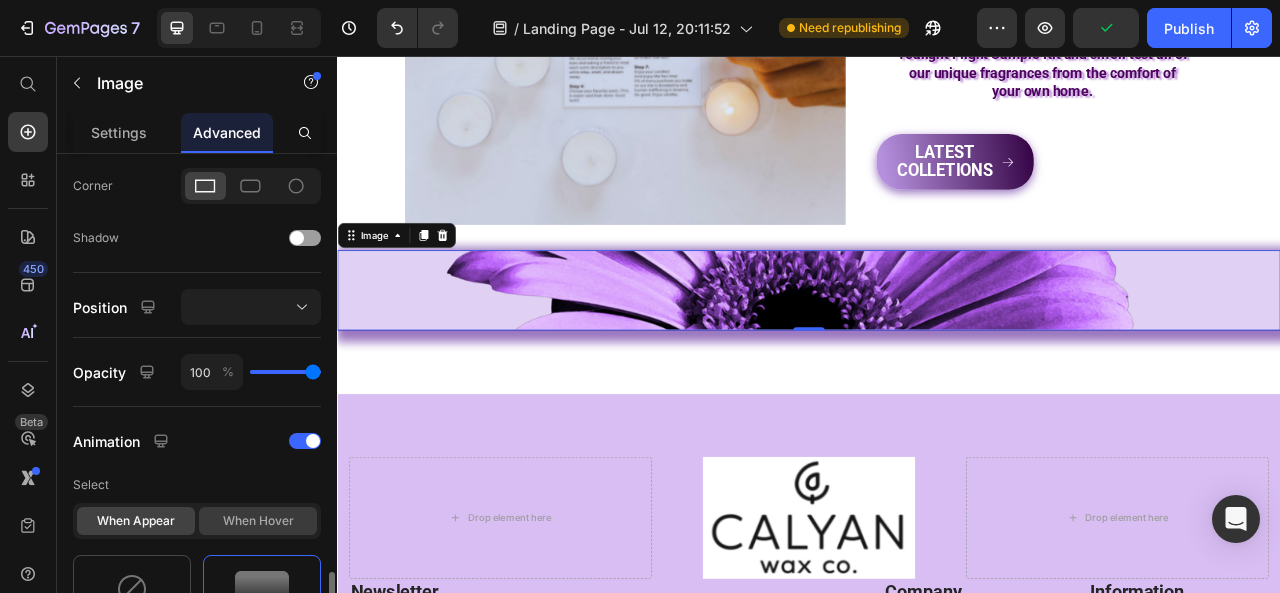 scroll, scrollTop: 800, scrollLeft: 0, axis: vertical 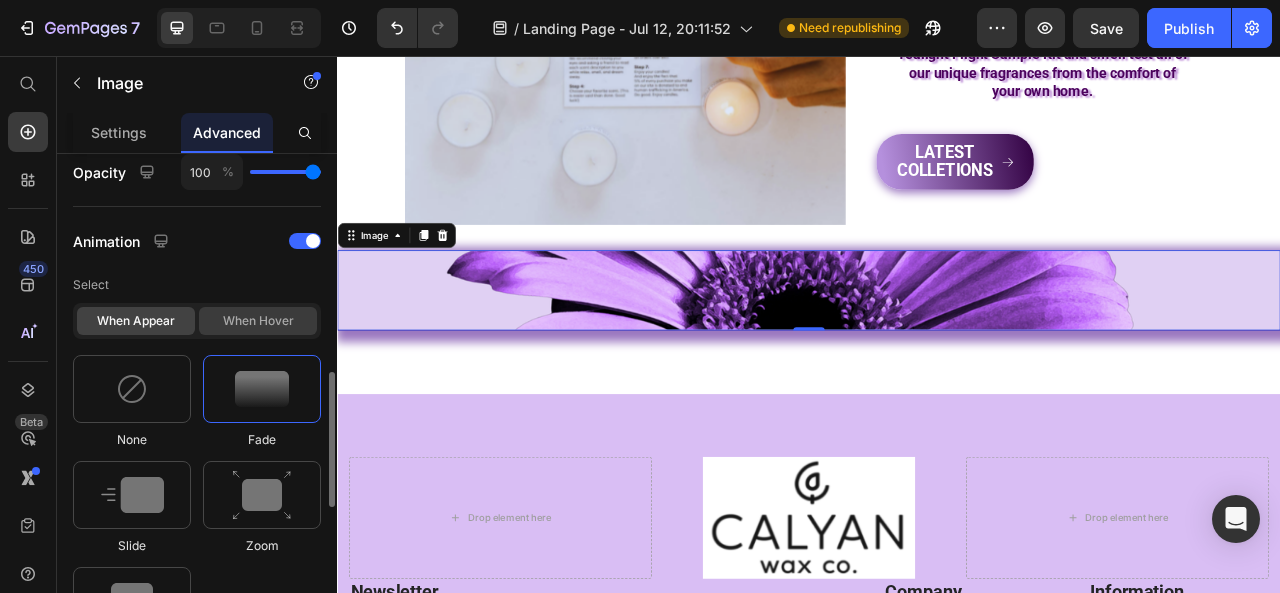 click on "When hover" 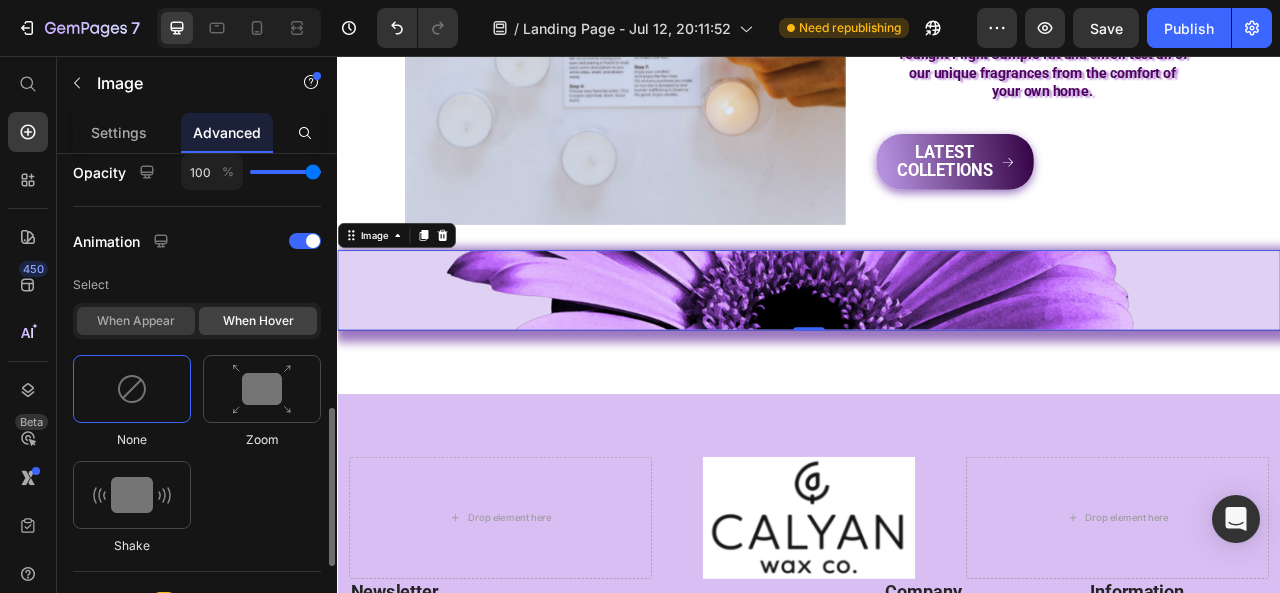 click on "When appear" 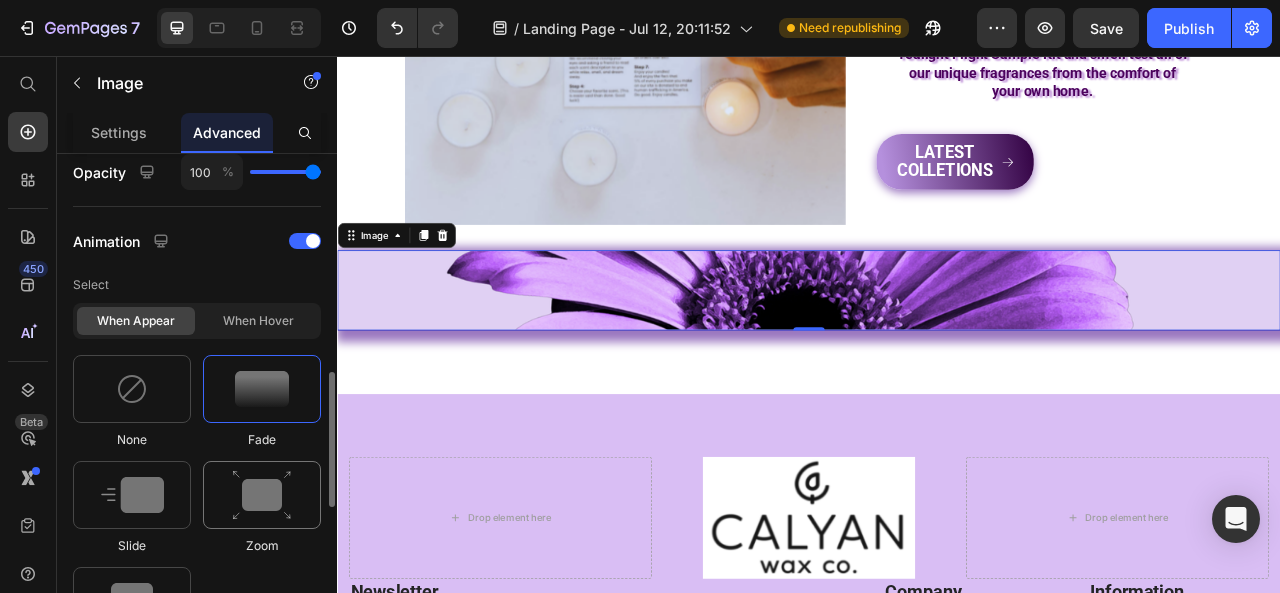 scroll, scrollTop: 1000, scrollLeft: 0, axis: vertical 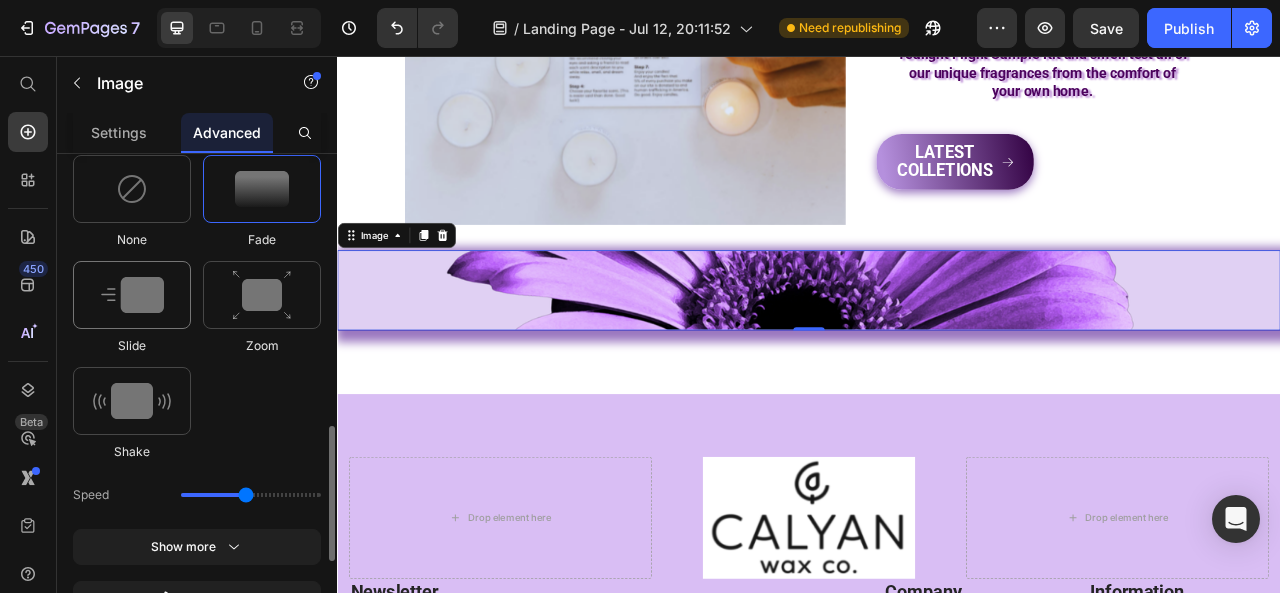 click at bounding box center [132, 295] 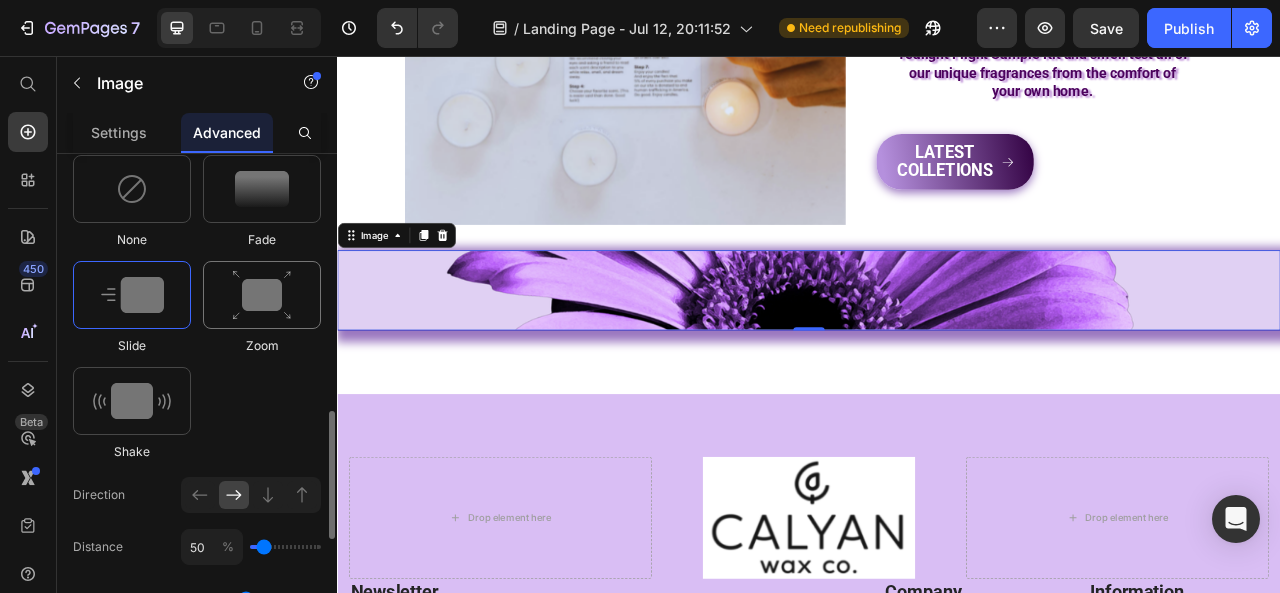 click at bounding box center (262, 295) 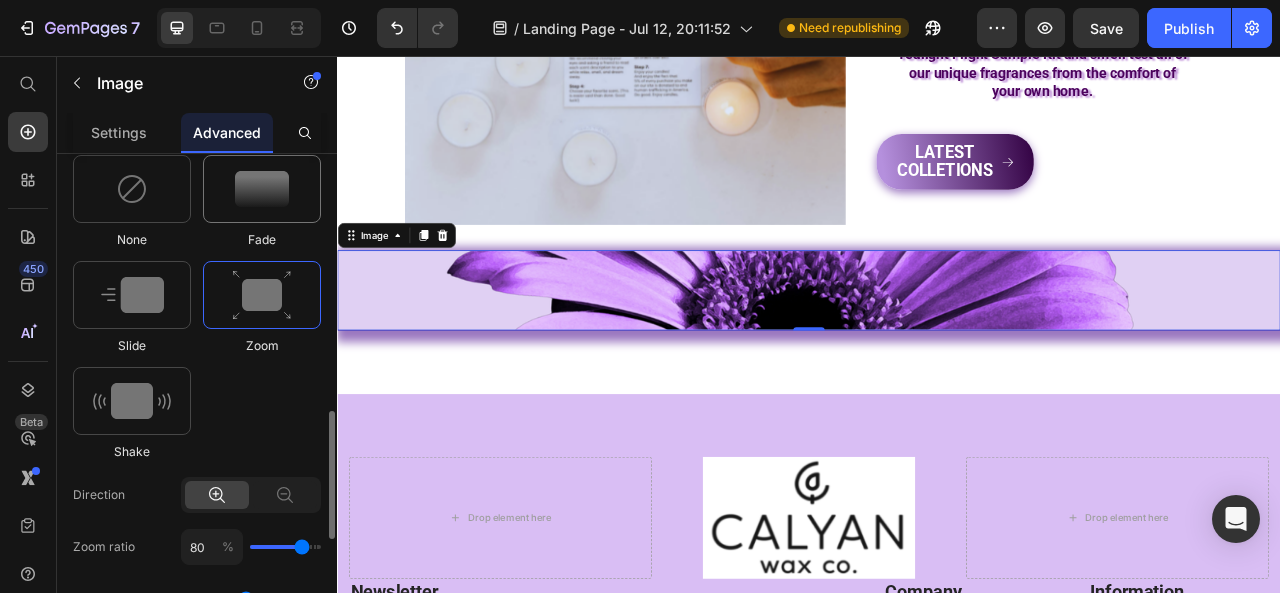 click at bounding box center [262, 189] 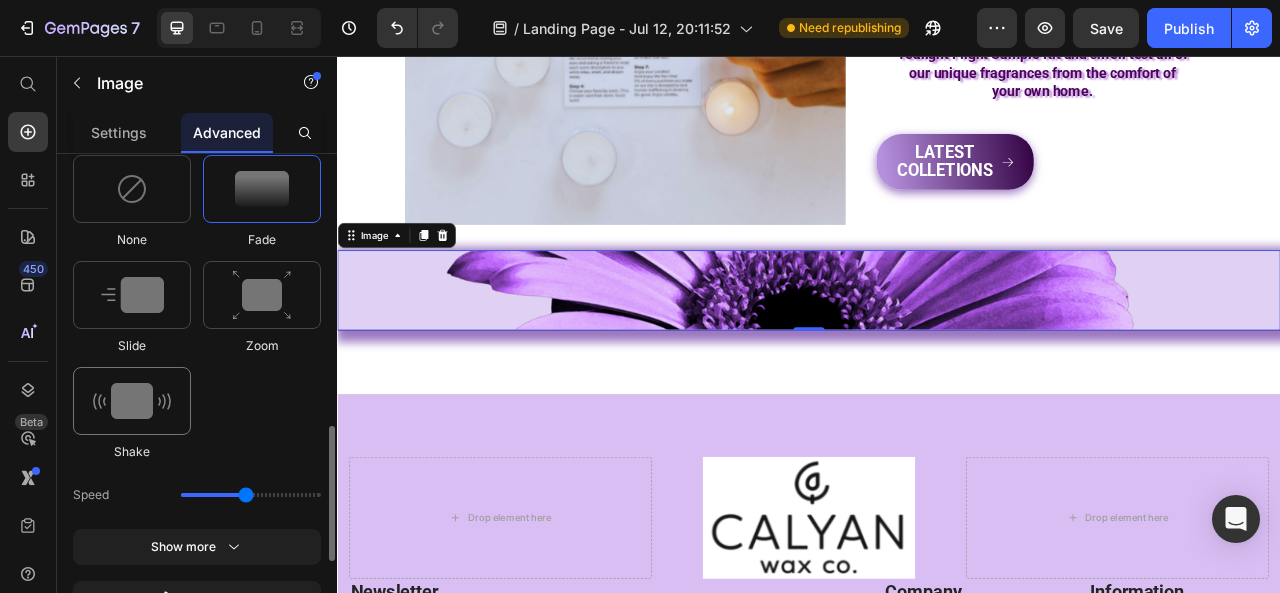 click at bounding box center [132, 401] 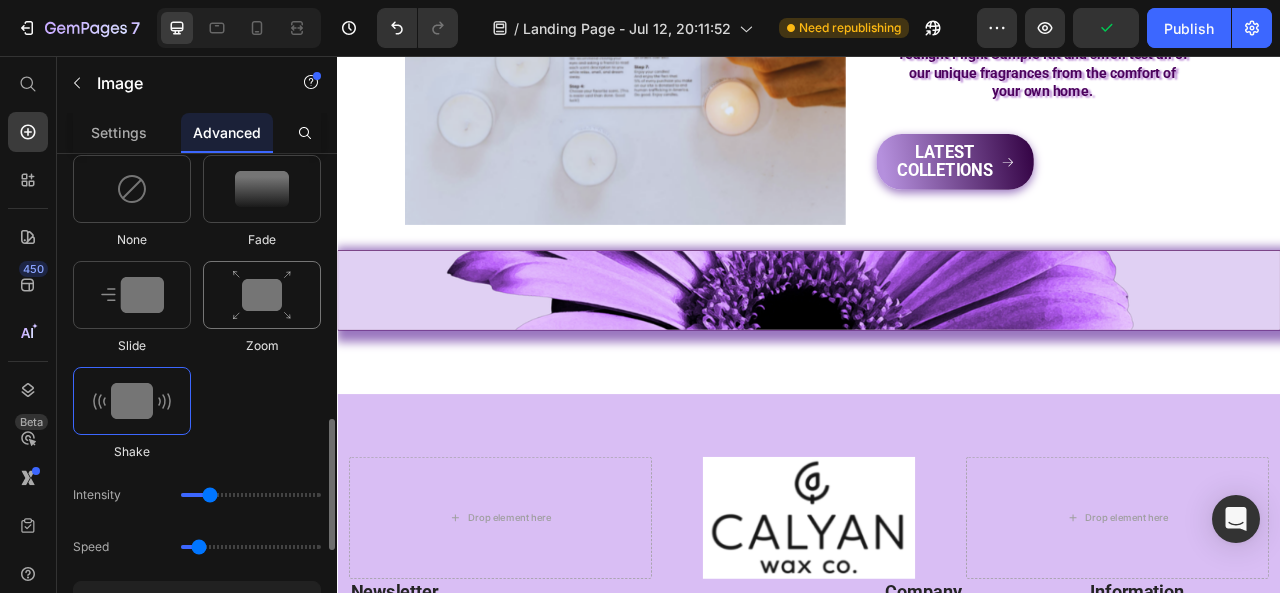 click at bounding box center (262, 295) 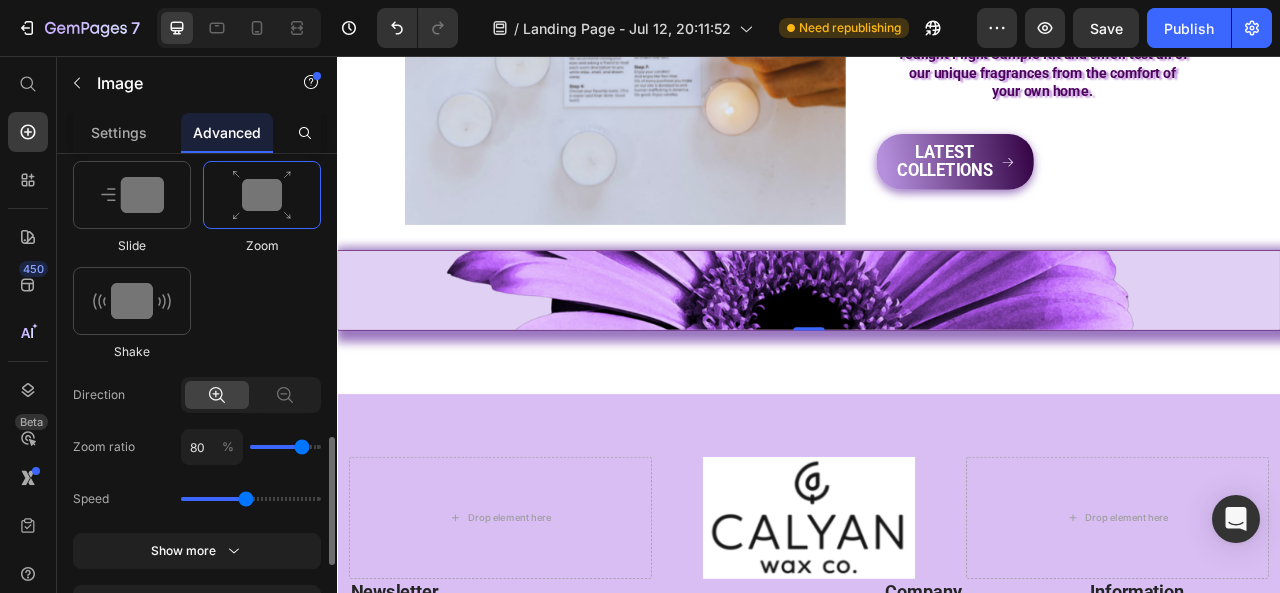 scroll, scrollTop: 1200, scrollLeft: 0, axis: vertical 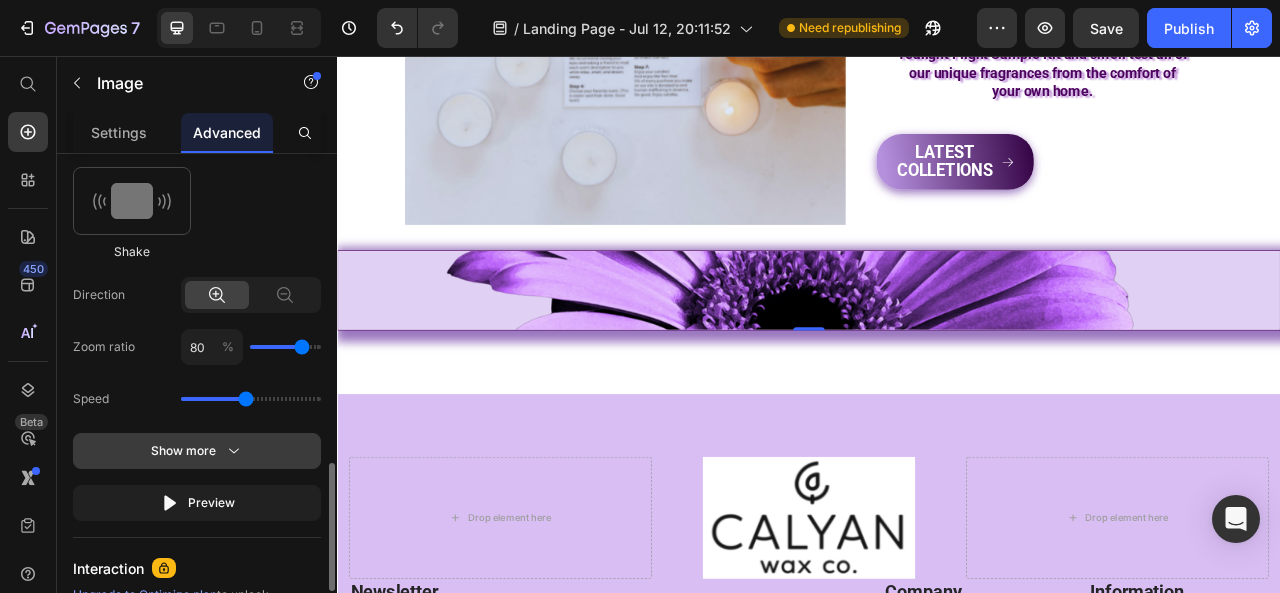 click 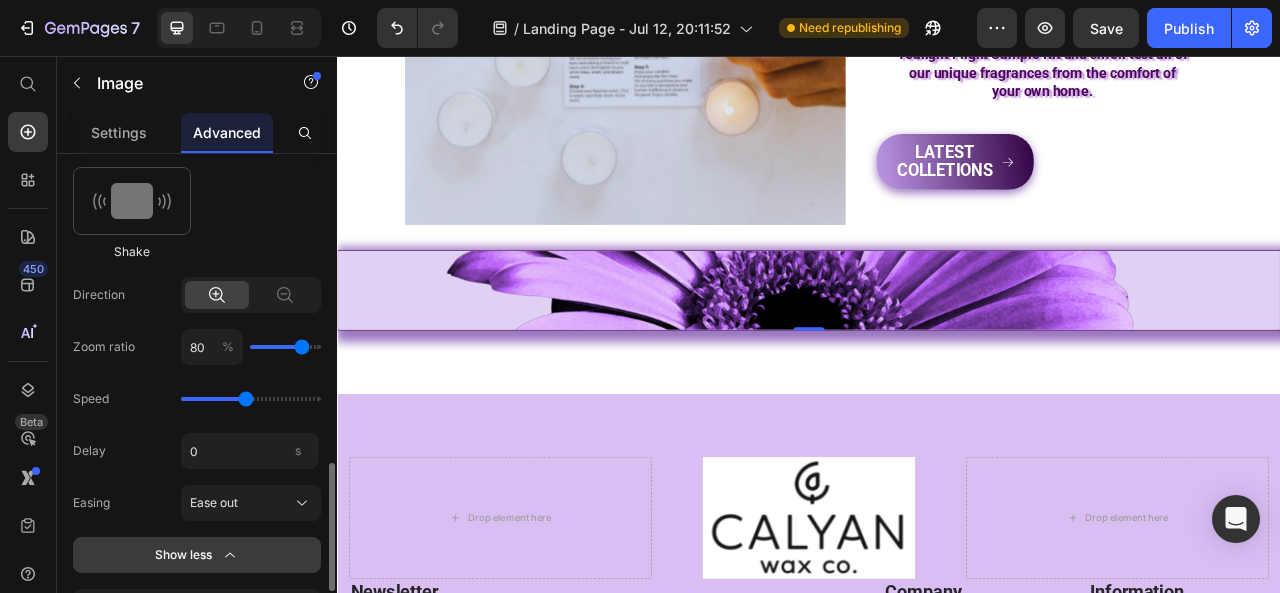 scroll, scrollTop: 1400, scrollLeft: 0, axis: vertical 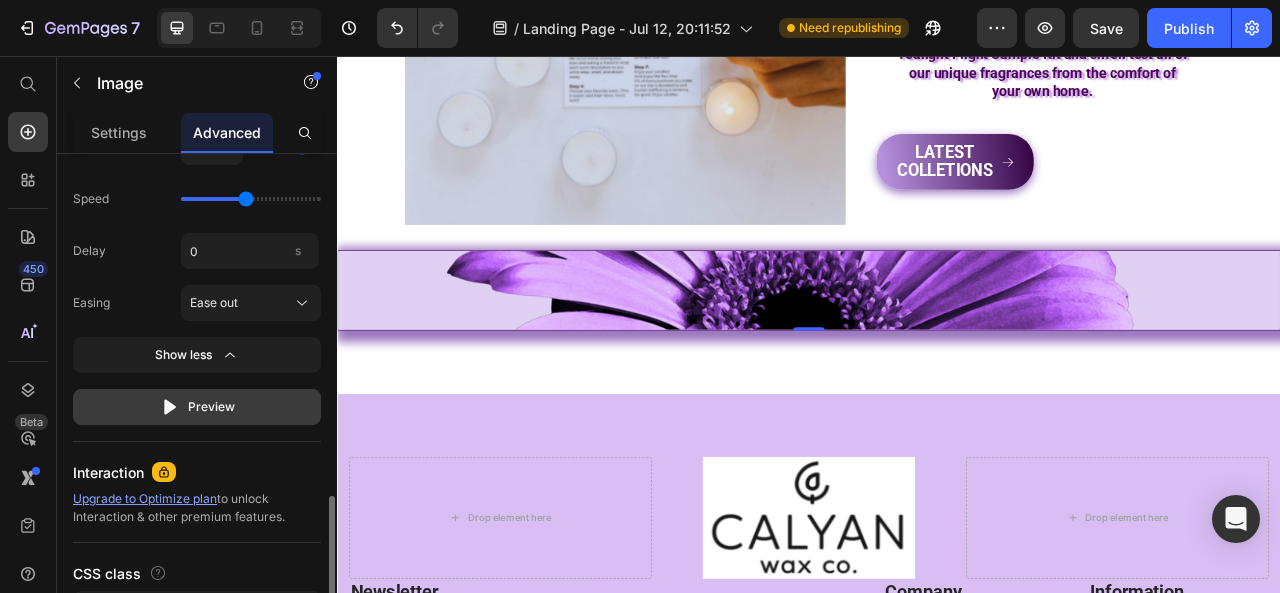 click on "Preview" 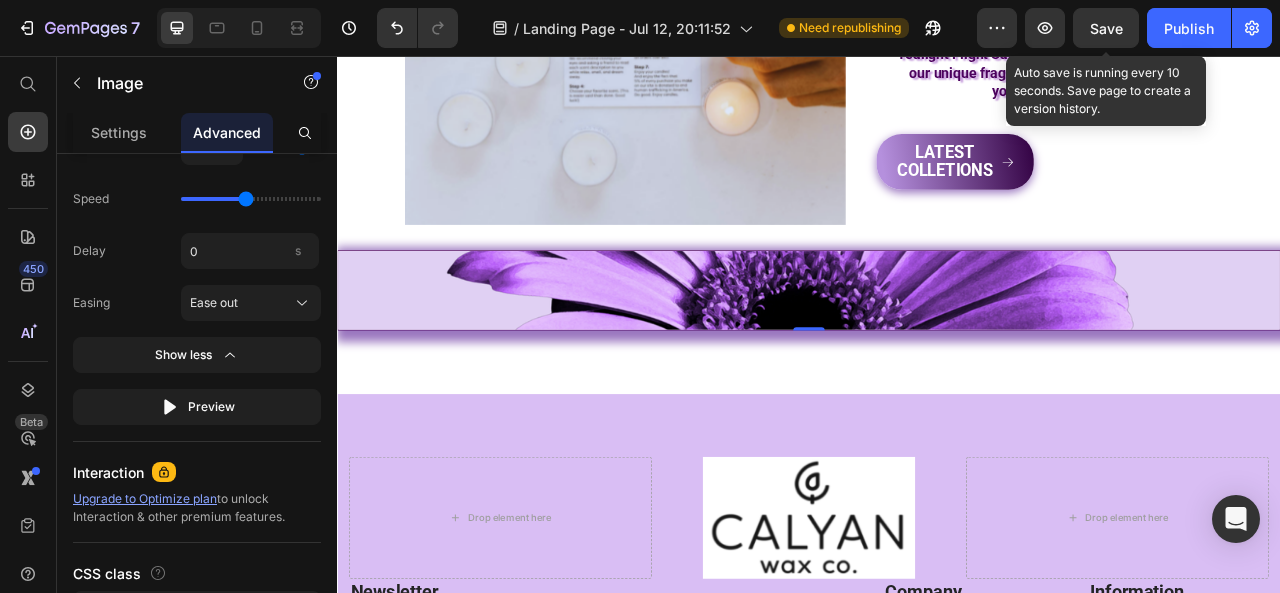 click on "Save" 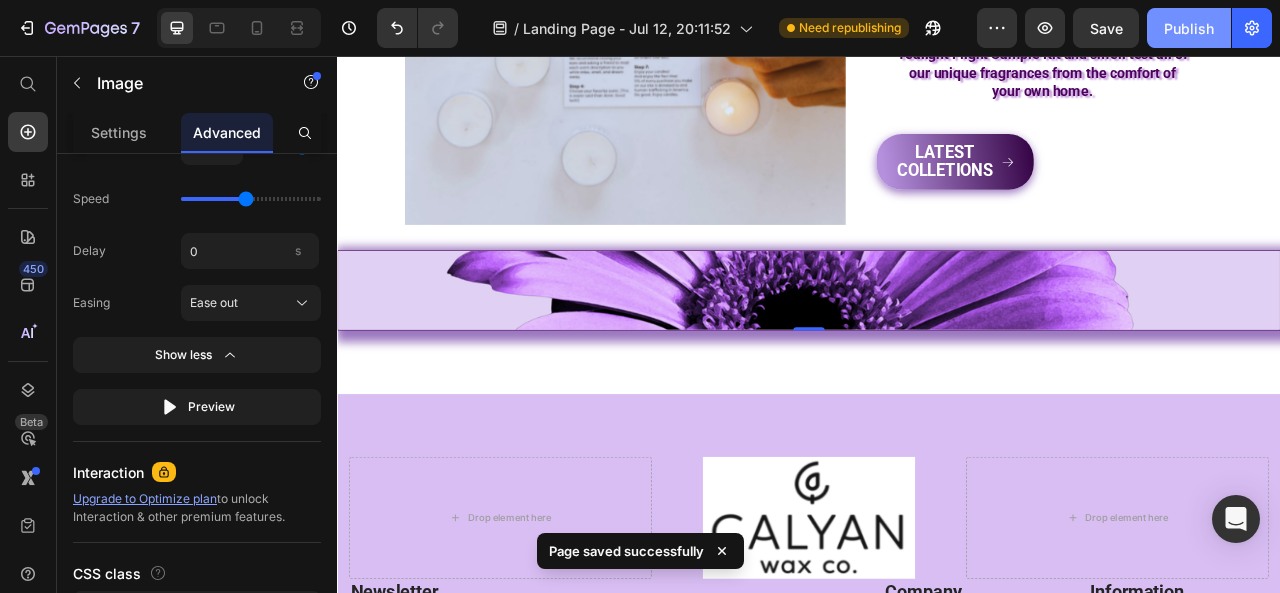 click on "Publish" at bounding box center (1189, 28) 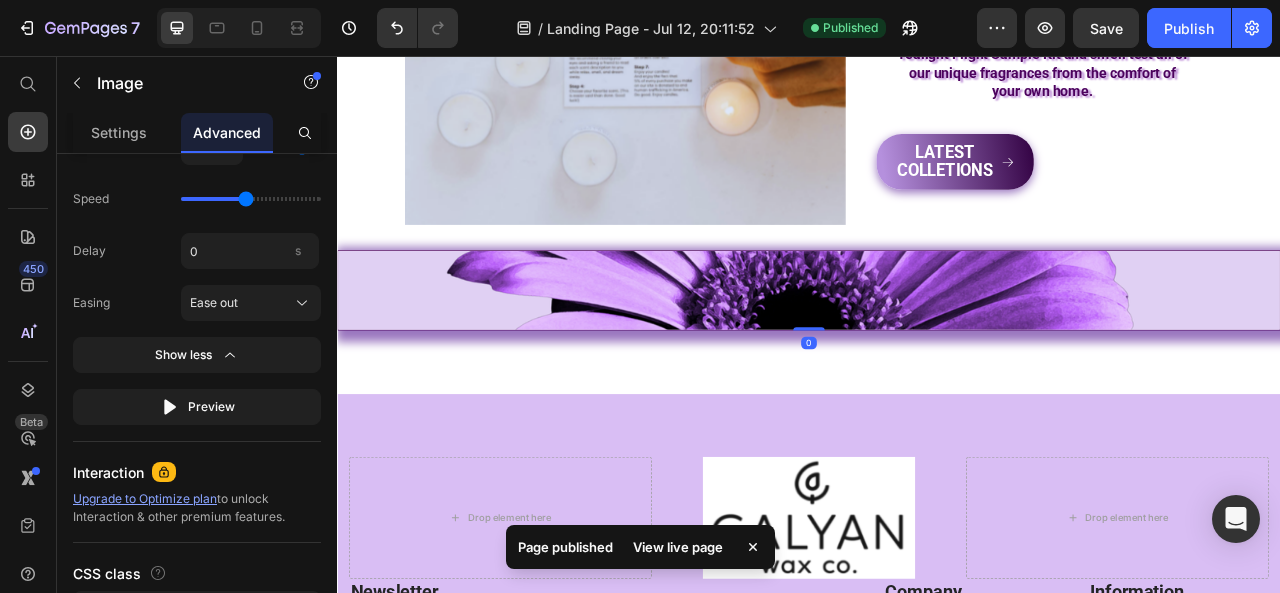 drag, startPoint x: 936, startPoint y: 401, endPoint x: 936, endPoint y: 388, distance: 13 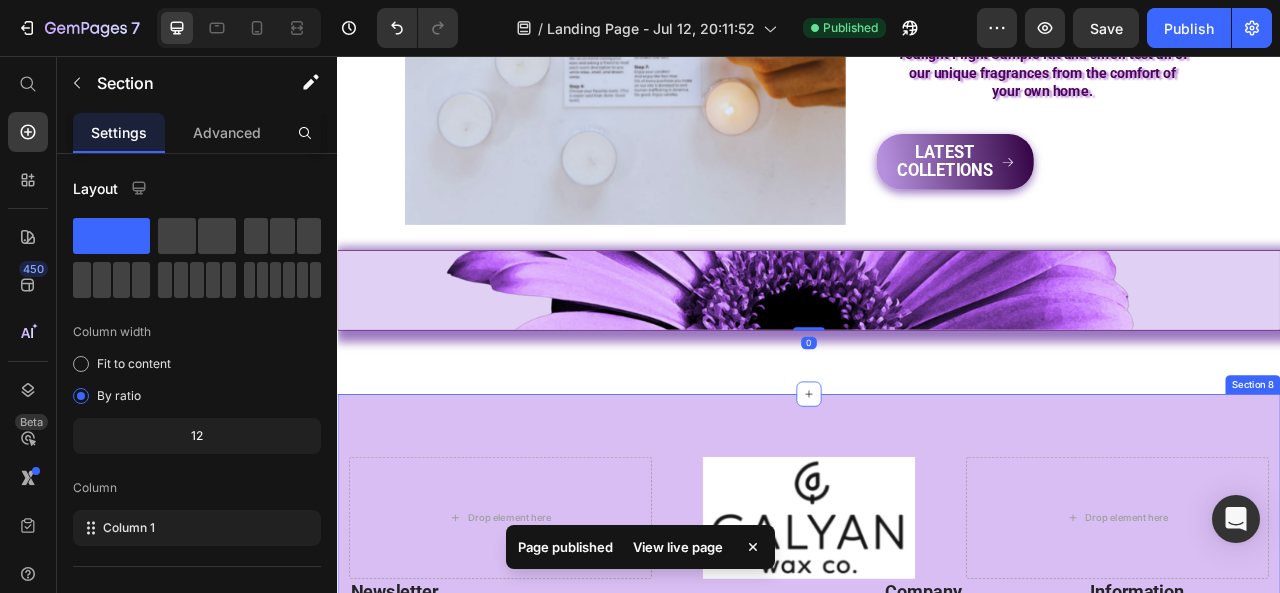 click on "Drop element here Image
Drop element here Row Newsletter Heading Enter your email address for new arrivals, discounts, promotions, and more! Text block Email Field
Submit Button Row Newsletter Row Image Image Image Image Row Company Heading About Text block Contact Text block Shipping & Return Text block FAQs Text block Information Heading My Account Text block Login Text block My Cart Text block Checkout Text block Row Row                Title Line © 2022 GEMTHEMES. Text block
Drop element here Image Row Row Section 8" at bounding box center (937, 804) 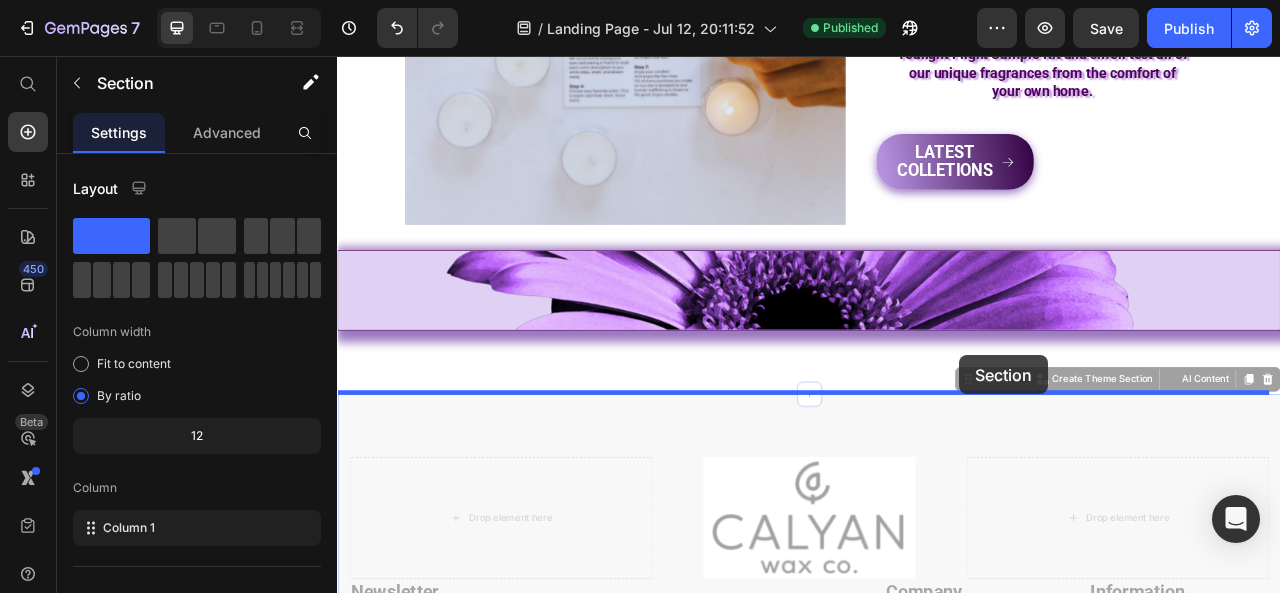 drag, startPoint x: 1127, startPoint y: 469, endPoint x: 1128, endPoint y: 437, distance: 32.01562 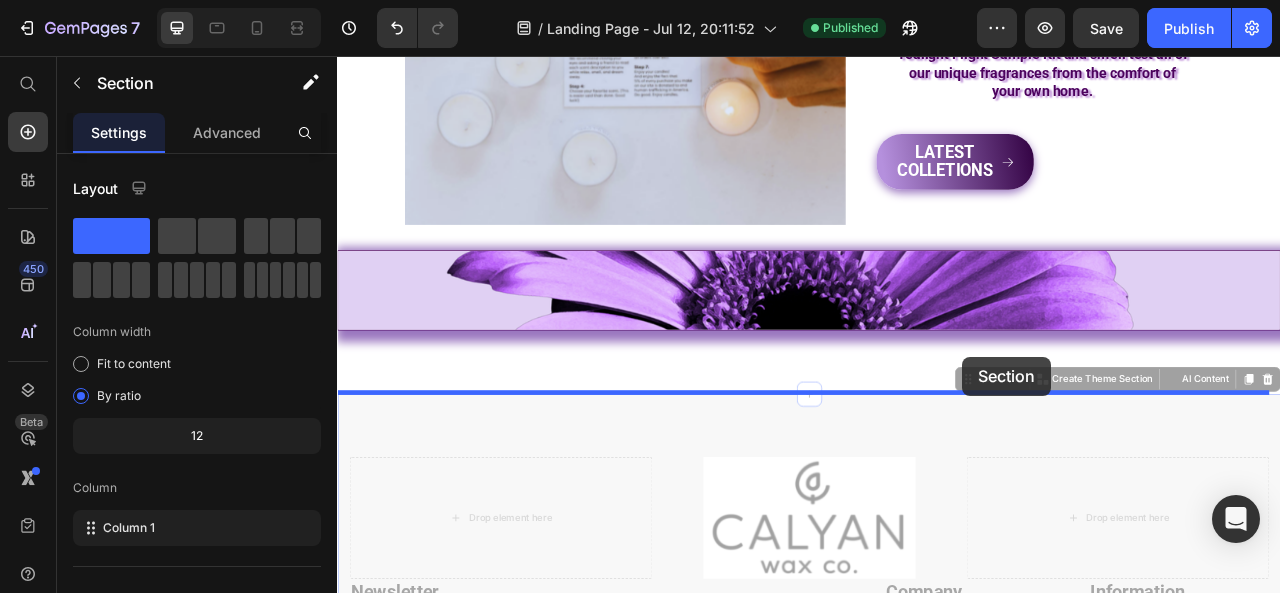 drag, startPoint x: 1132, startPoint y: 460, endPoint x: 1132, endPoint y: 439, distance: 21 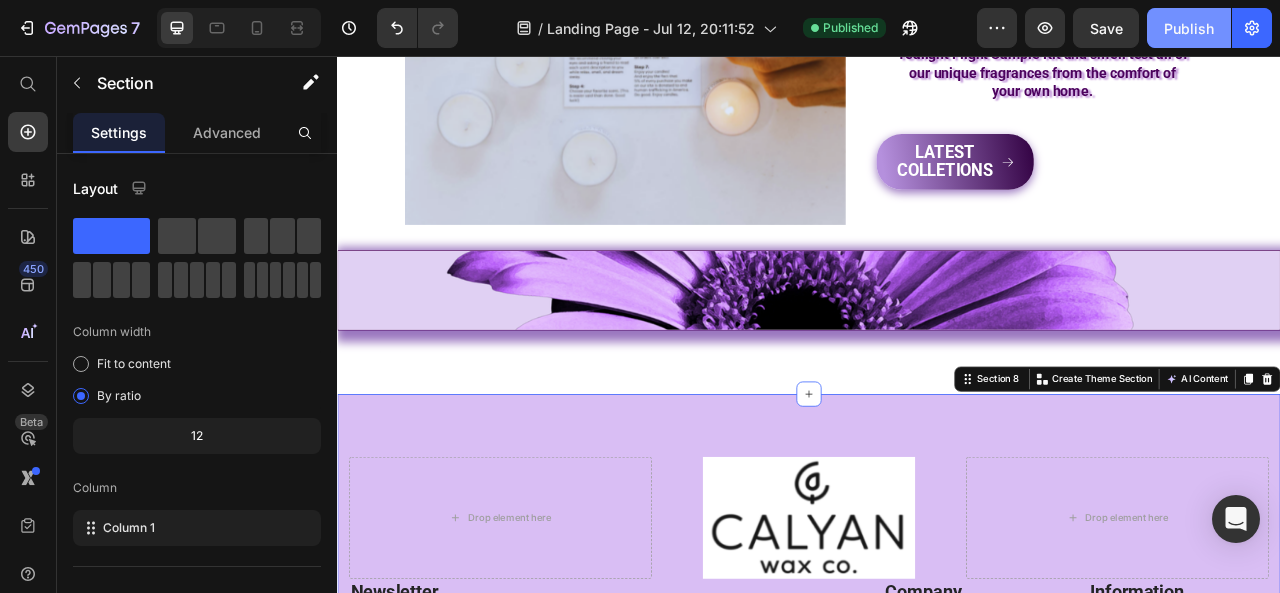 click on "Publish" at bounding box center (1189, 28) 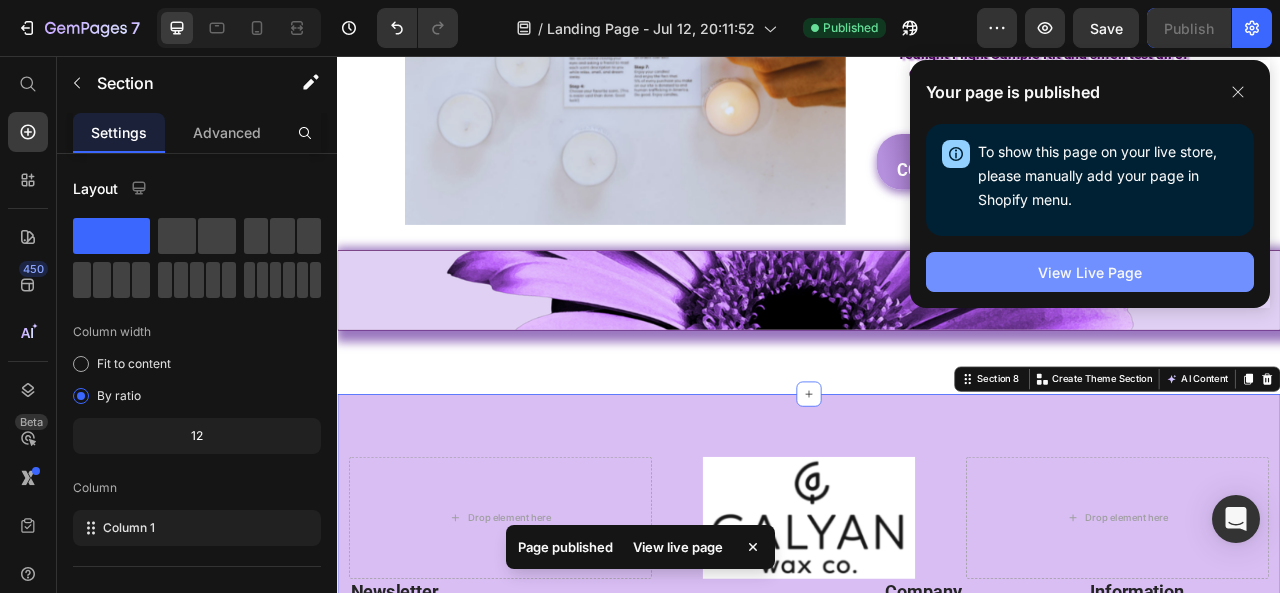 click on "View Live Page" at bounding box center [1090, 272] 